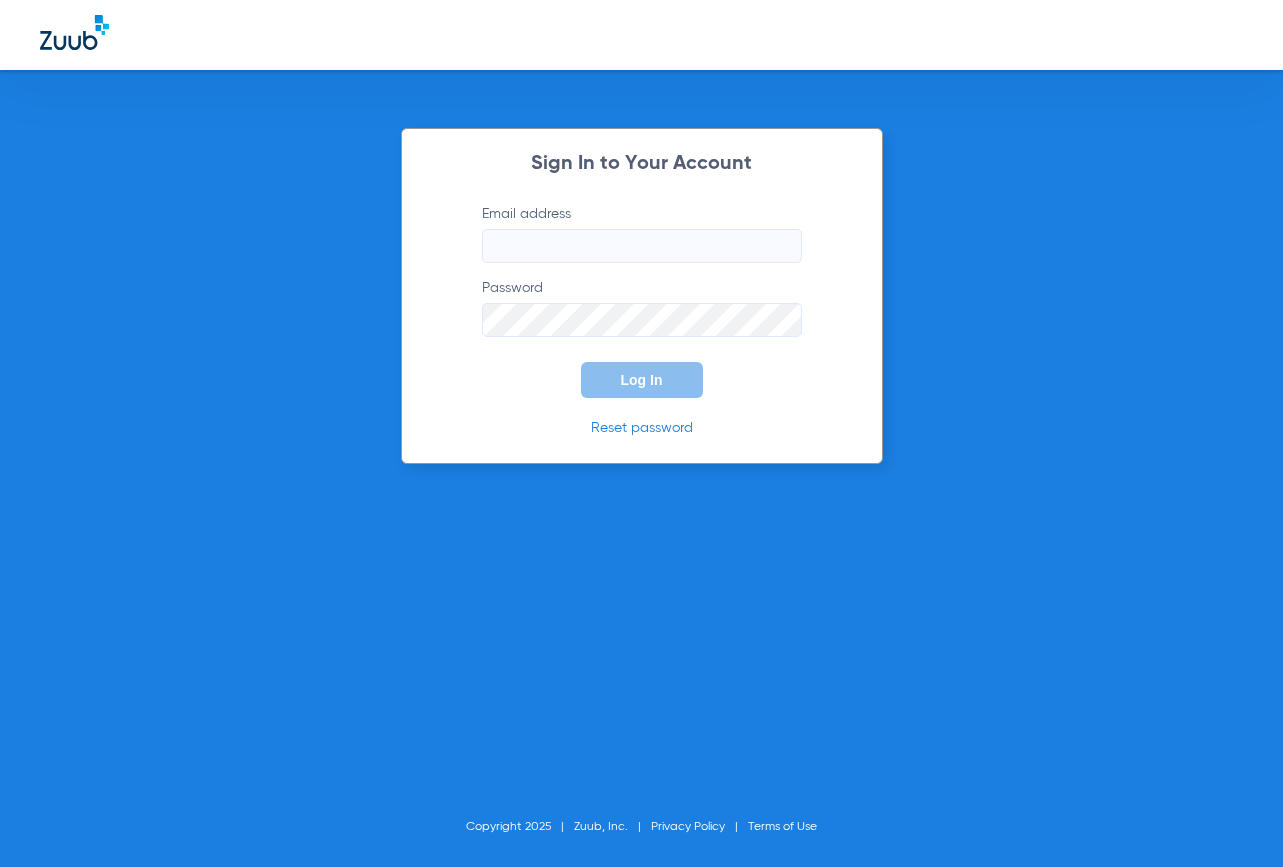 scroll, scrollTop: 0, scrollLeft: 0, axis: both 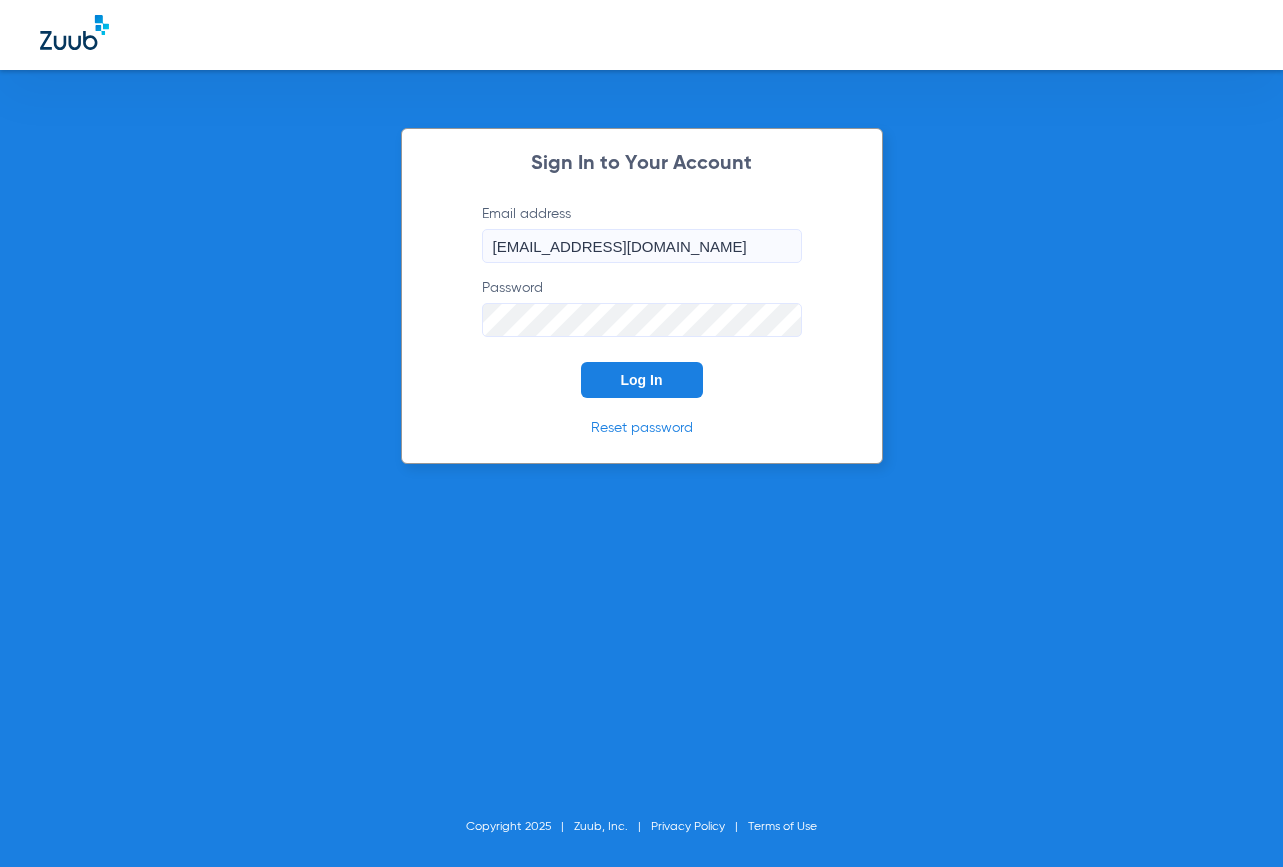 click on "Email address  [EMAIL_ADDRESS][DOMAIN_NAME]  Password  Log In" 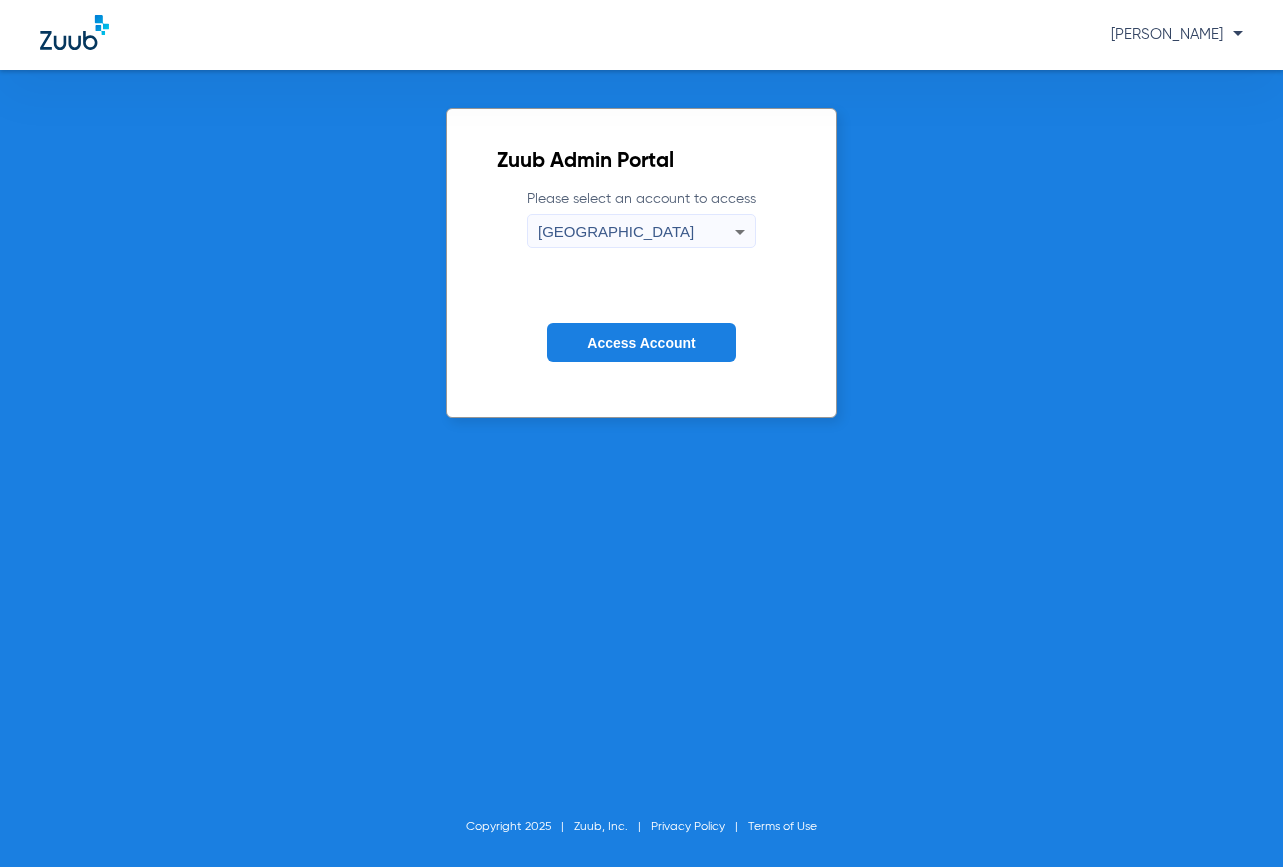 click on "Please select an account to access  South Tucson Access Account" 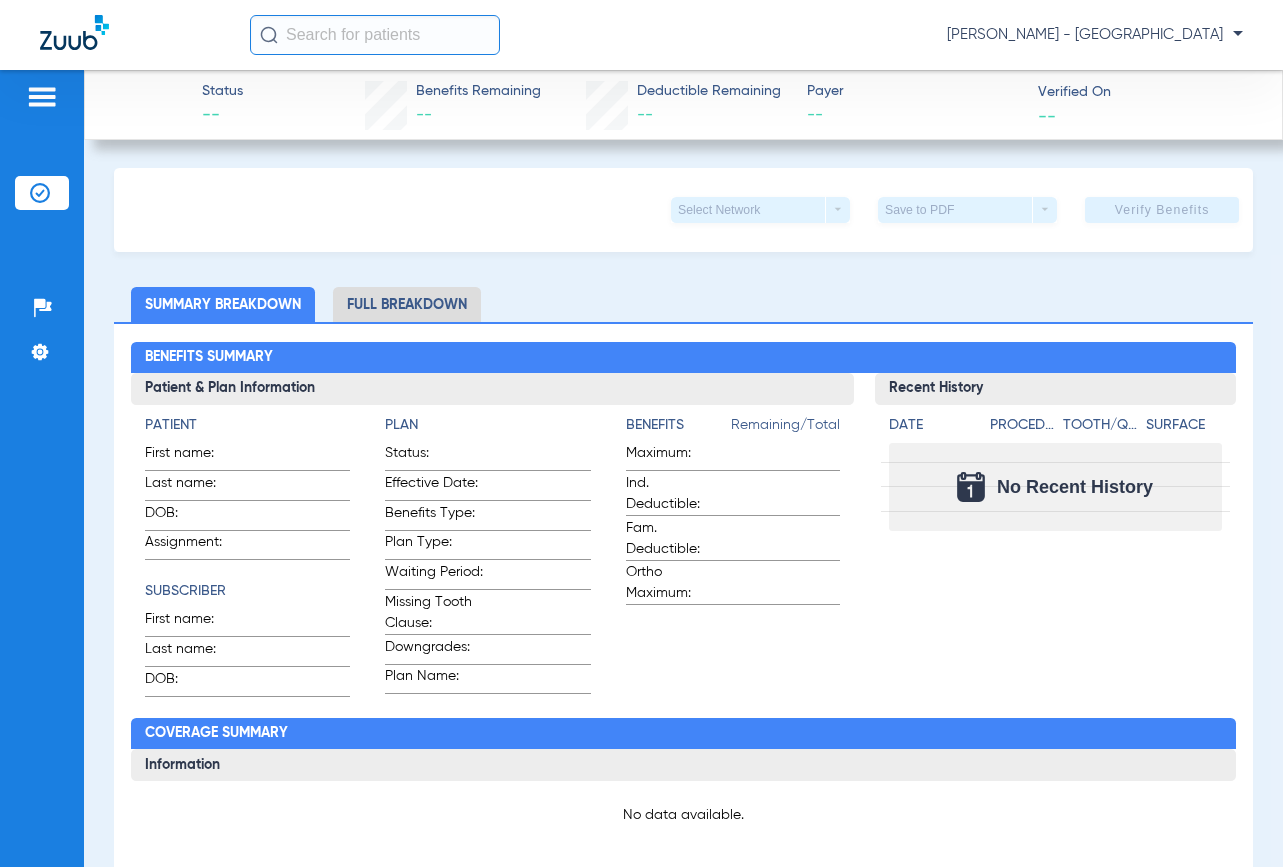 click 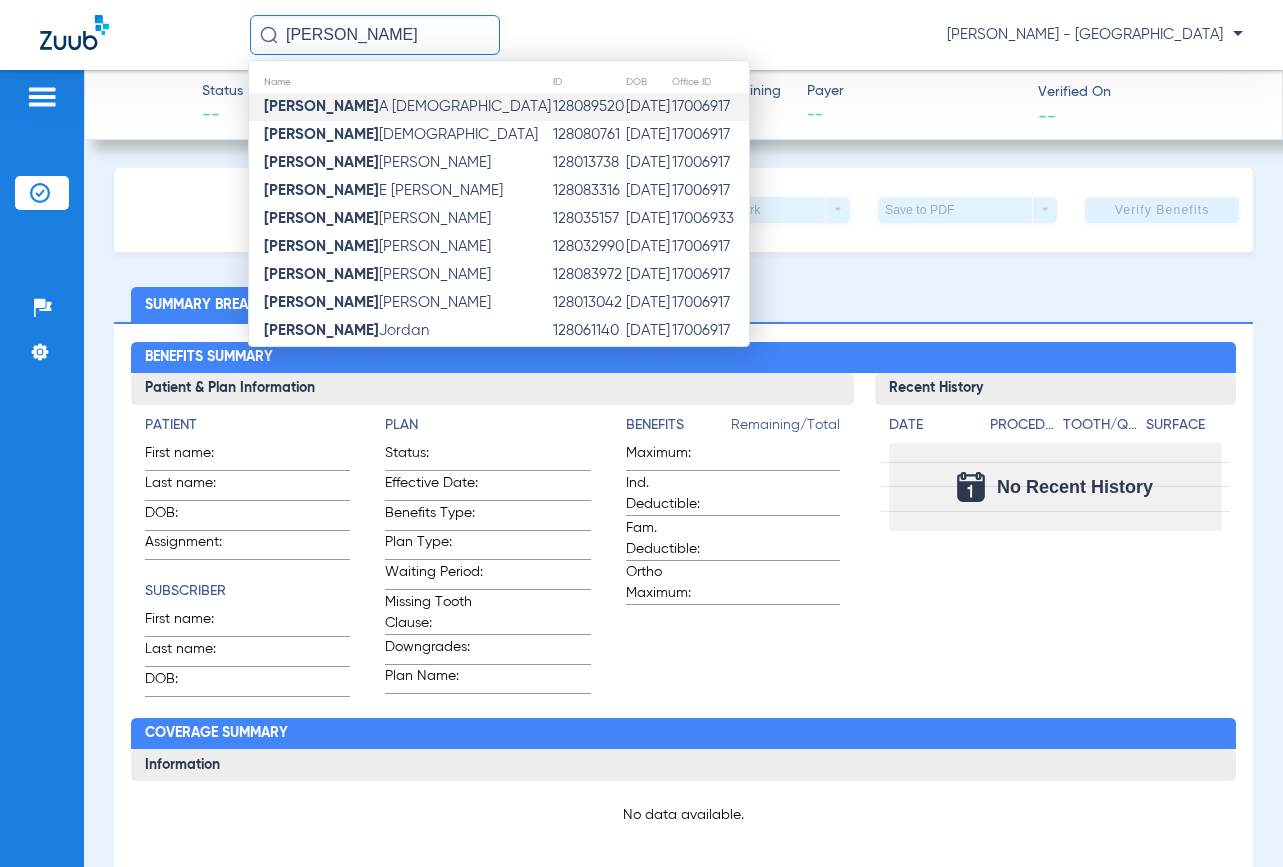 type on "[PERSON_NAME]" 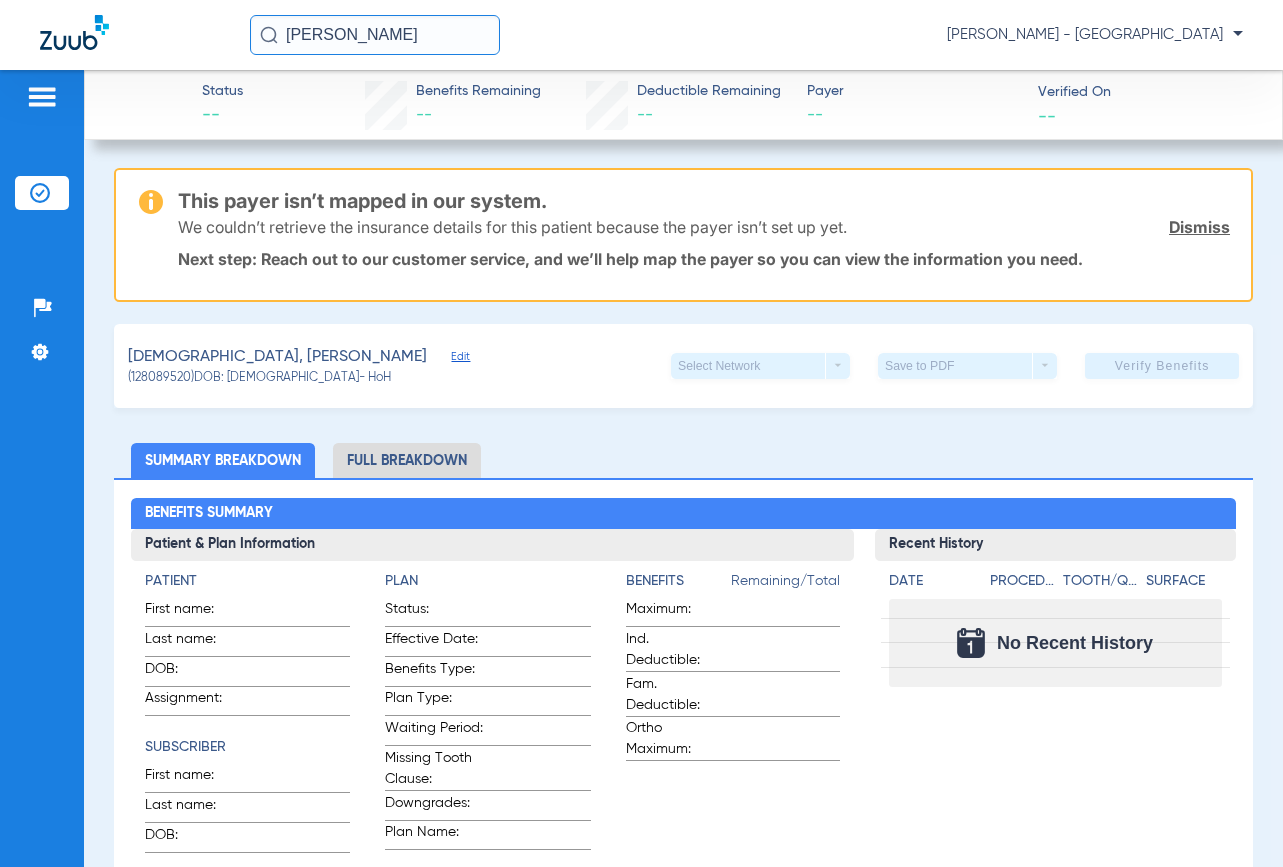 drag, startPoint x: 179, startPoint y: 35, endPoint x: 129, endPoint y: 42, distance: 50.48762 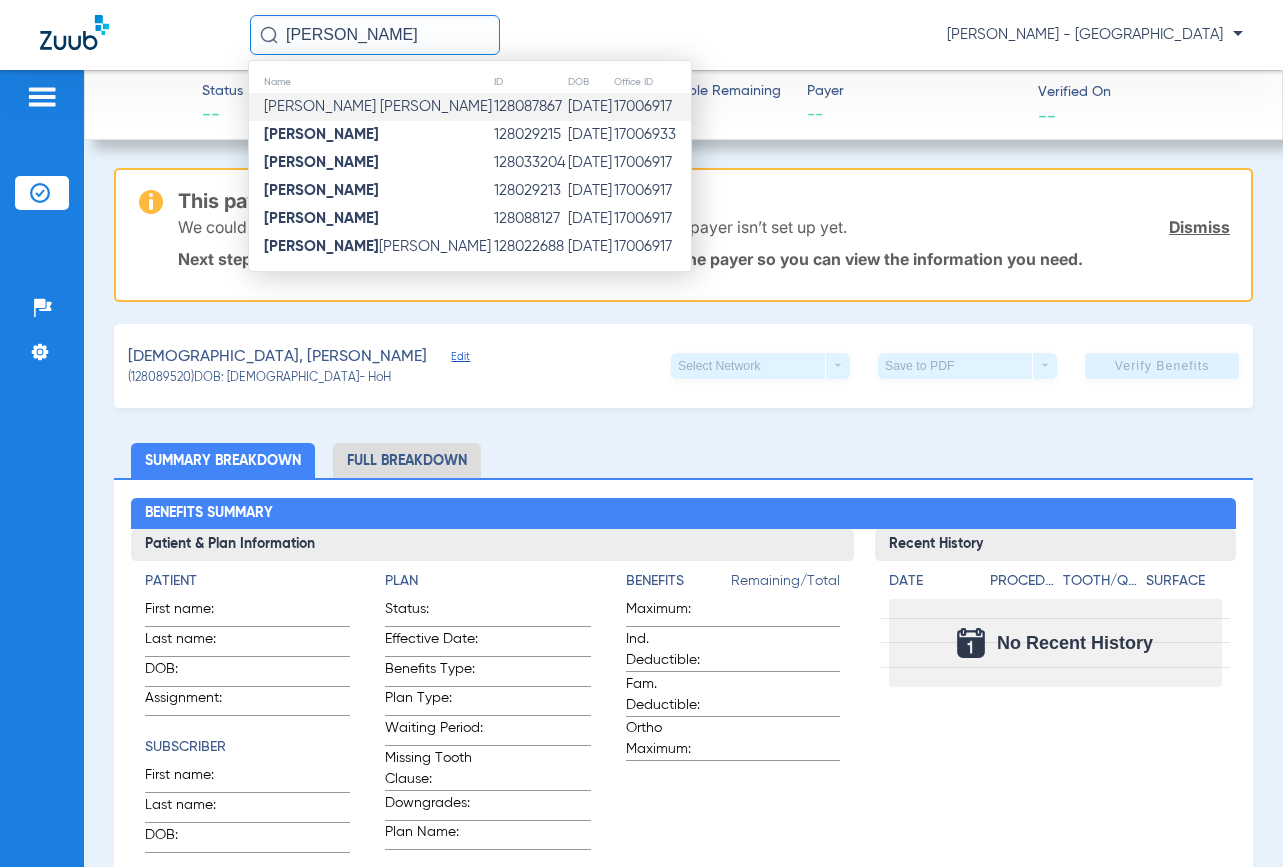 type on "[PERSON_NAME]" 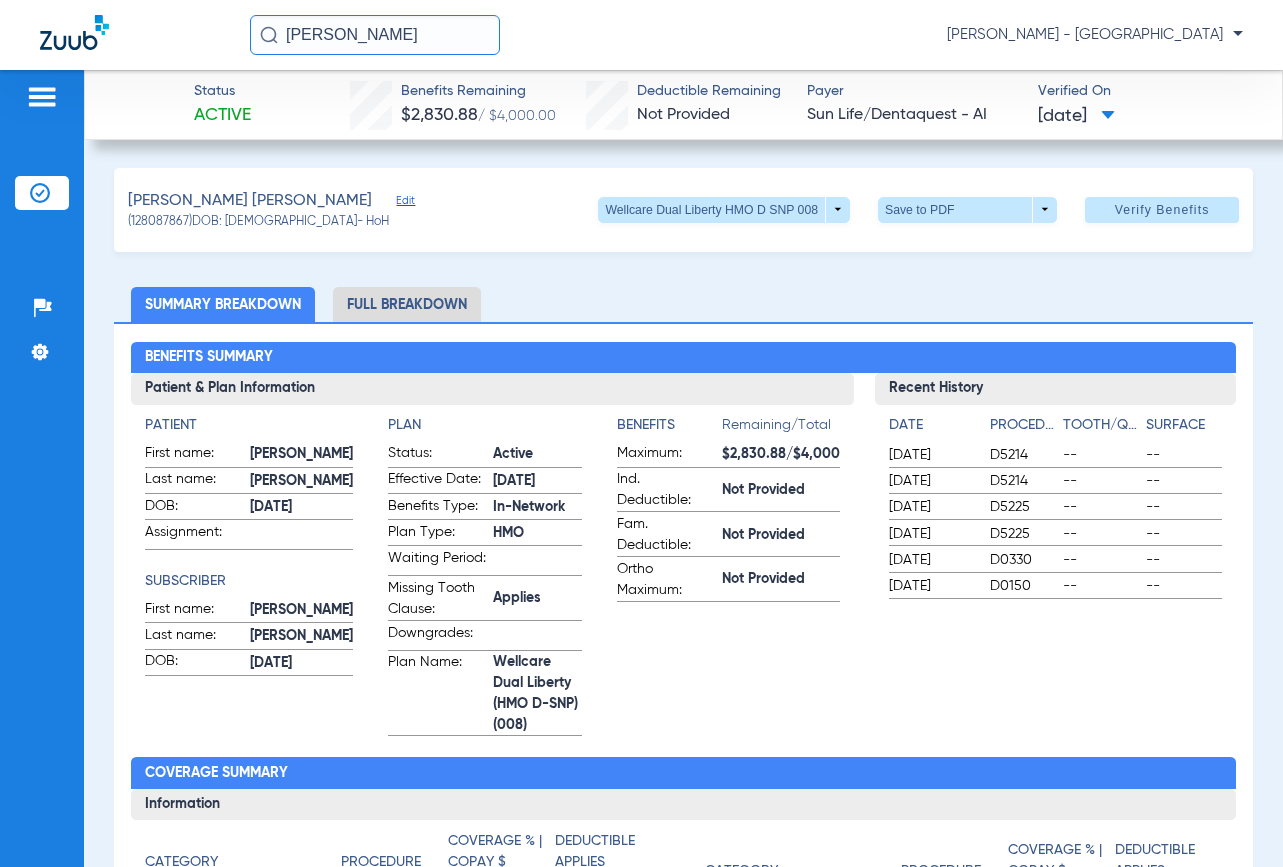 drag, startPoint x: 407, startPoint y: 41, endPoint x: 142, endPoint y: 47, distance: 265.0679 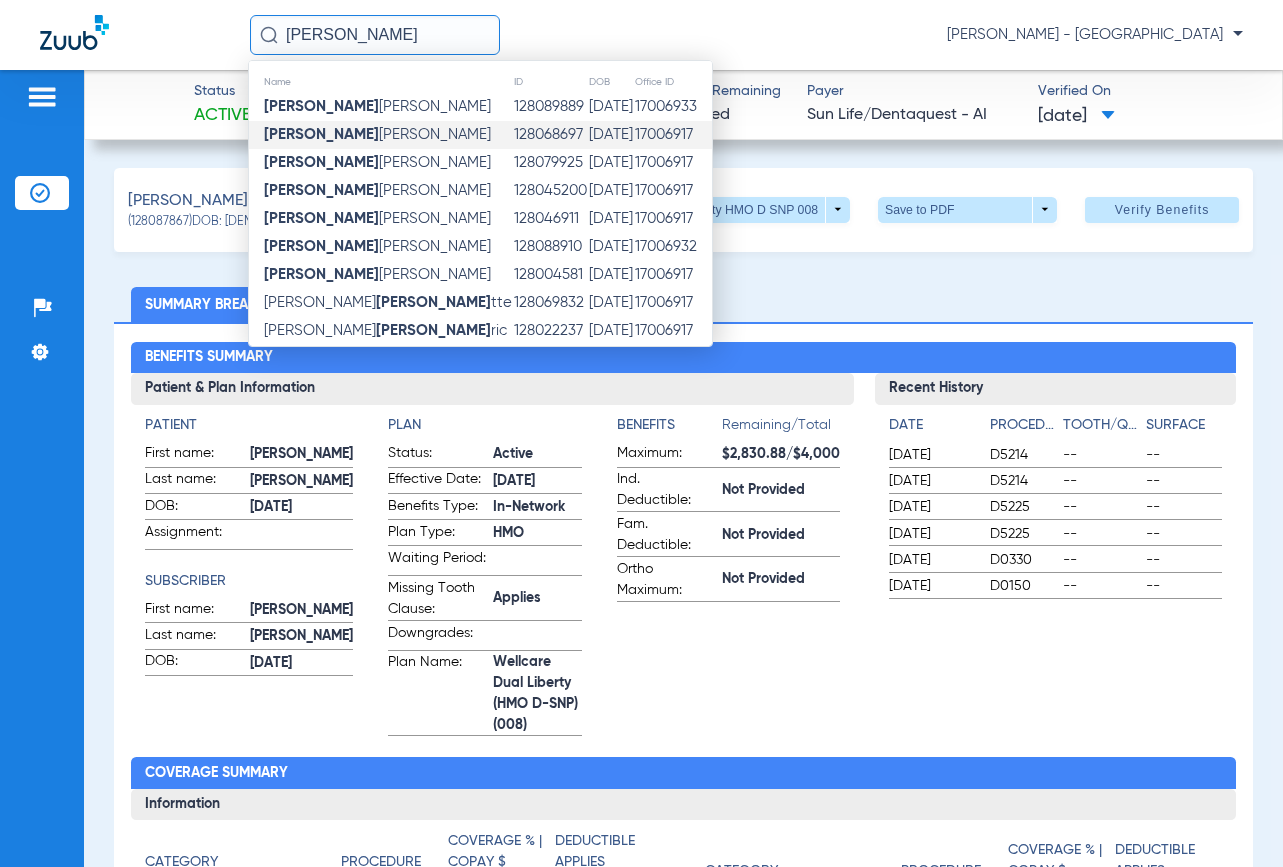 type on "[PERSON_NAME]" 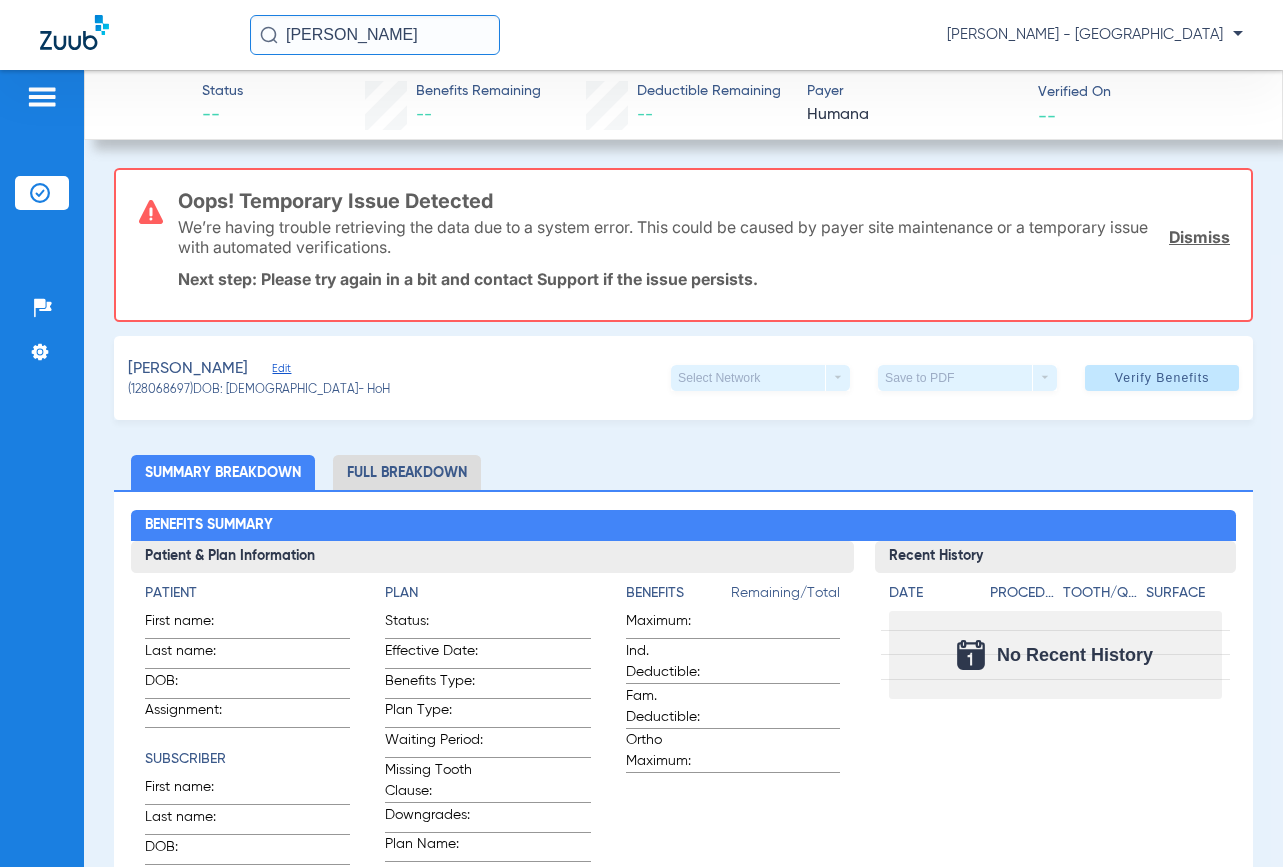 click on "Edit" 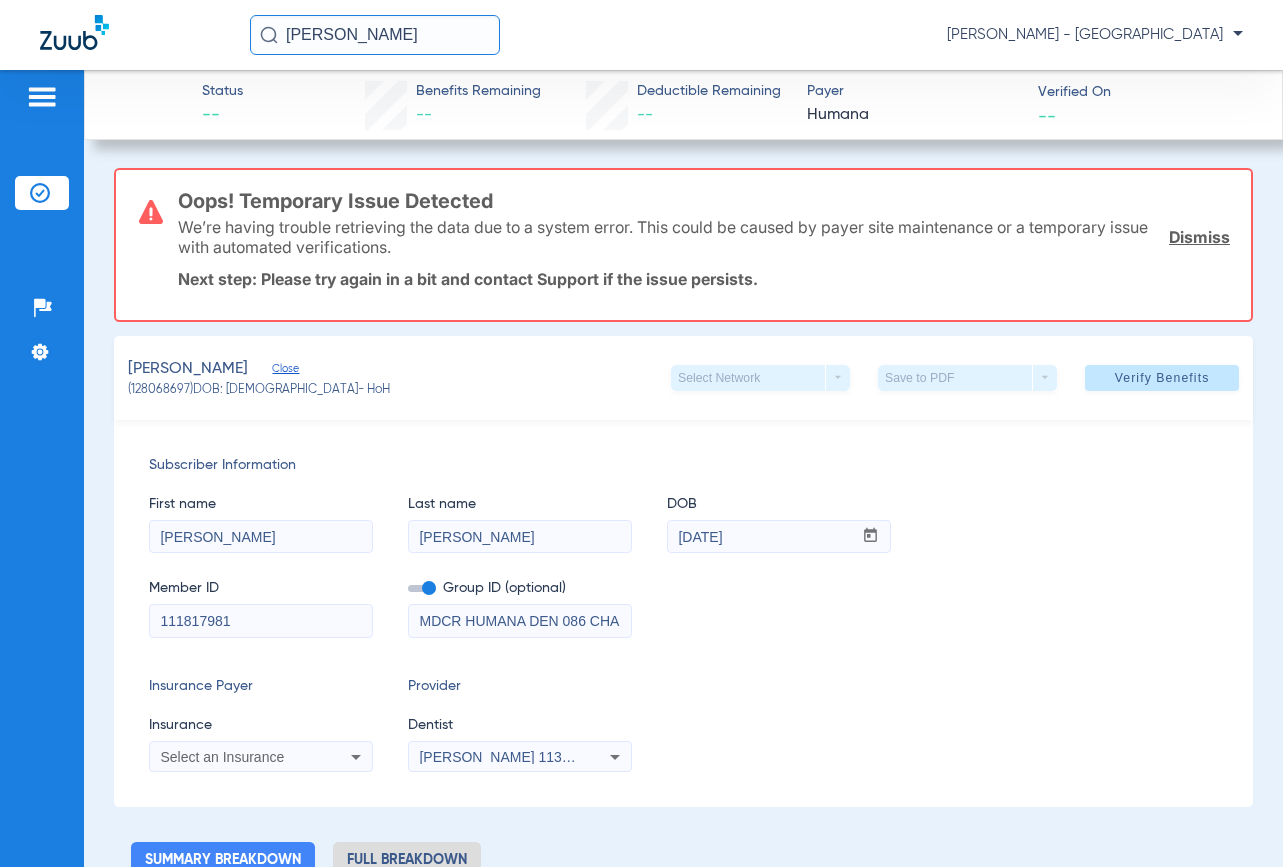click on "Select an Insurance" at bounding box center [240, 757] 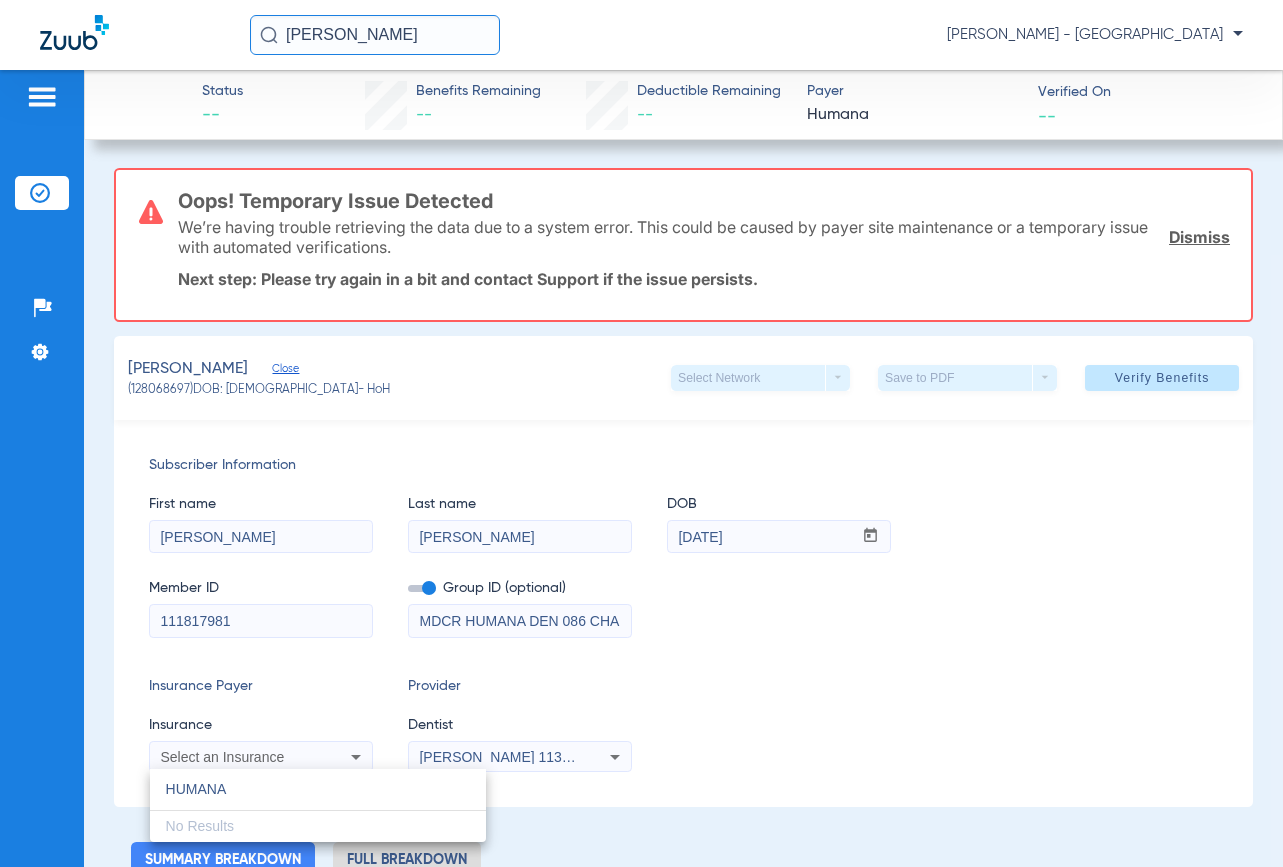 type on "HUMANA" 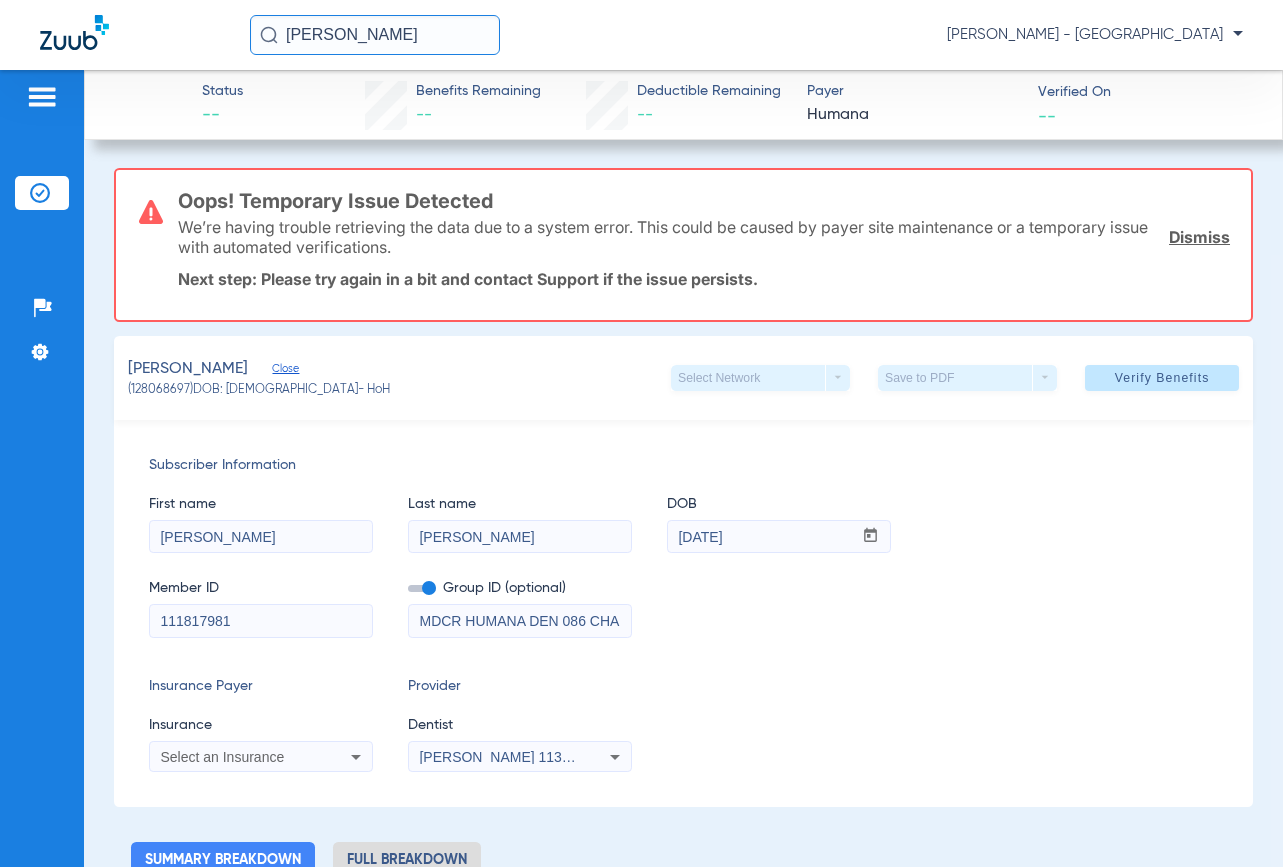 click 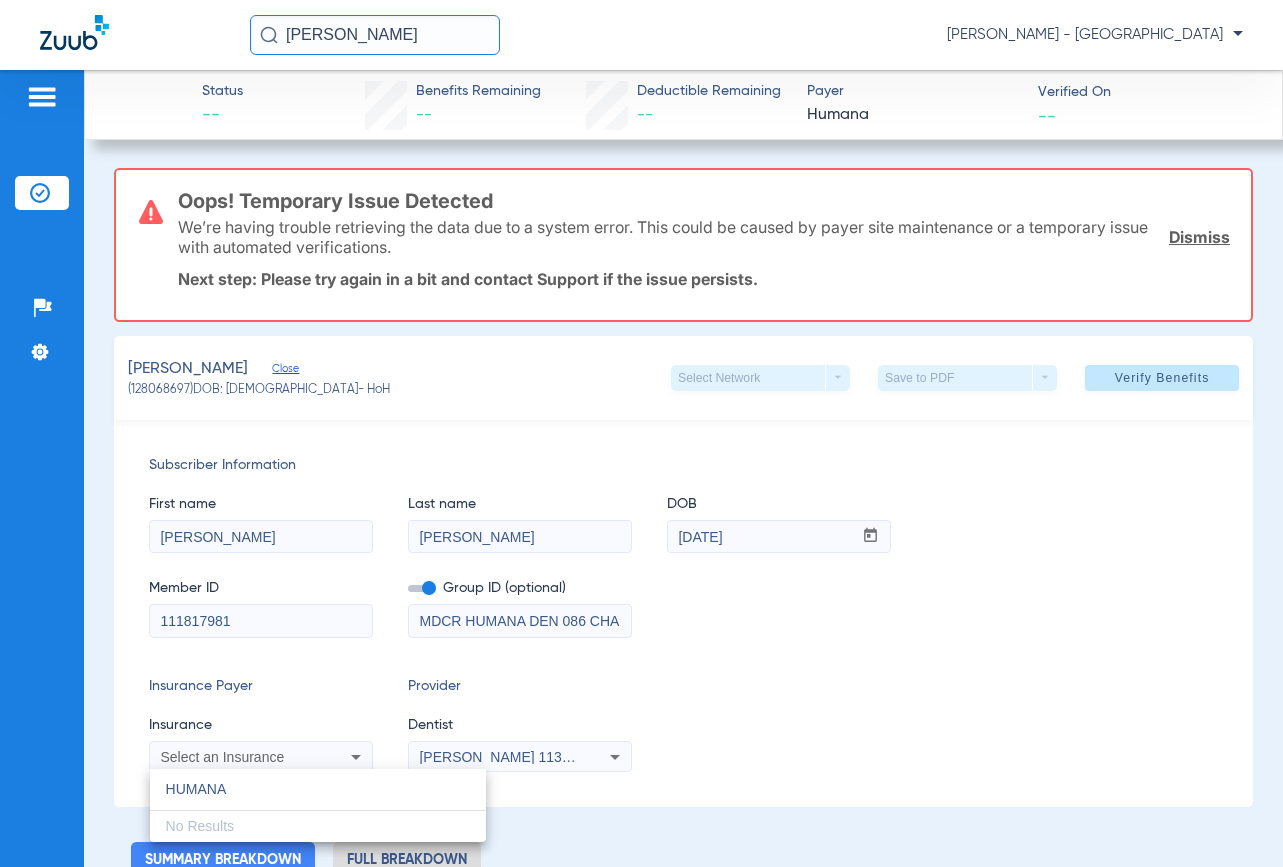 type on "HUMANA" 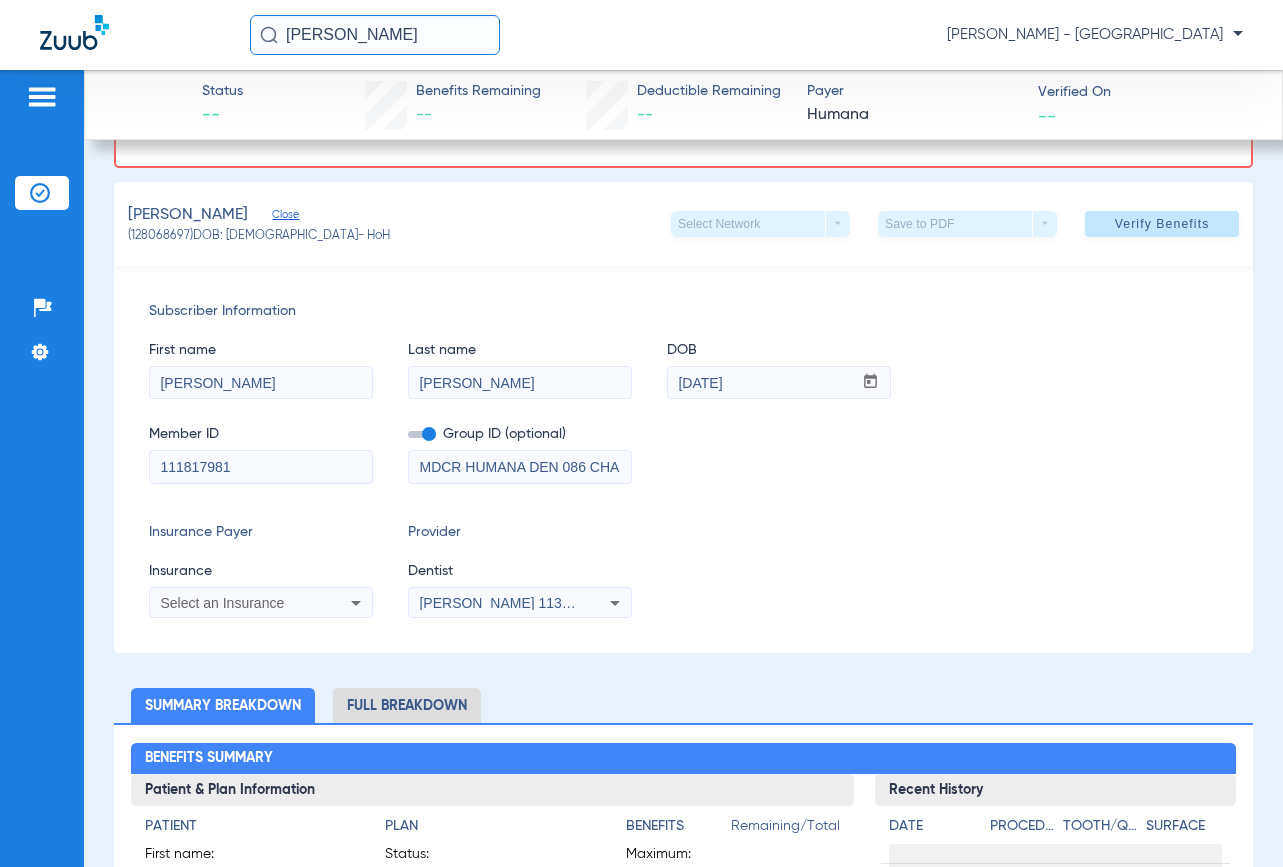 scroll, scrollTop: 200, scrollLeft: 0, axis: vertical 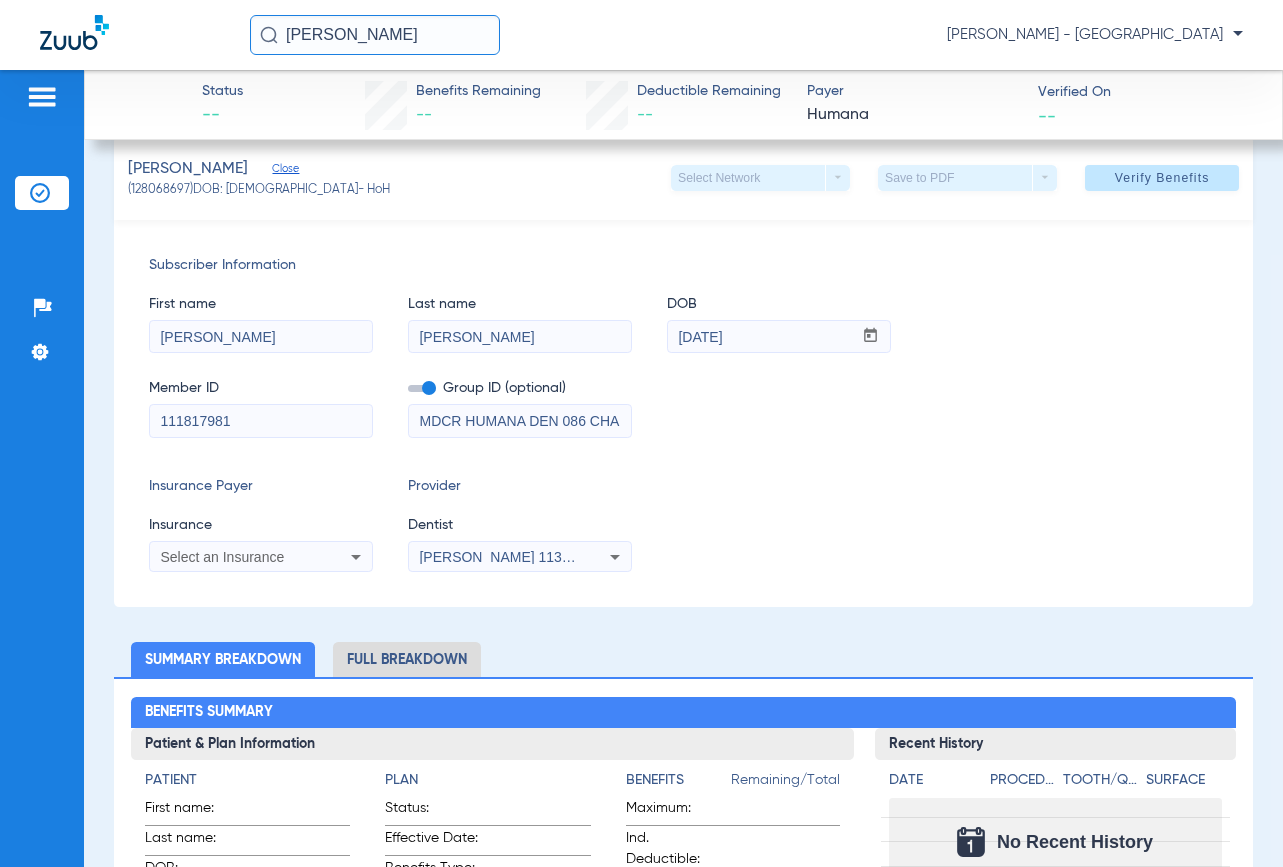 click on "Select an Insurance" at bounding box center (261, 557) 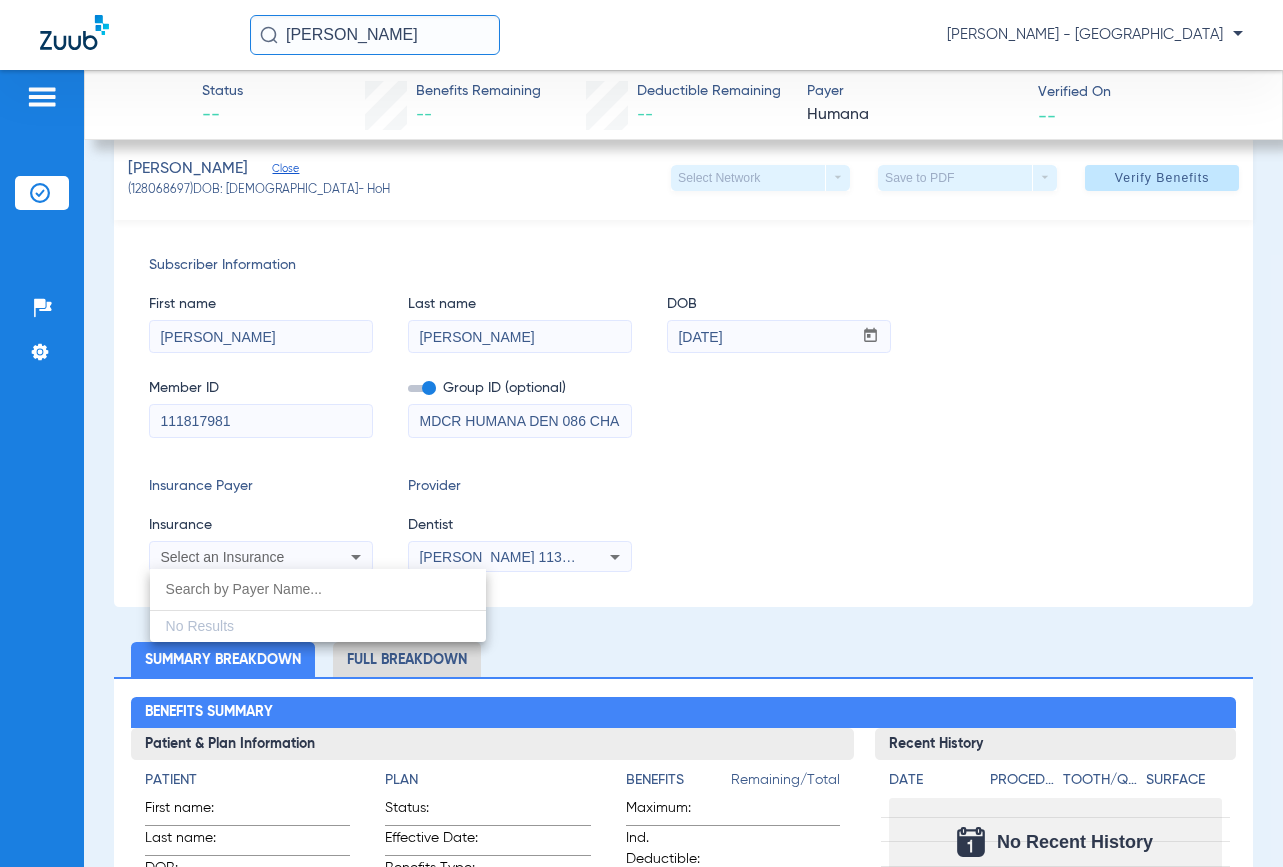 click on "No Results" at bounding box center (318, 606) 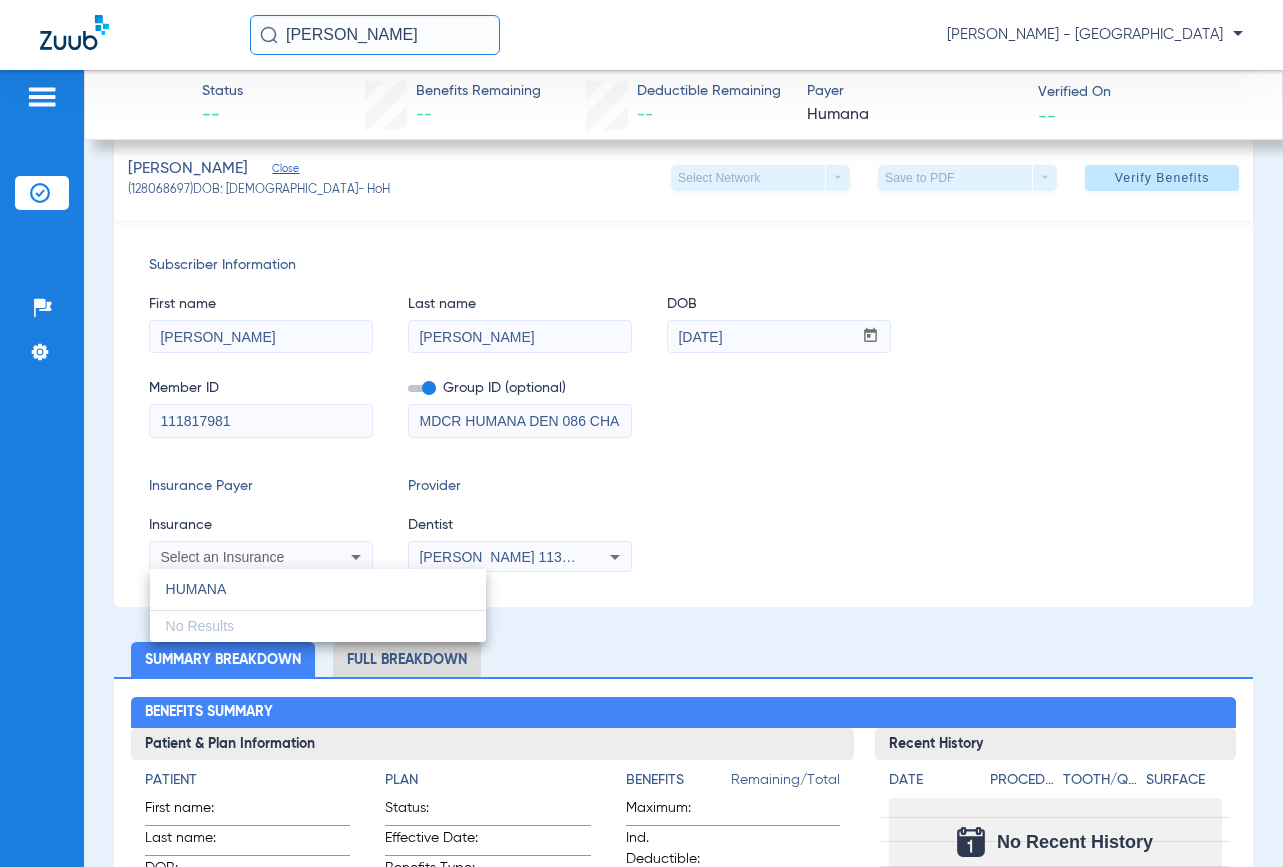type on "HUMANA" 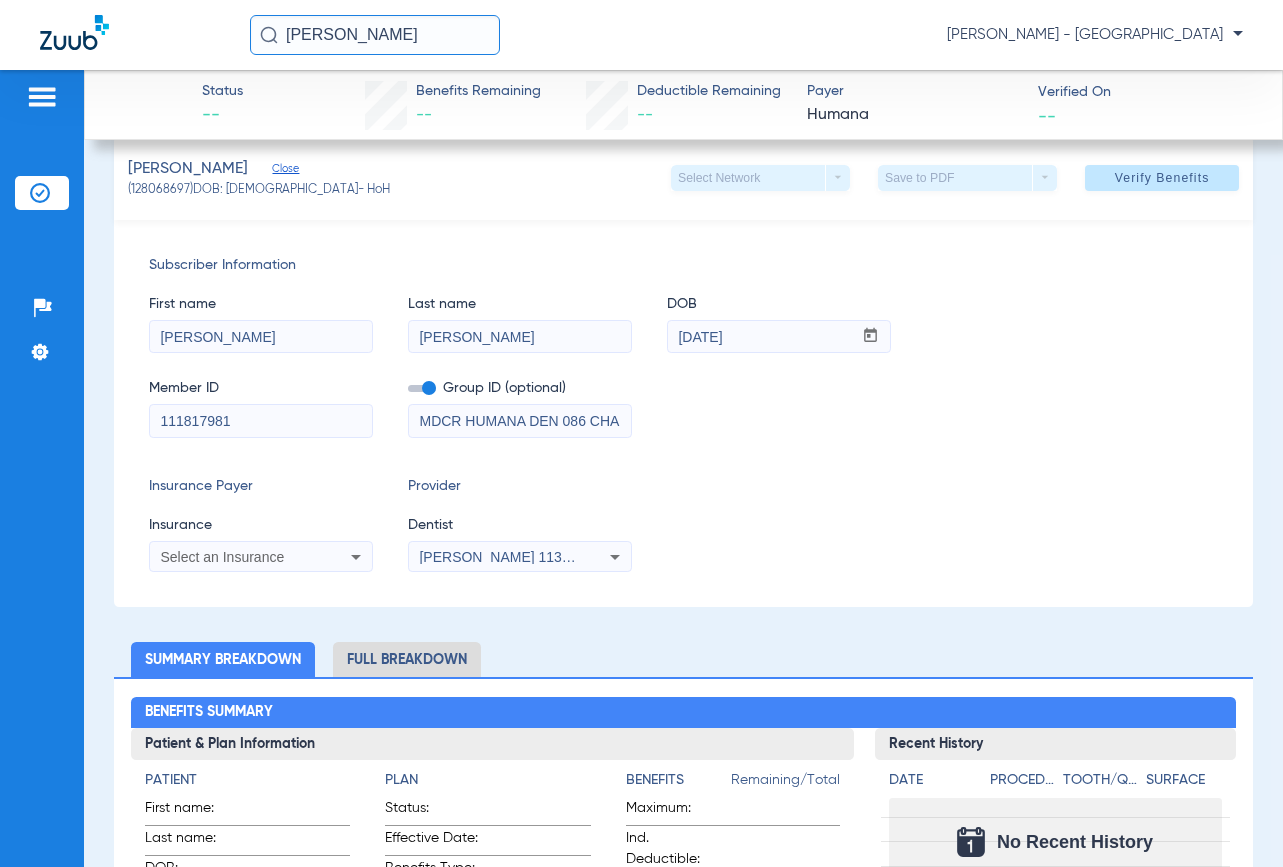 click on "Insurance Payer" 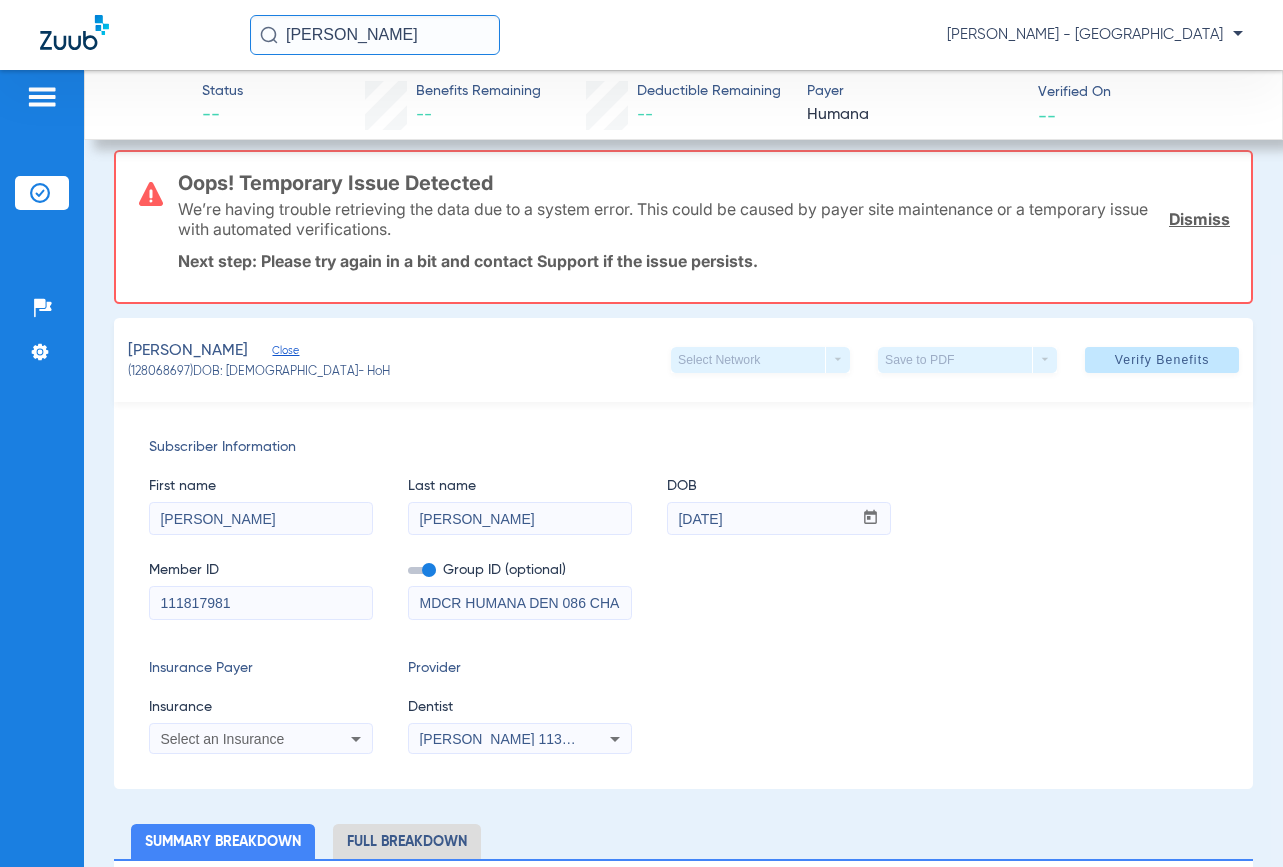 scroll, scrollTop: 0, scrollLeft: 0, axis: both 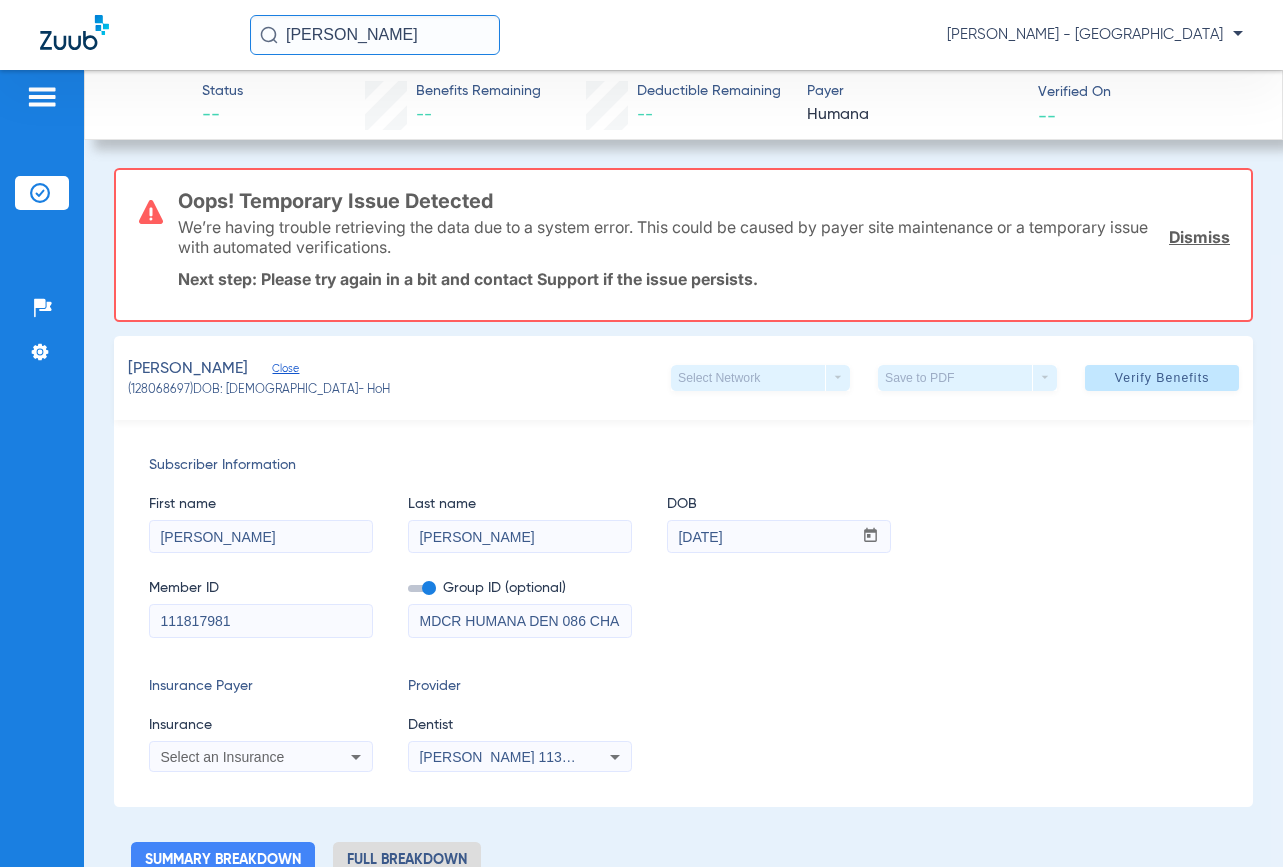 click on "We’re having trouble retrieving the data due to a system error. This could be caused by payer site maintenance or a temporary issue with automated verifications.  Dismiss" 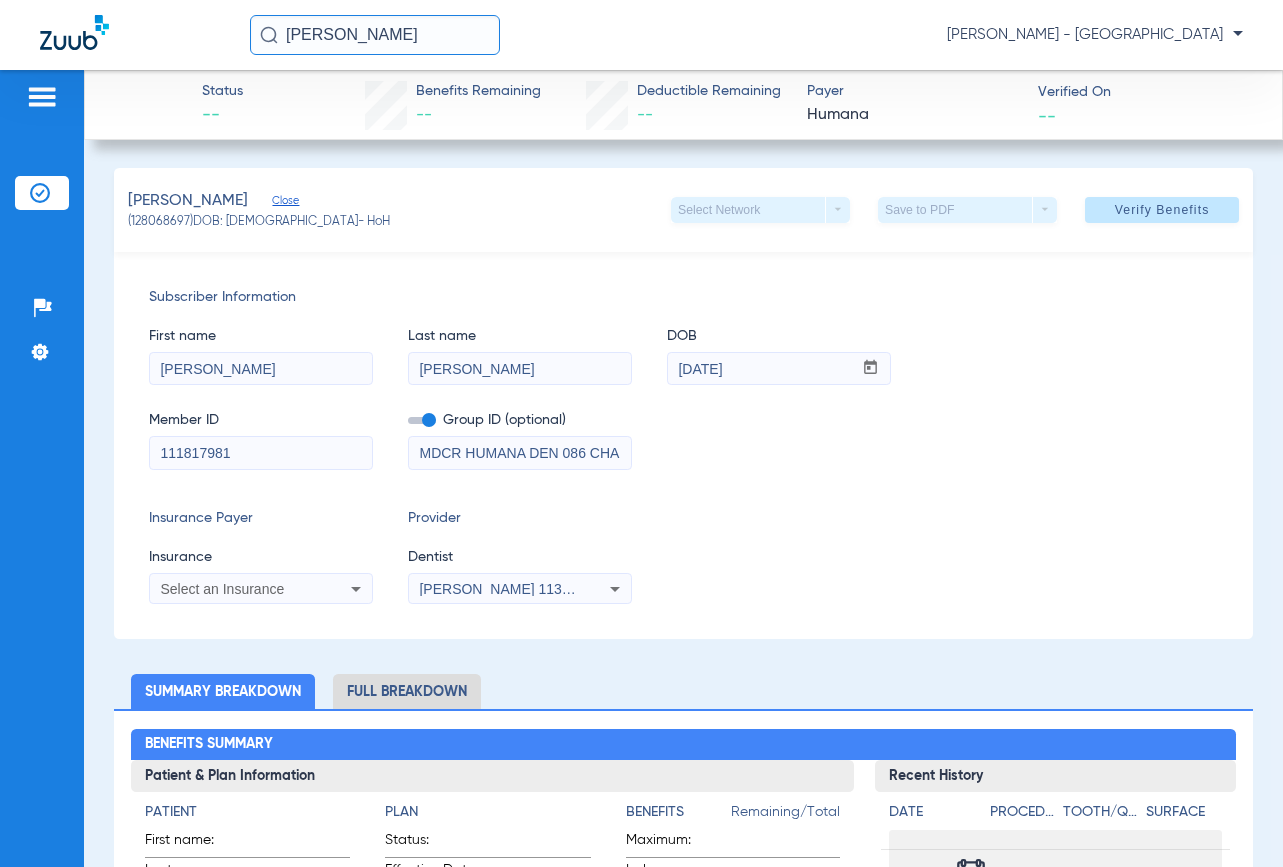 drag, startPoint x: 310, startPoint y: 615, endPoint x: 313, endPoint y: 592, distance: 23.194826 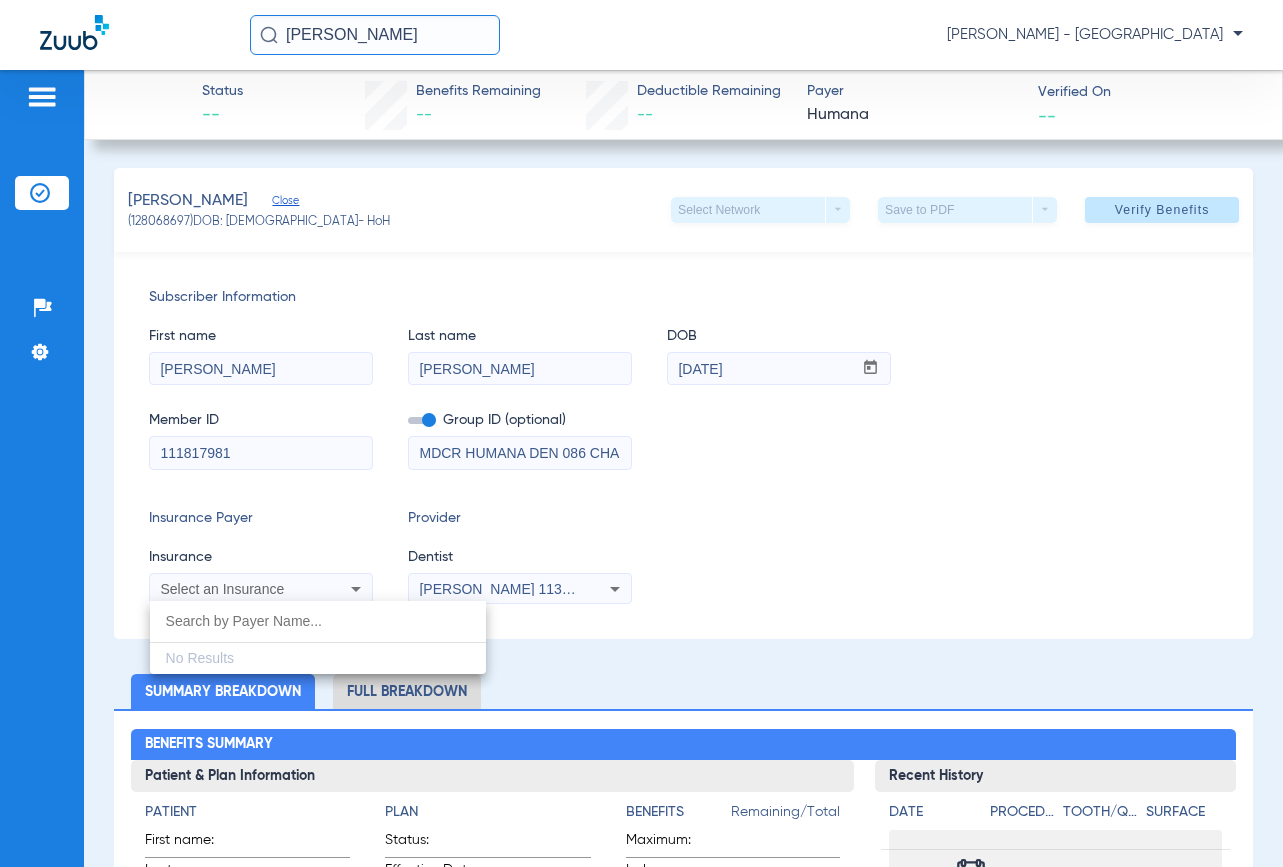 click at bounding box center (641, 433) 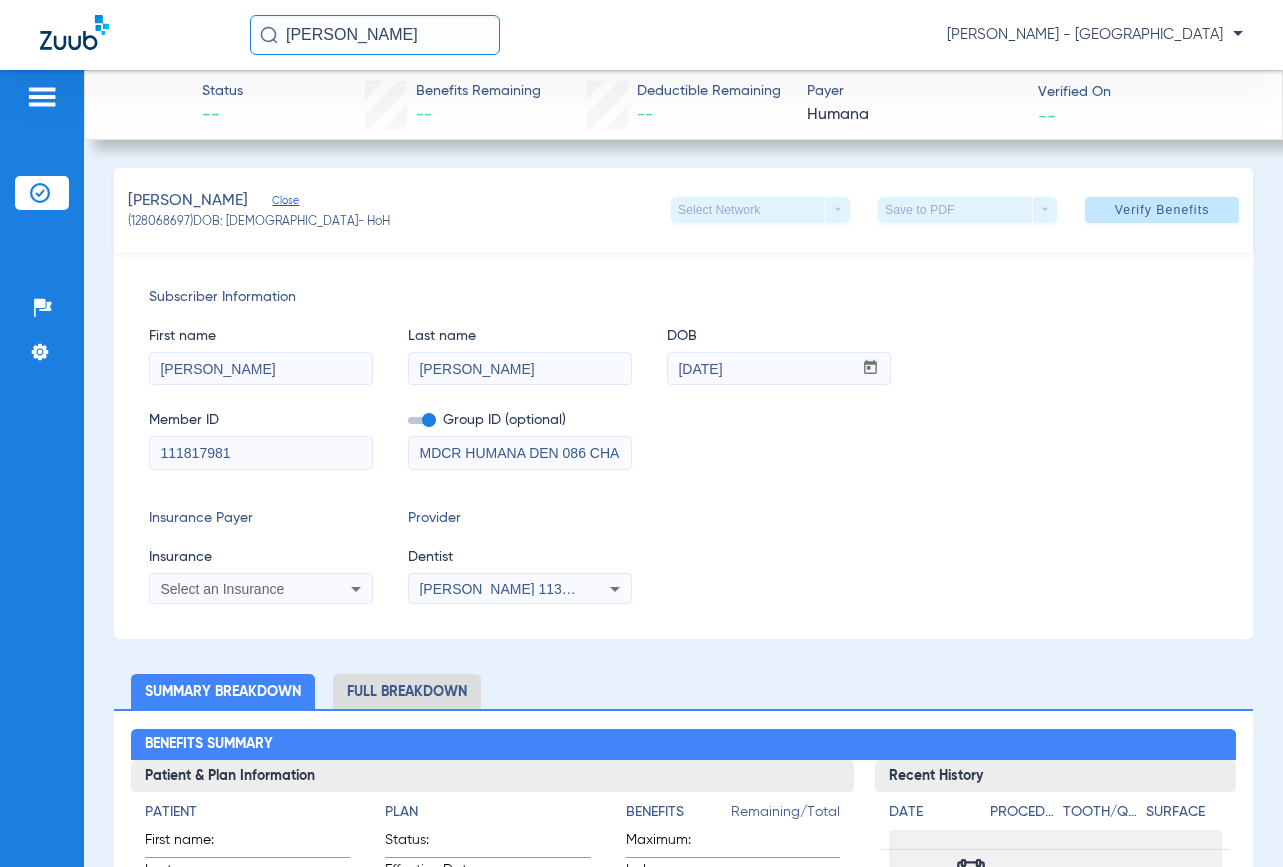 scroll, scrollTop: 100, scrollLeft: 0, axis: vertical 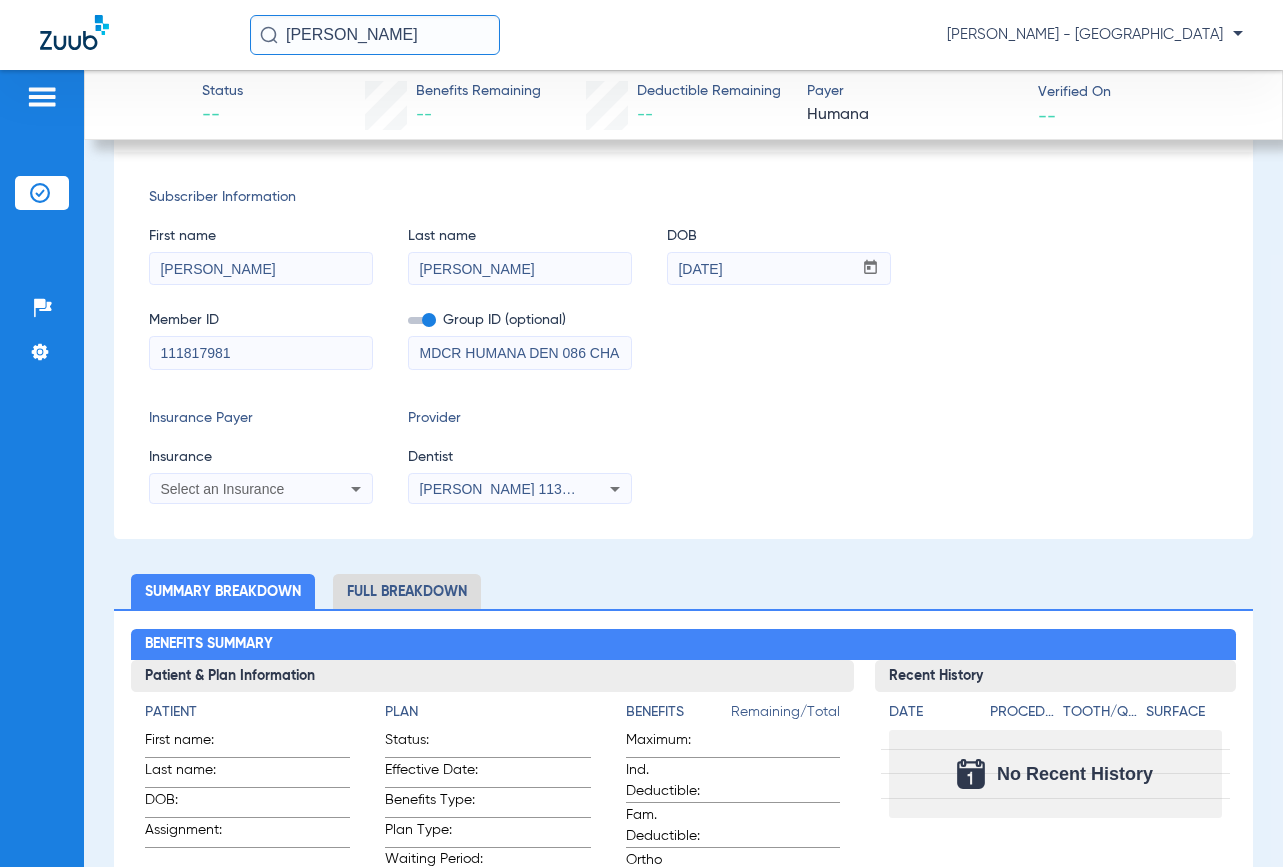 drag, startPoint x: 404, startPoint y: 31, endPoint x: -215, endPoint y: 17, distance: 619.1583 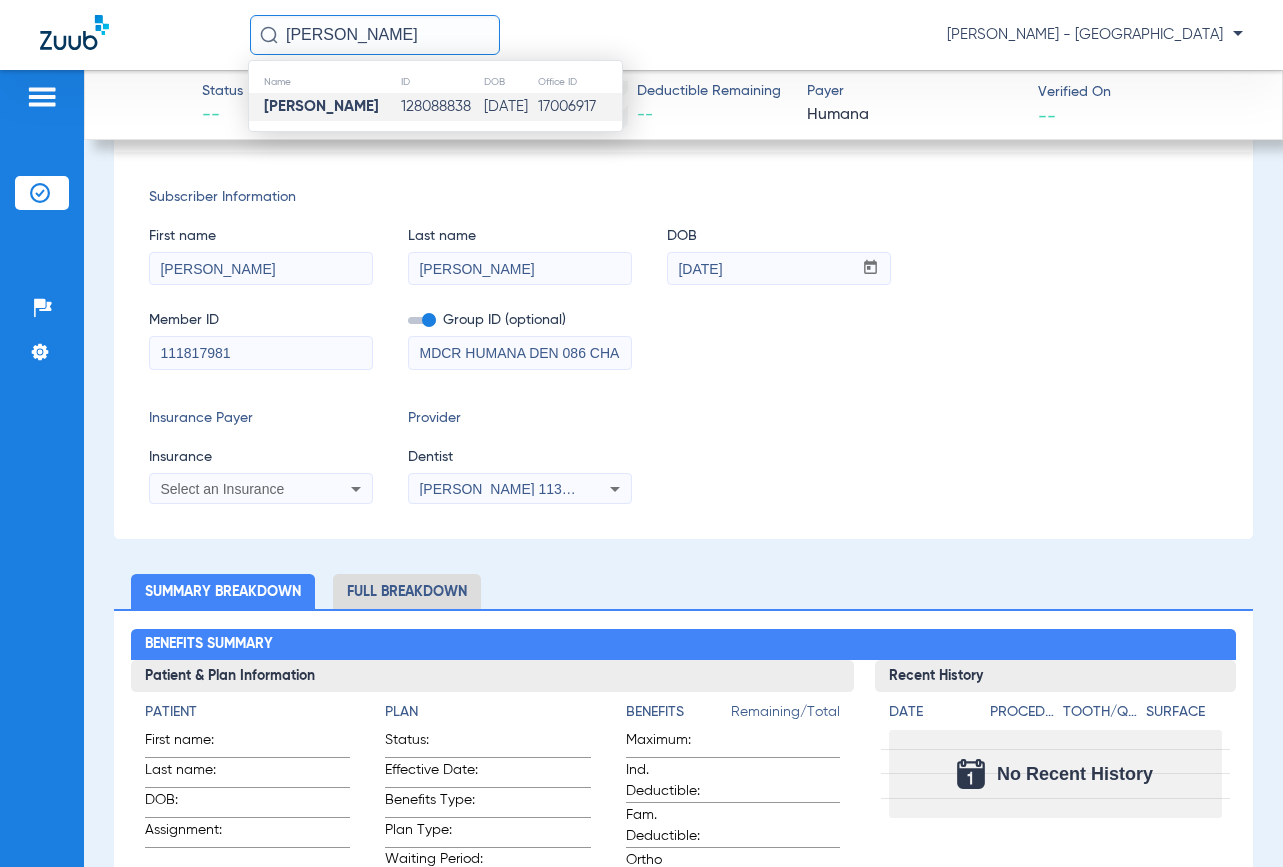 type on "[PERSON_NAME]" 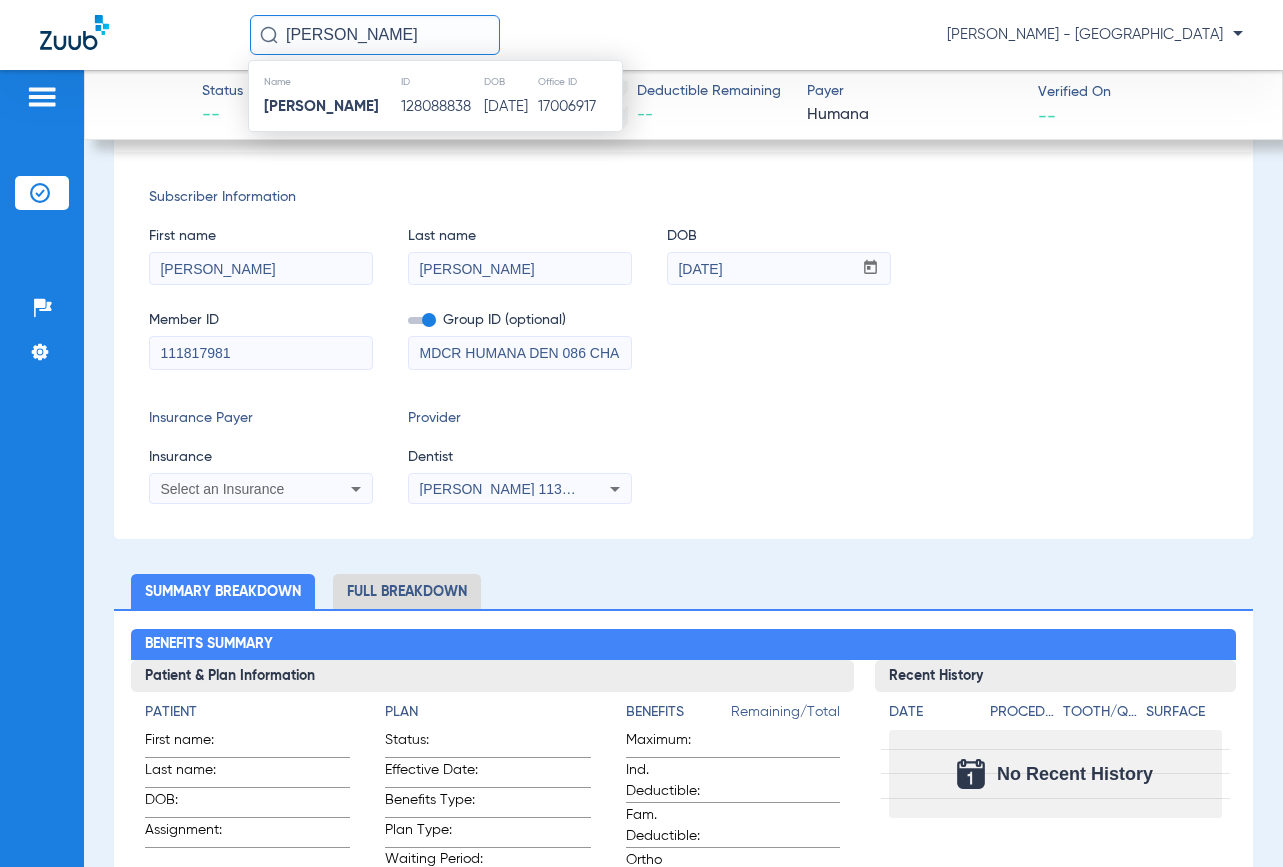 click on "[DATE]" 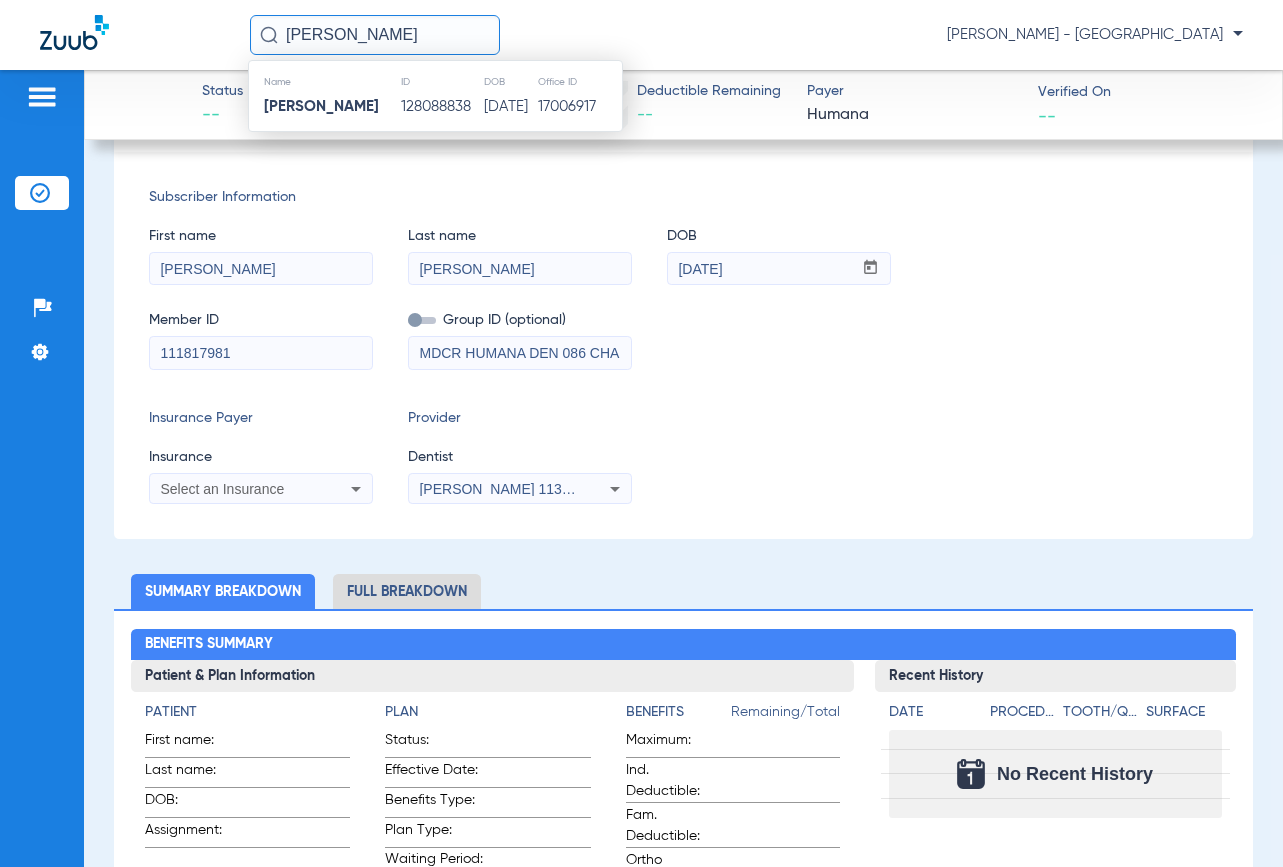 type 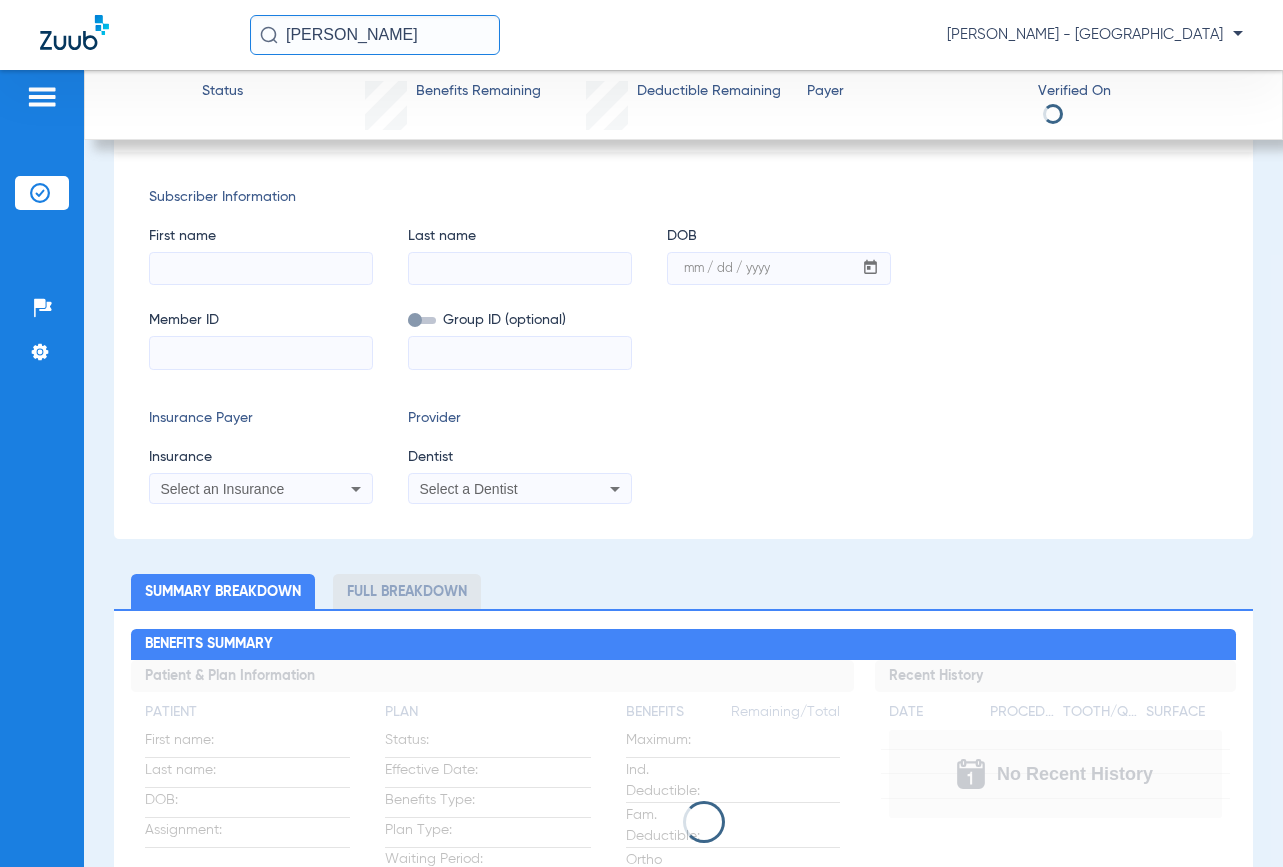 scroll, scrollTop: 109, scrollLeft: 0, axis: vertical 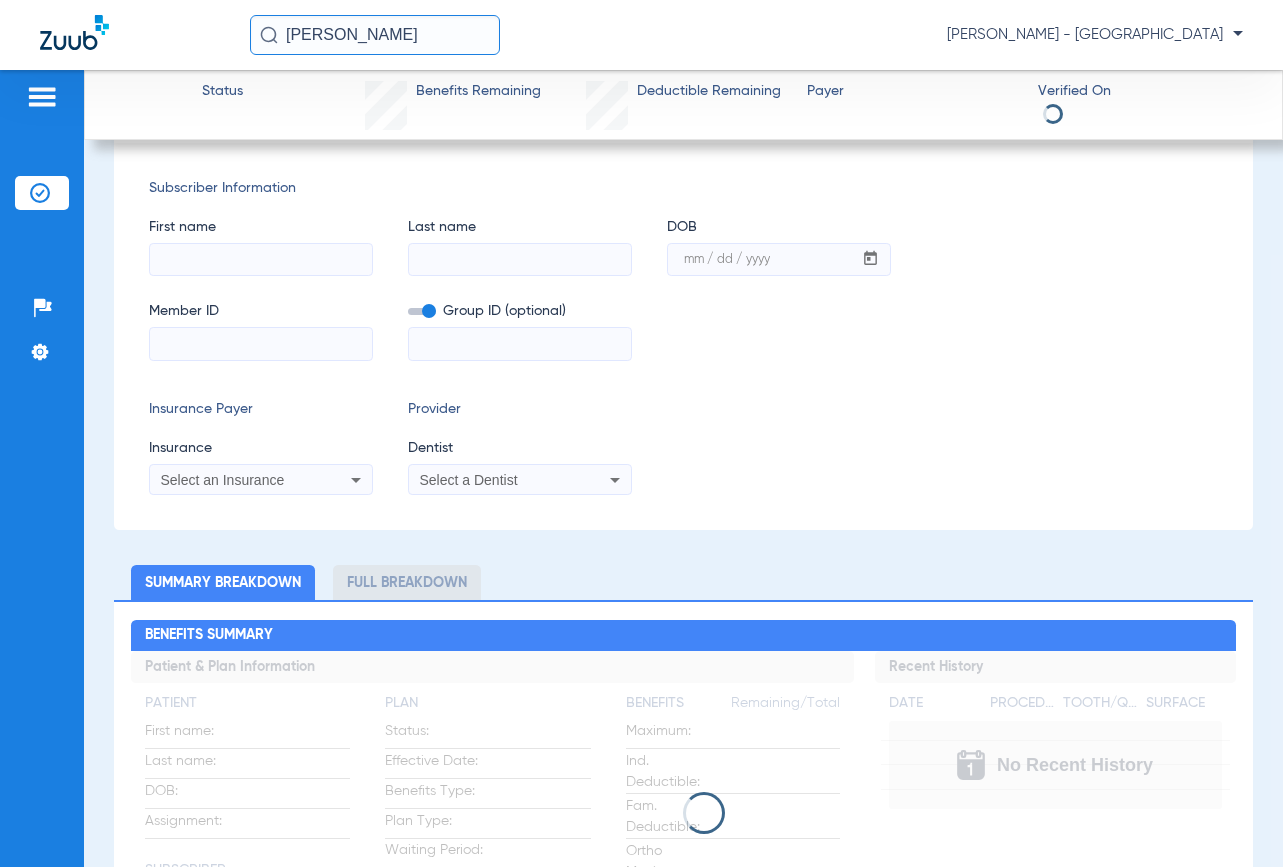 type on "[PERSON_NAME]" 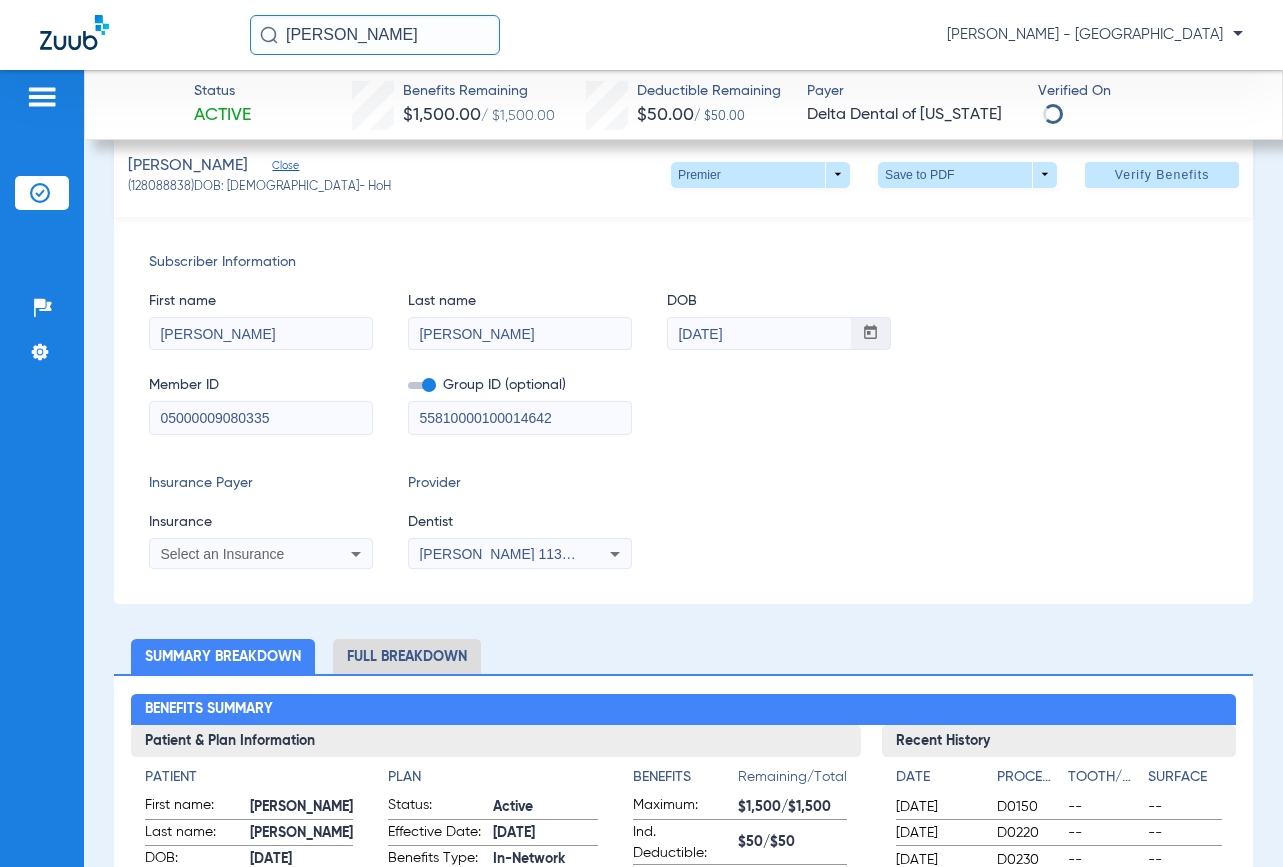 scroll, scrollTop: 0, scrollLeft: 0, axis: both 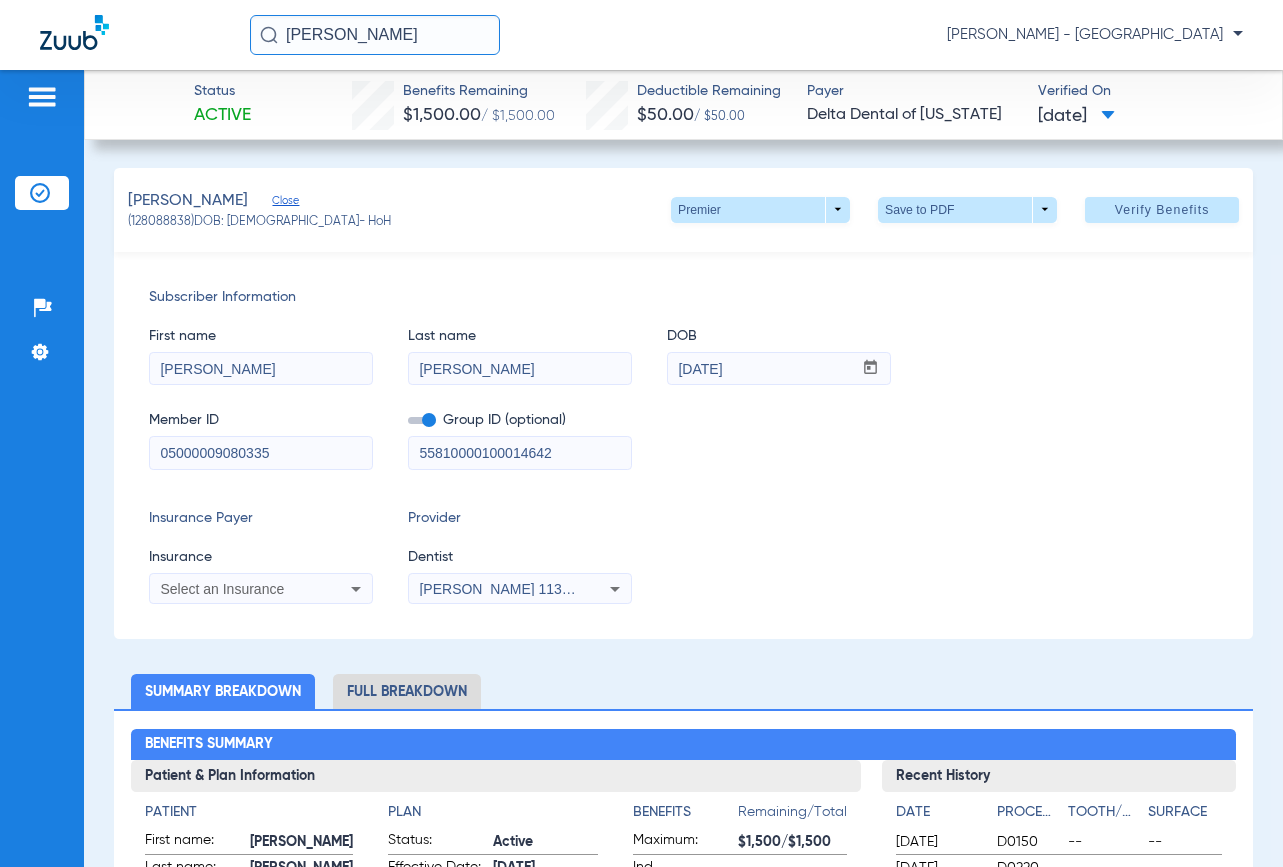 click on "Close" 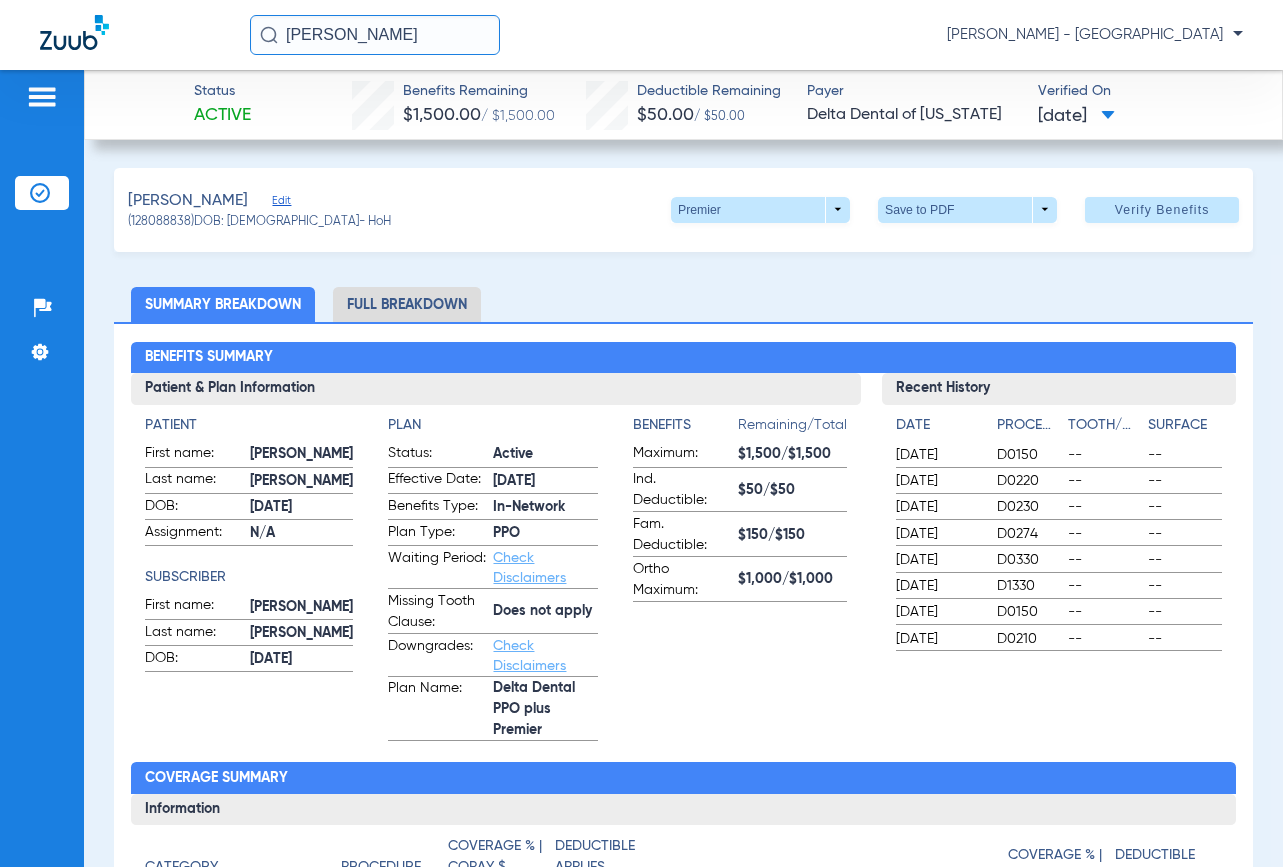 drag, startPoint x: 429, startPoint y: 48, endPoint x: -290, endPoint y: 85, distance: 719.9514 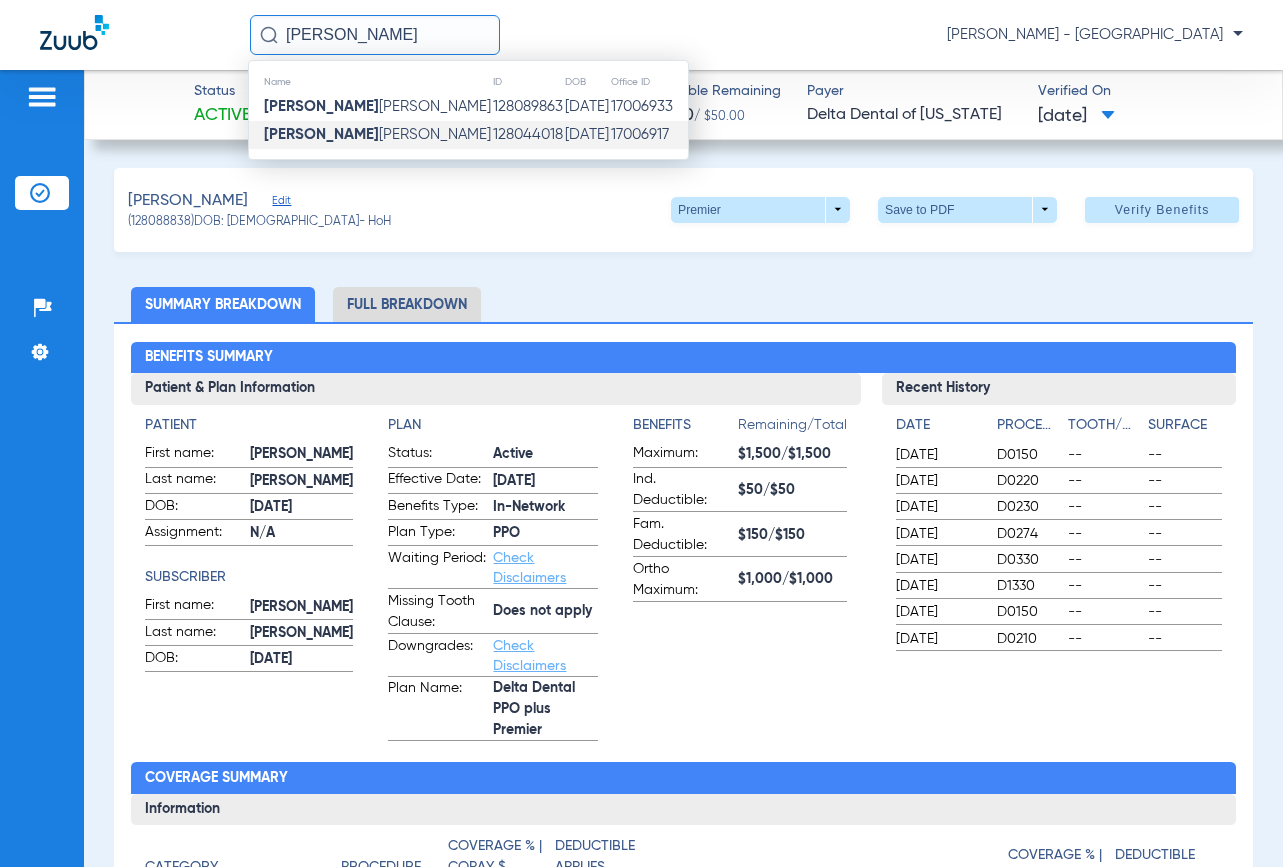 type on "[PERSON_NAME]" 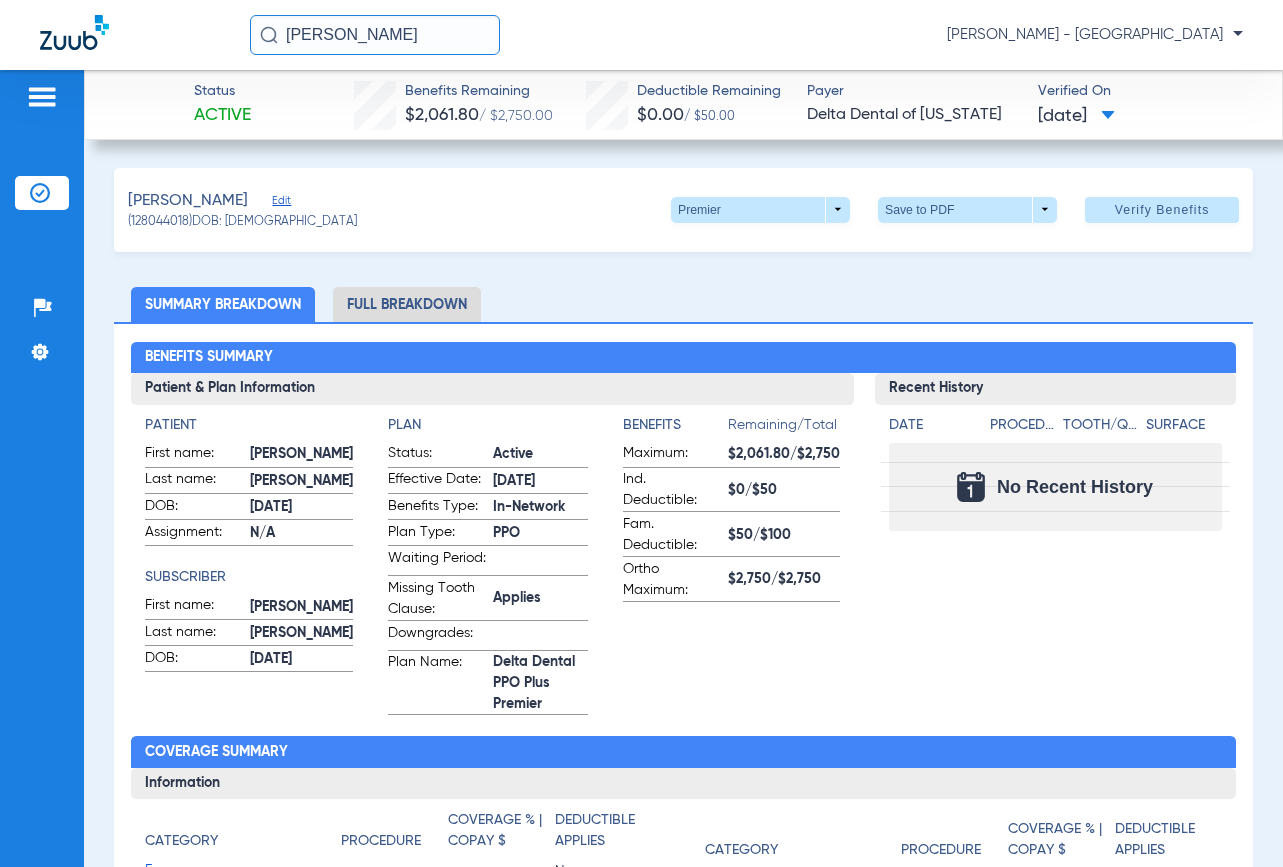 drag, startPoint x: 405, startPoint y: 34, endPoint x: -140, endPoint y: 52, distance: 545.2972 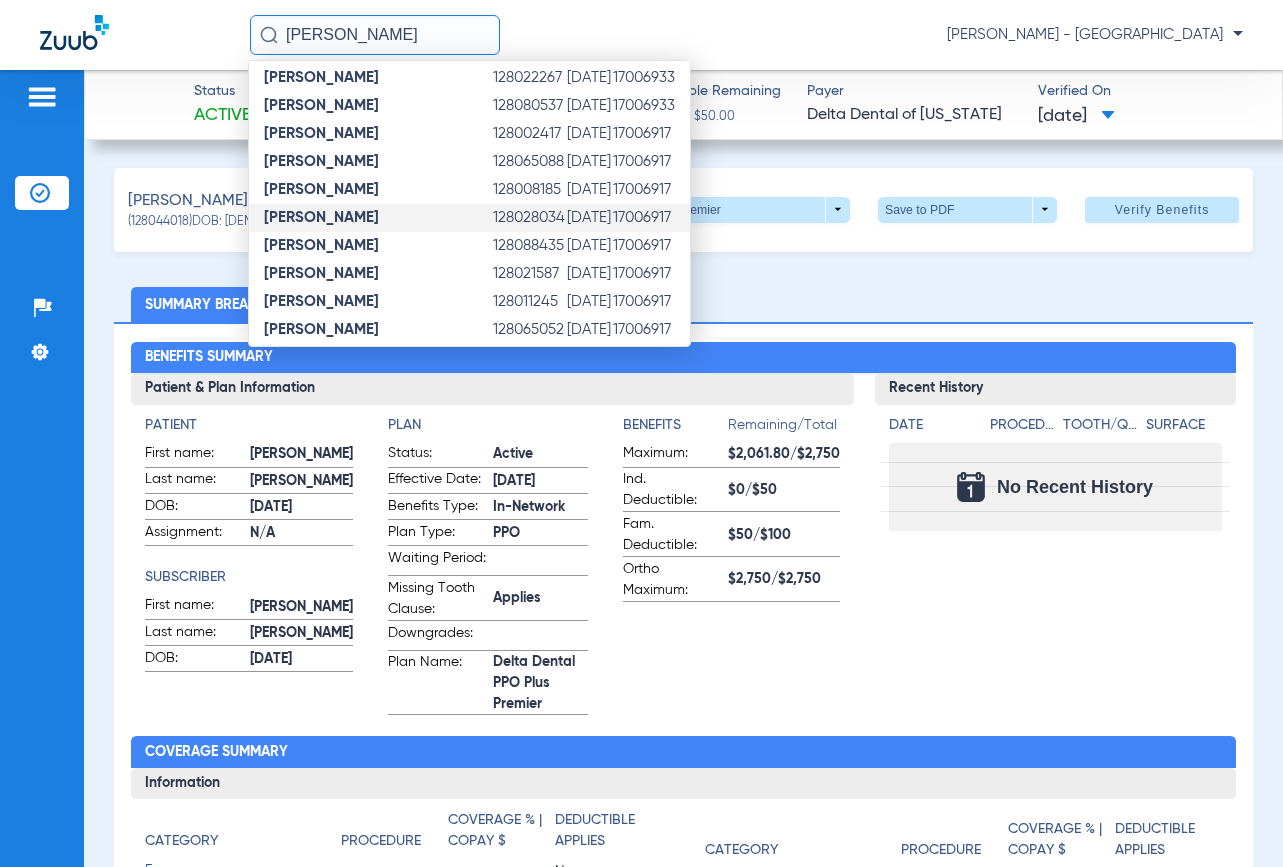 scroll, scrollTop: 0, scrollLeft: 0, axis: both 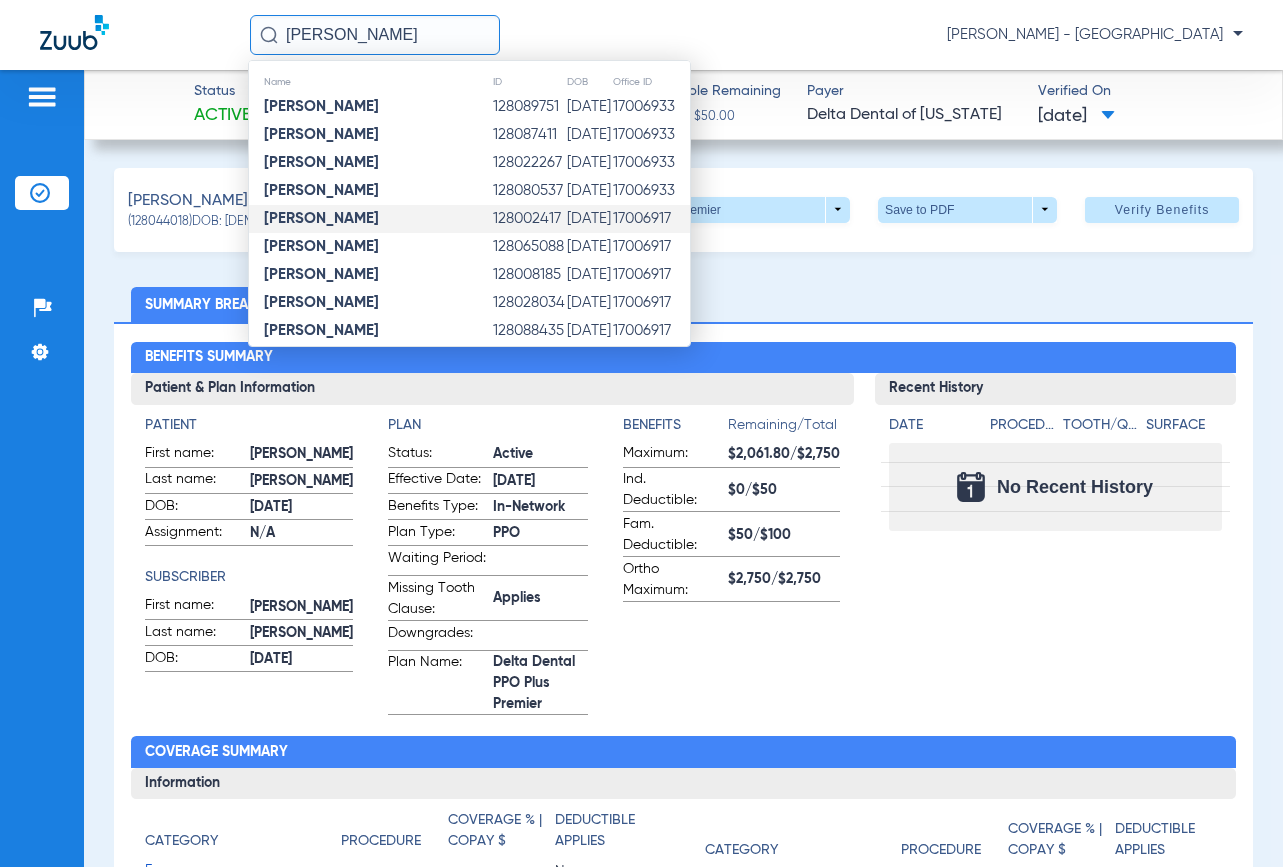 type on "[PERSON_NAME]" 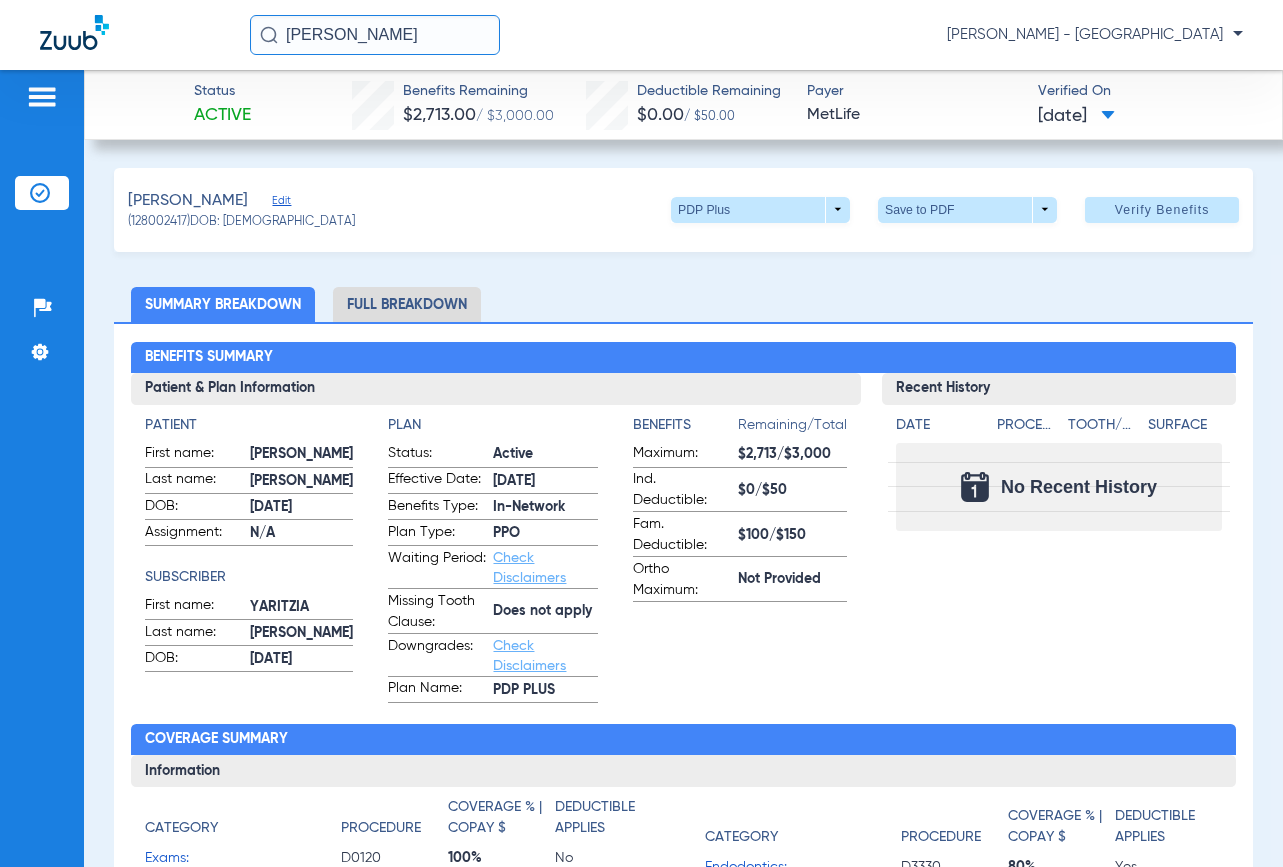 drag, startPoint x: 473, startPoint y: 37, endPoint x: 40, endPoint y: 32, distance: 433.02887 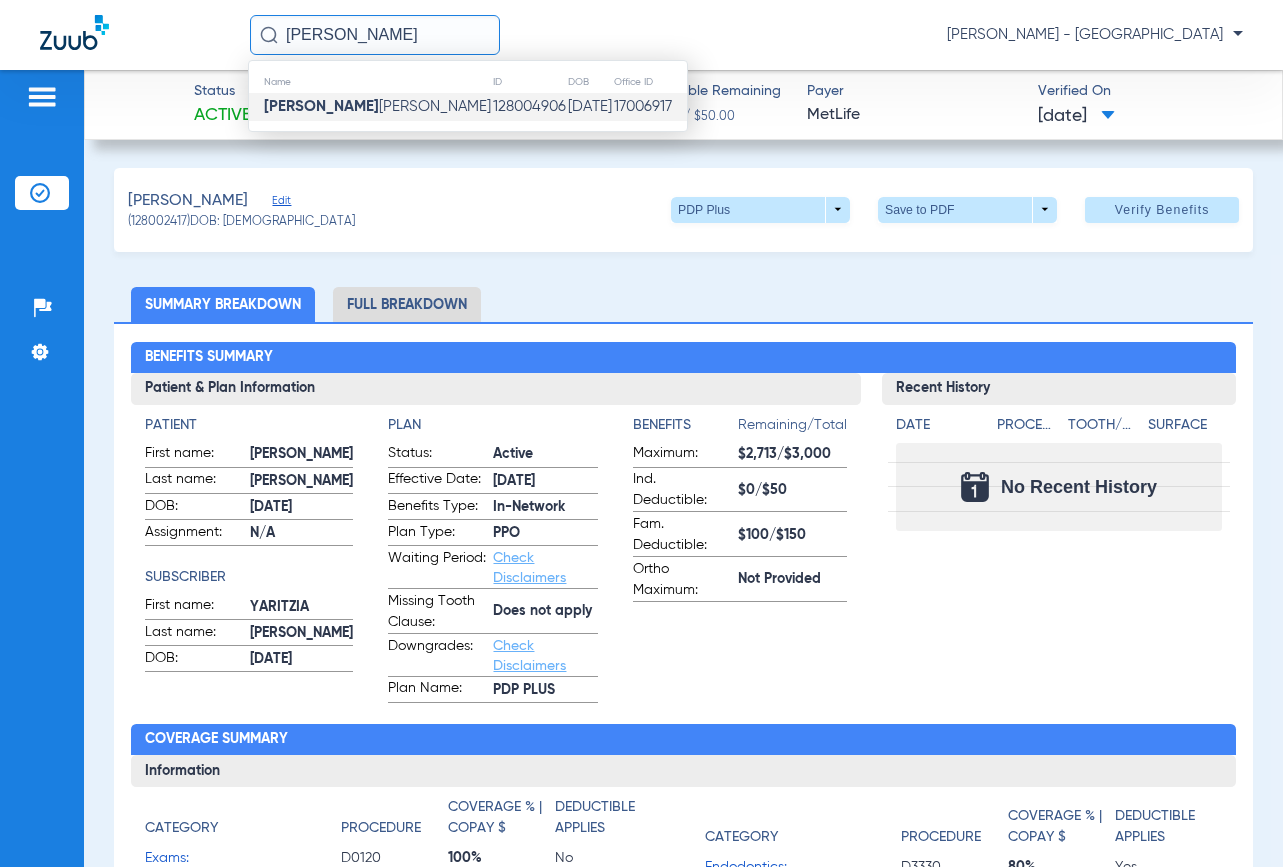 type on "[PERSON_NAME]" 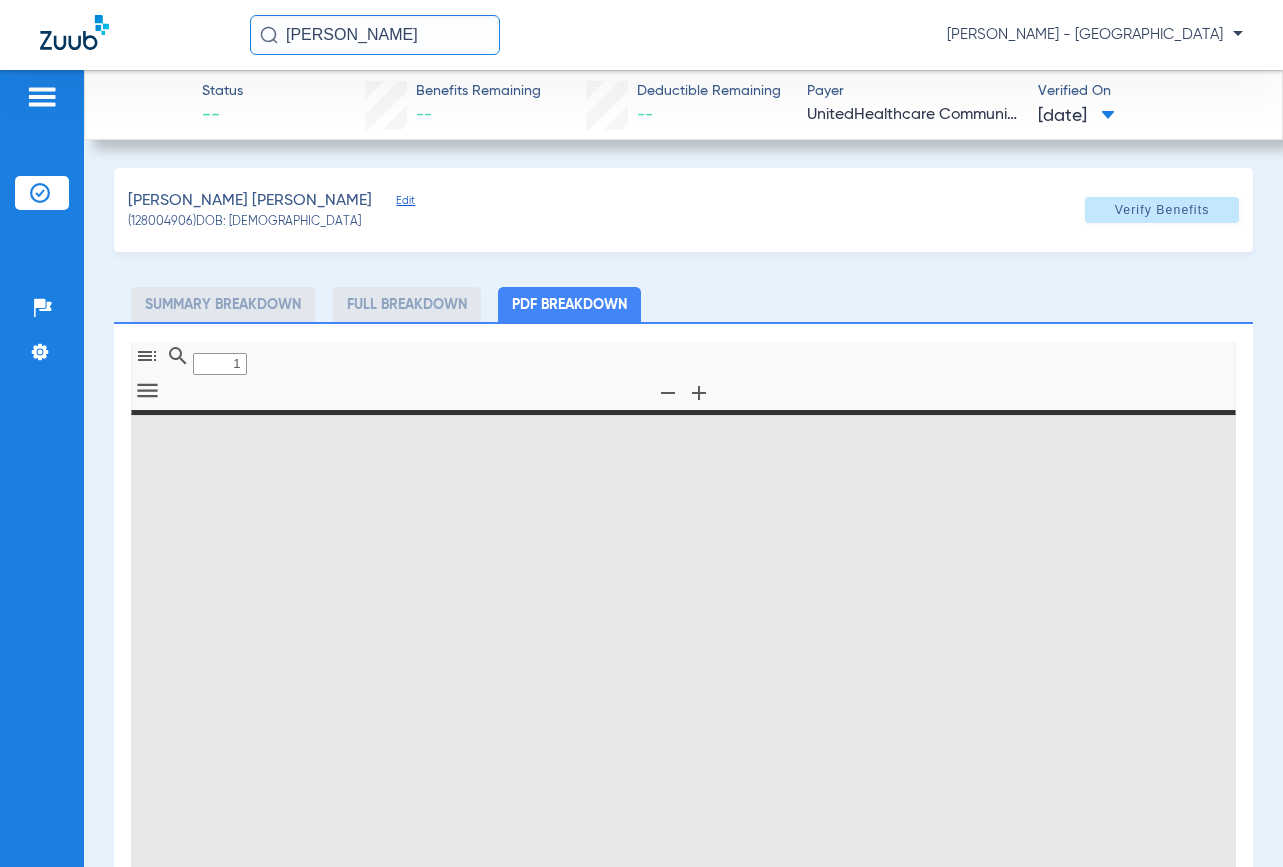 type on "0" 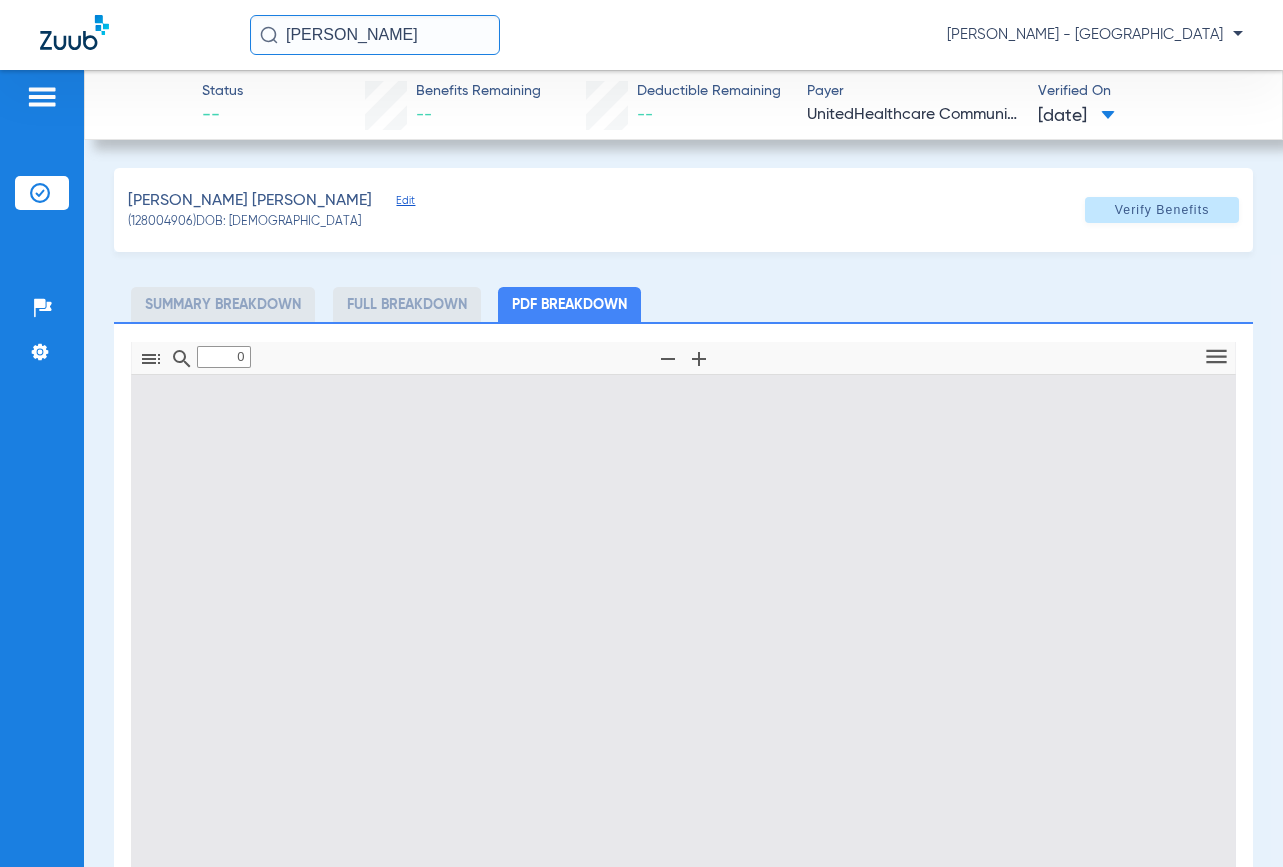 type on "1" 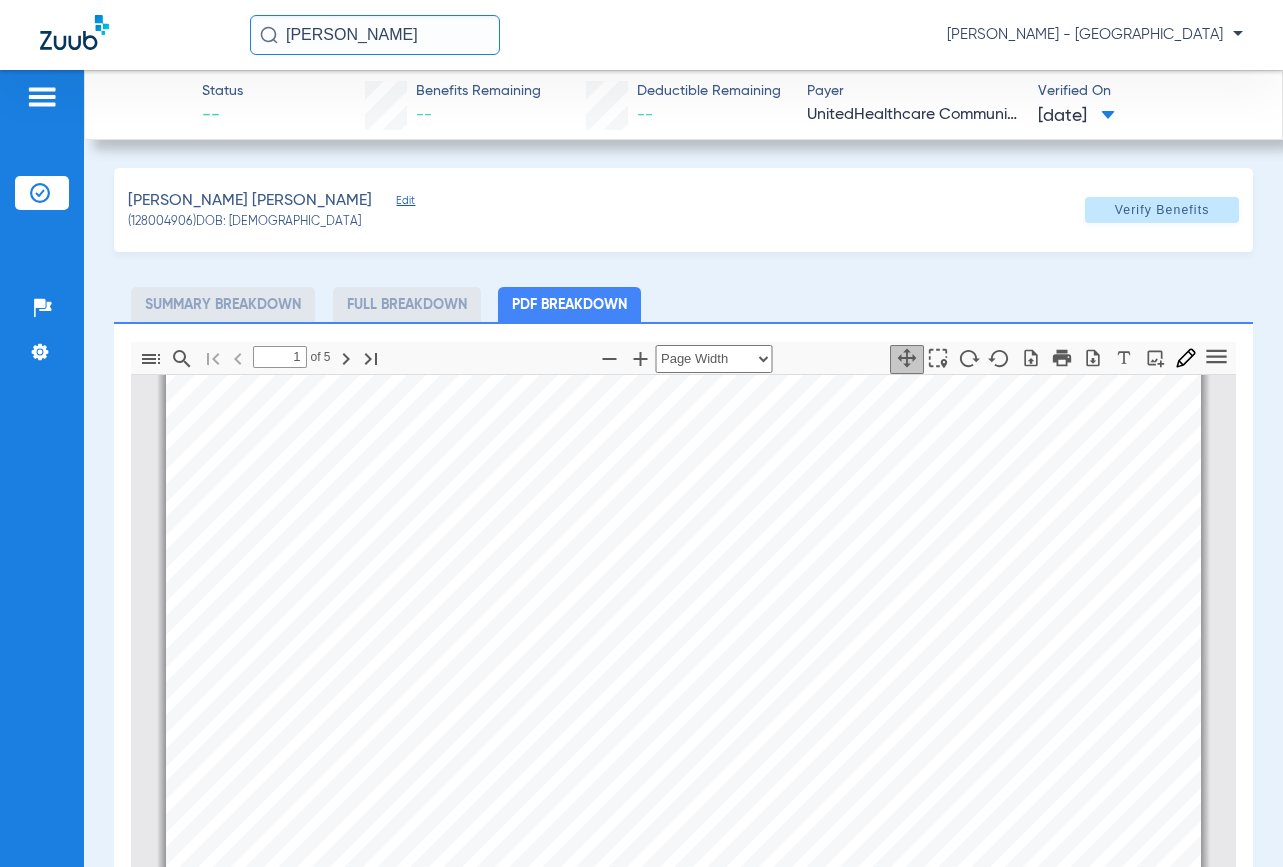 scroll, scrollTop: 200, scrollLeft: 0, axis: vertical 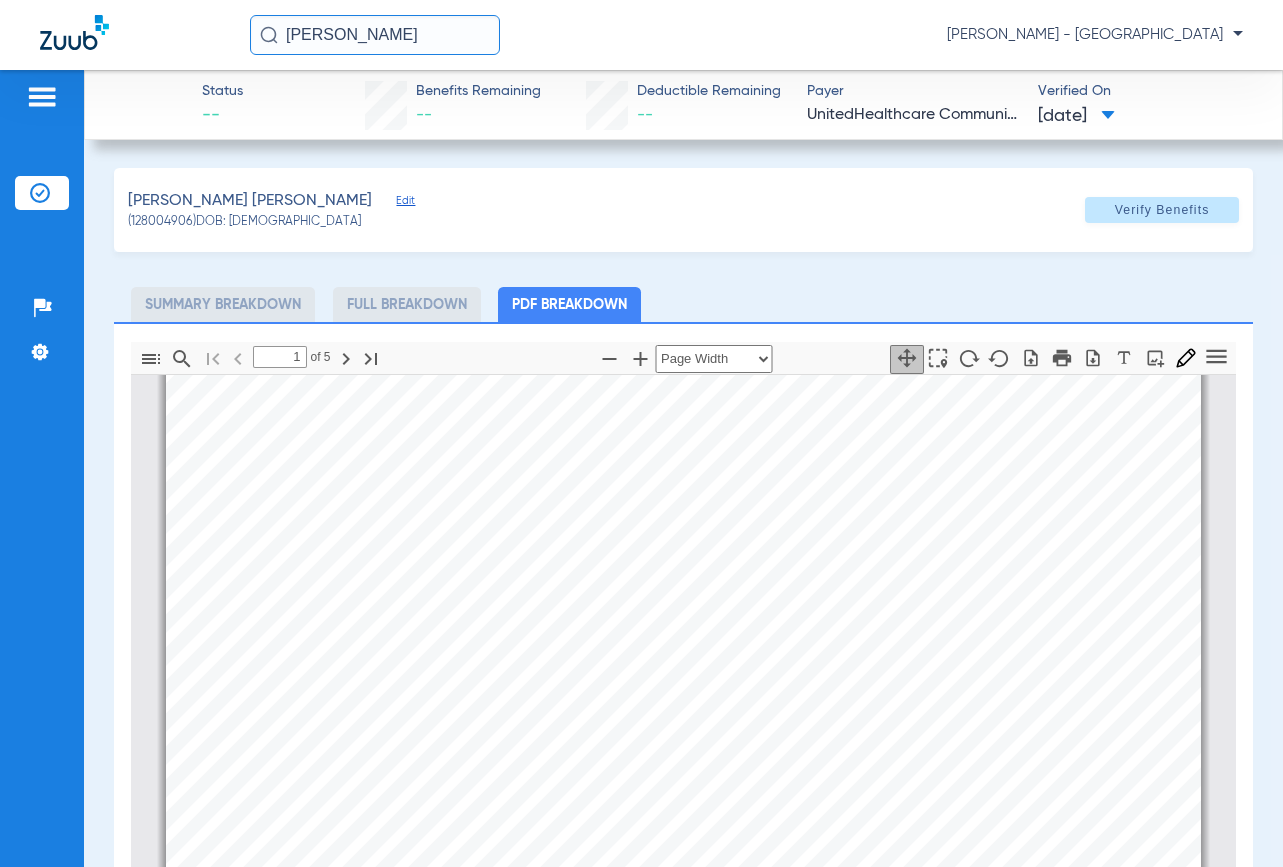 drag, startPoint x: 427, startPoint y: 25, endPoint x: -25, endPoint y: 26, distance: 452.0011 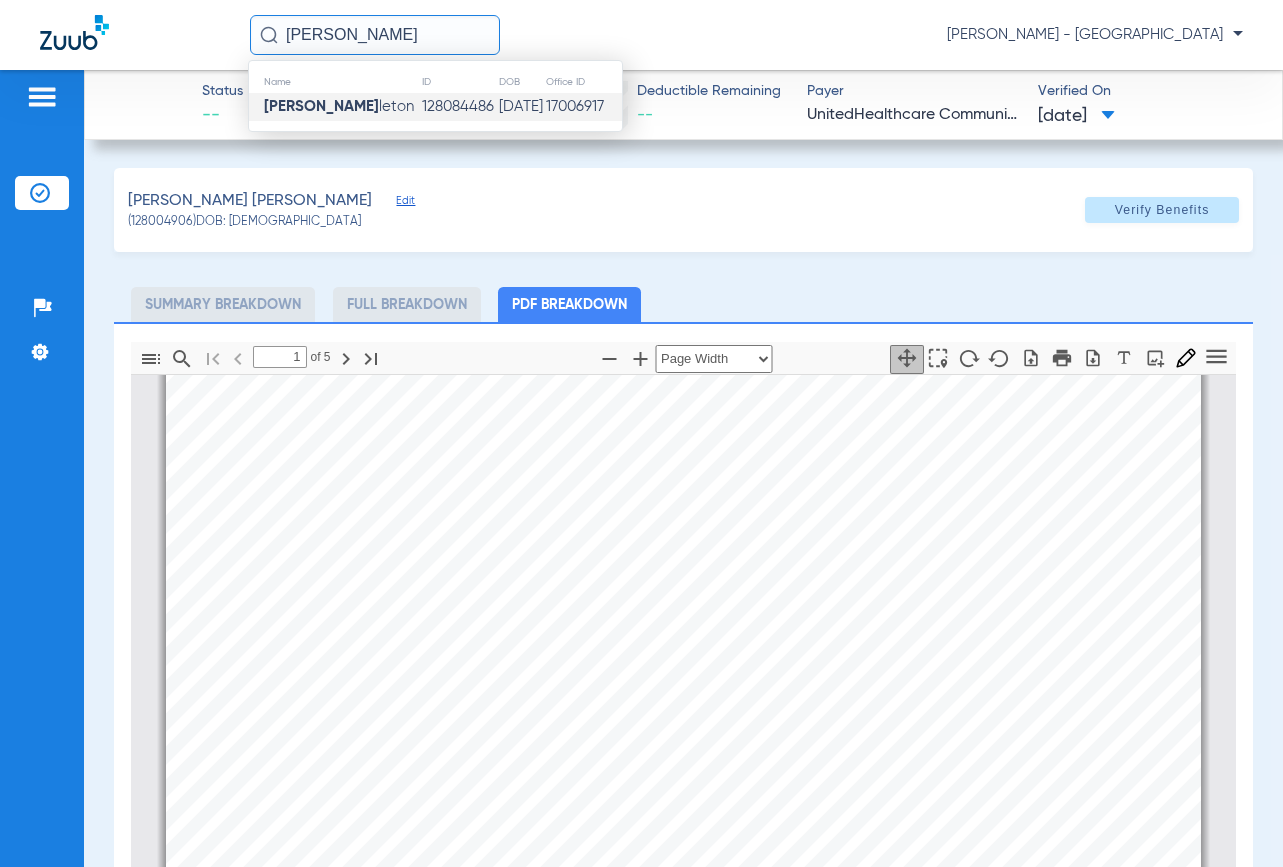 type on "[PERSON_NAME]" 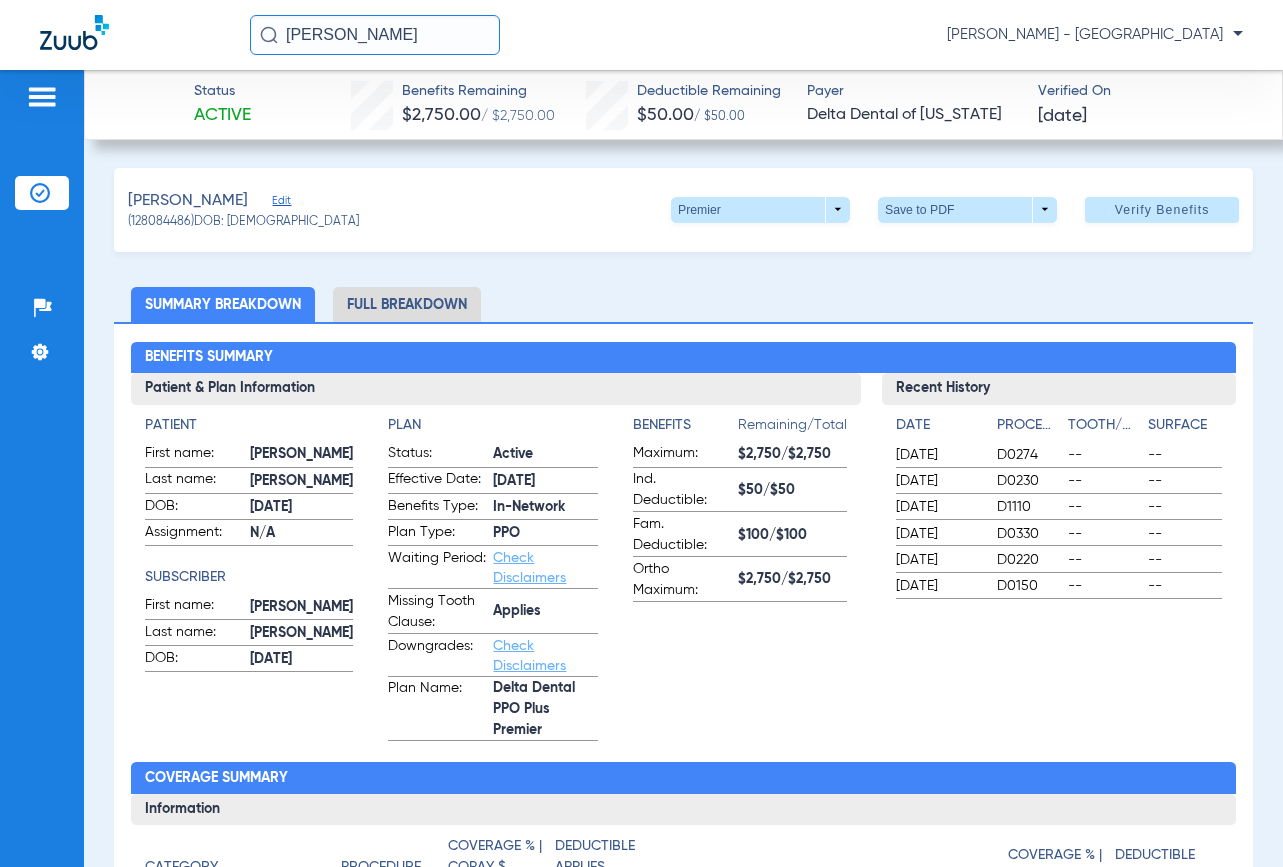 drag, startPoint x: 459, startPoint y: 41, endPoint x: 2, endPoint y: 17, distance: 457.62976 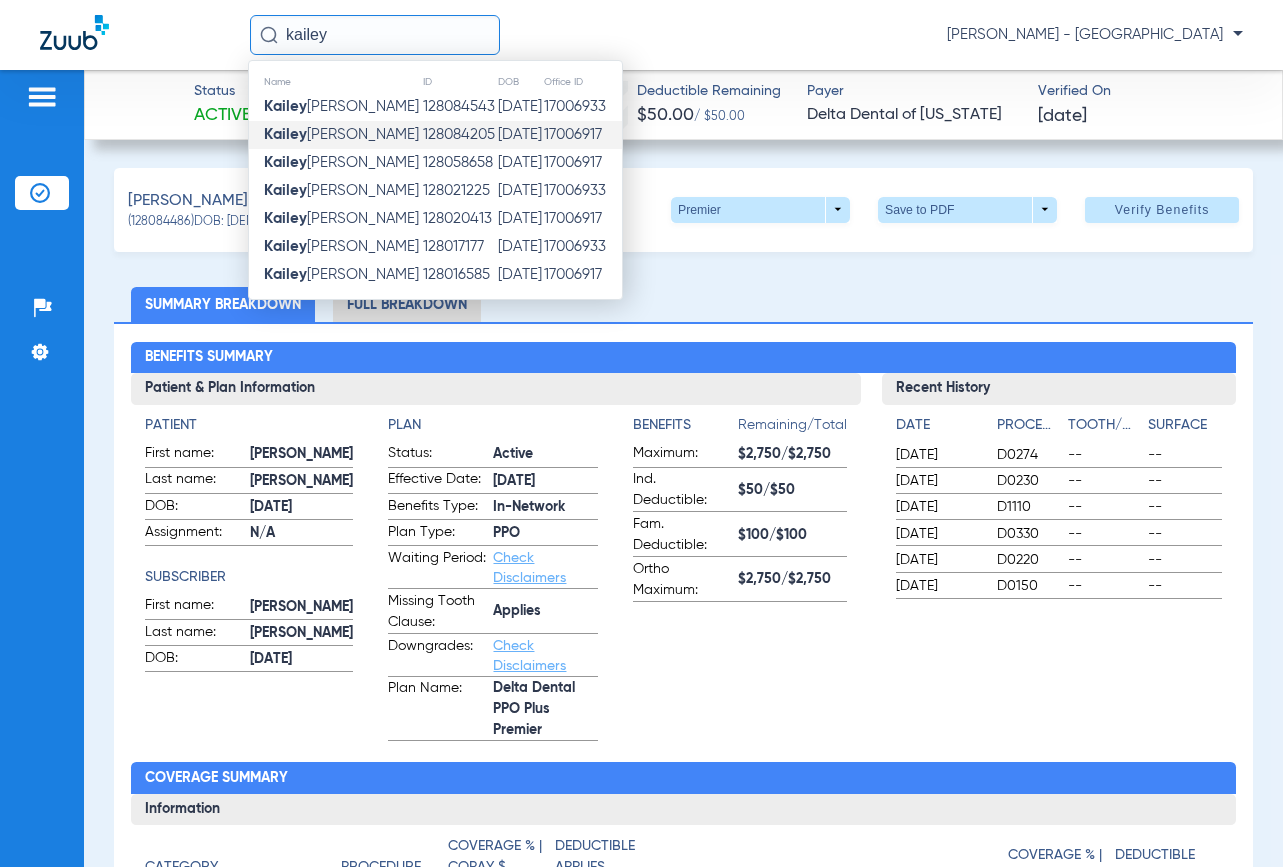 type on "kailey" 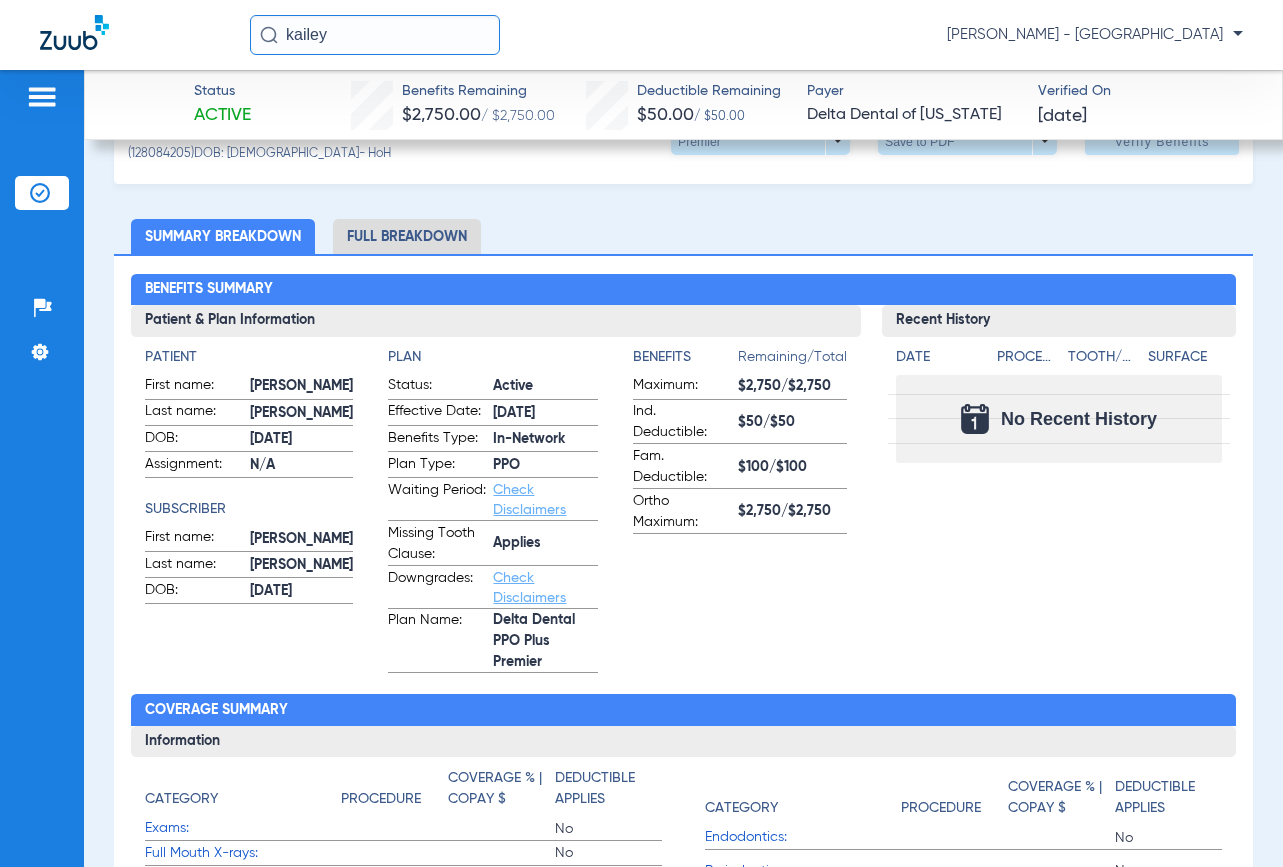 scroll, scrollTop: 100, scrollLeft: 0, axis: vertical 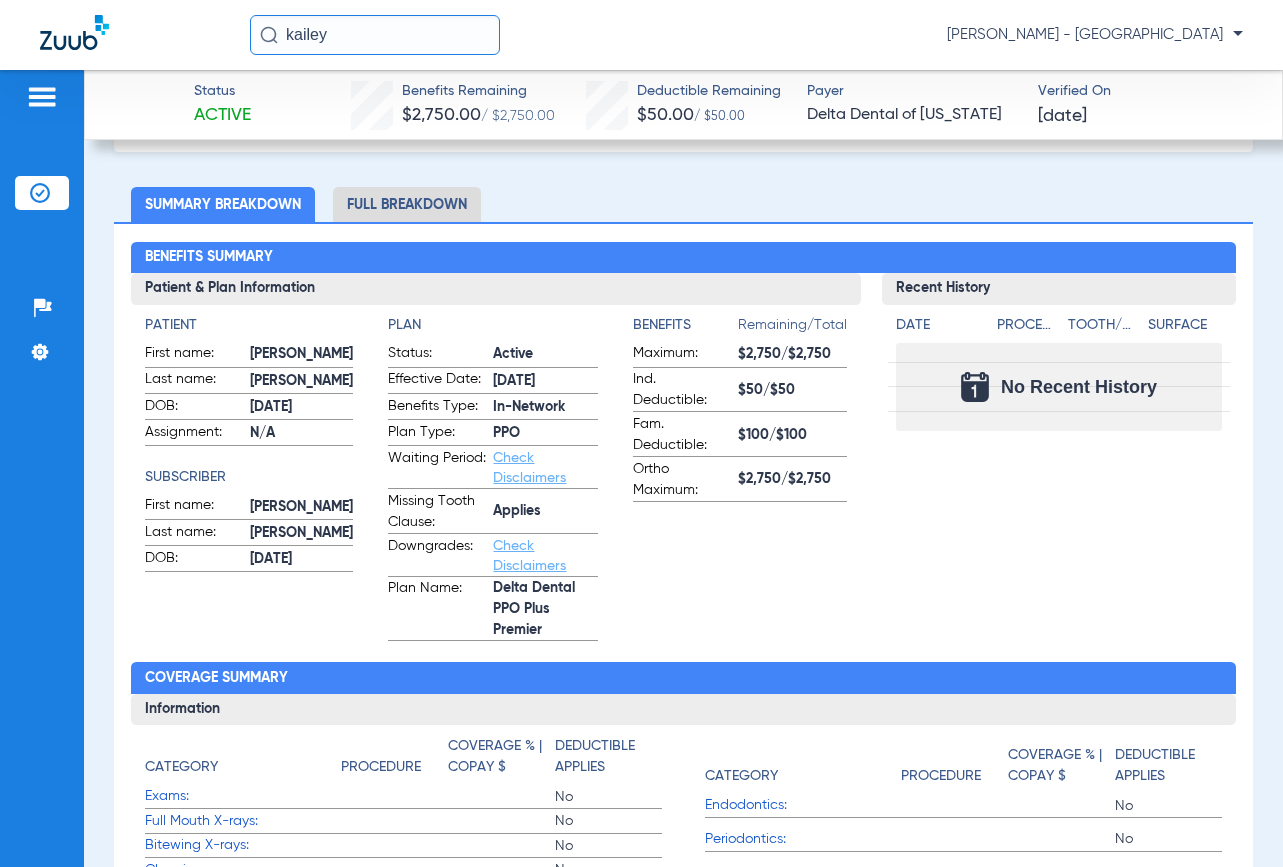 drag, startPoint x: 372, startPoint y: 46, endPoint x: 60, endPoint y: 40, distance: 312.05768 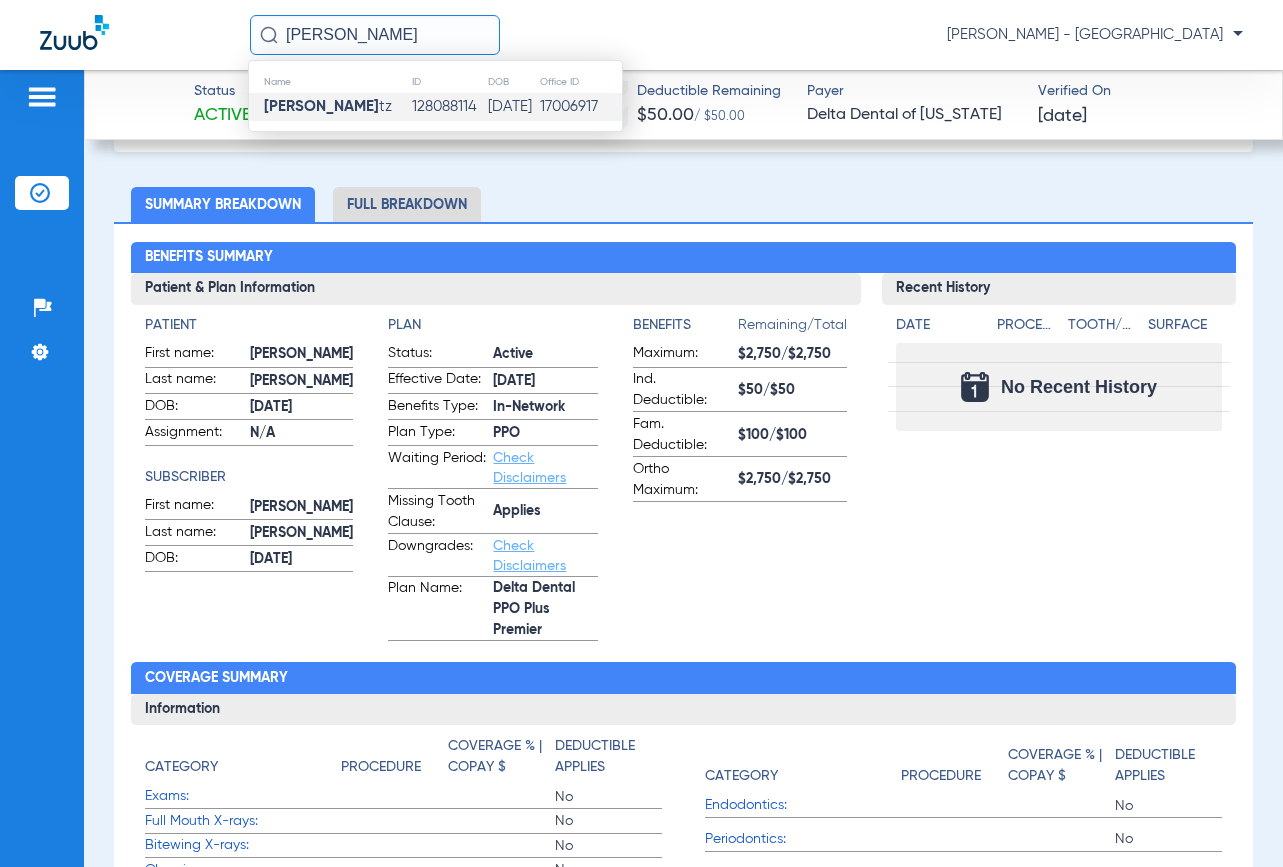 type on "[PERSON_NAME]" 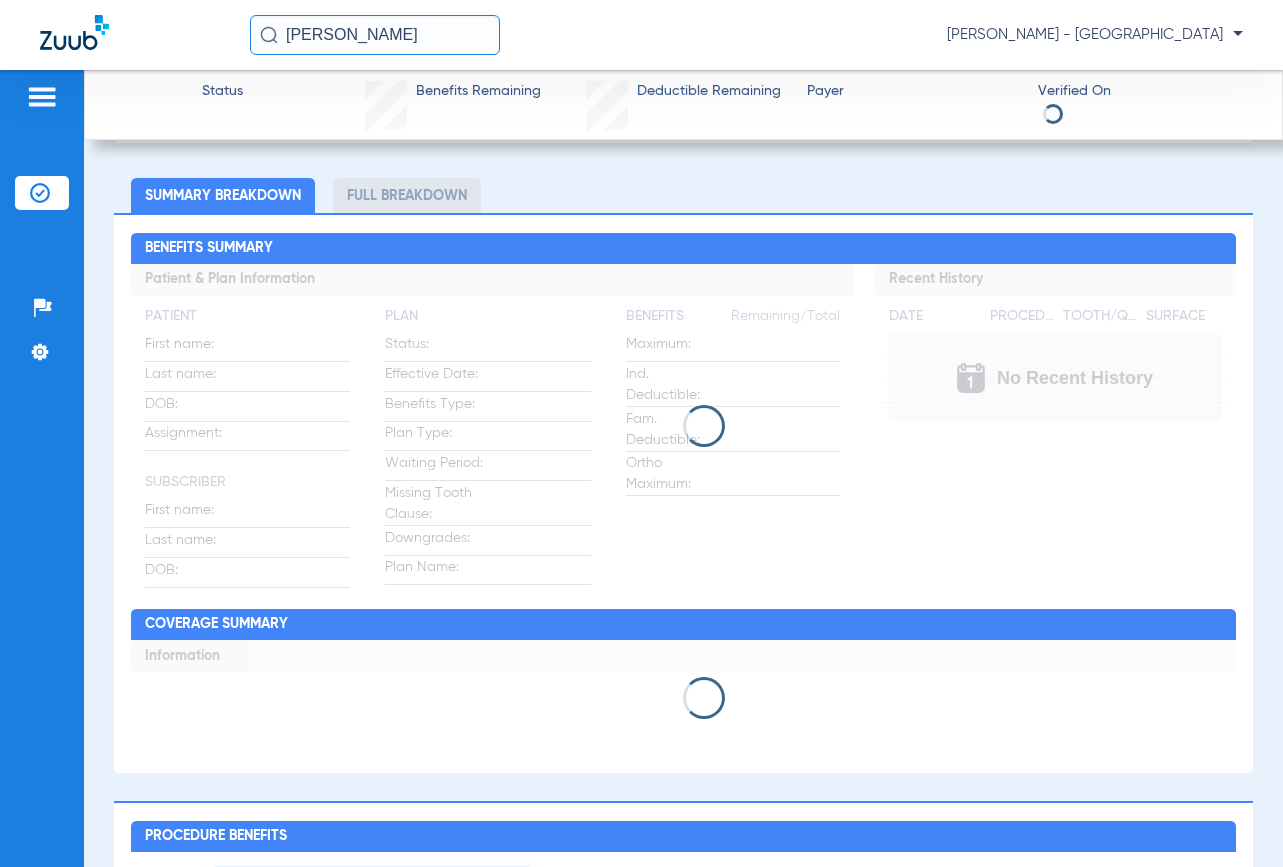 scroll, scrollTop: 100, scrollLeft: 0, axis: vertical 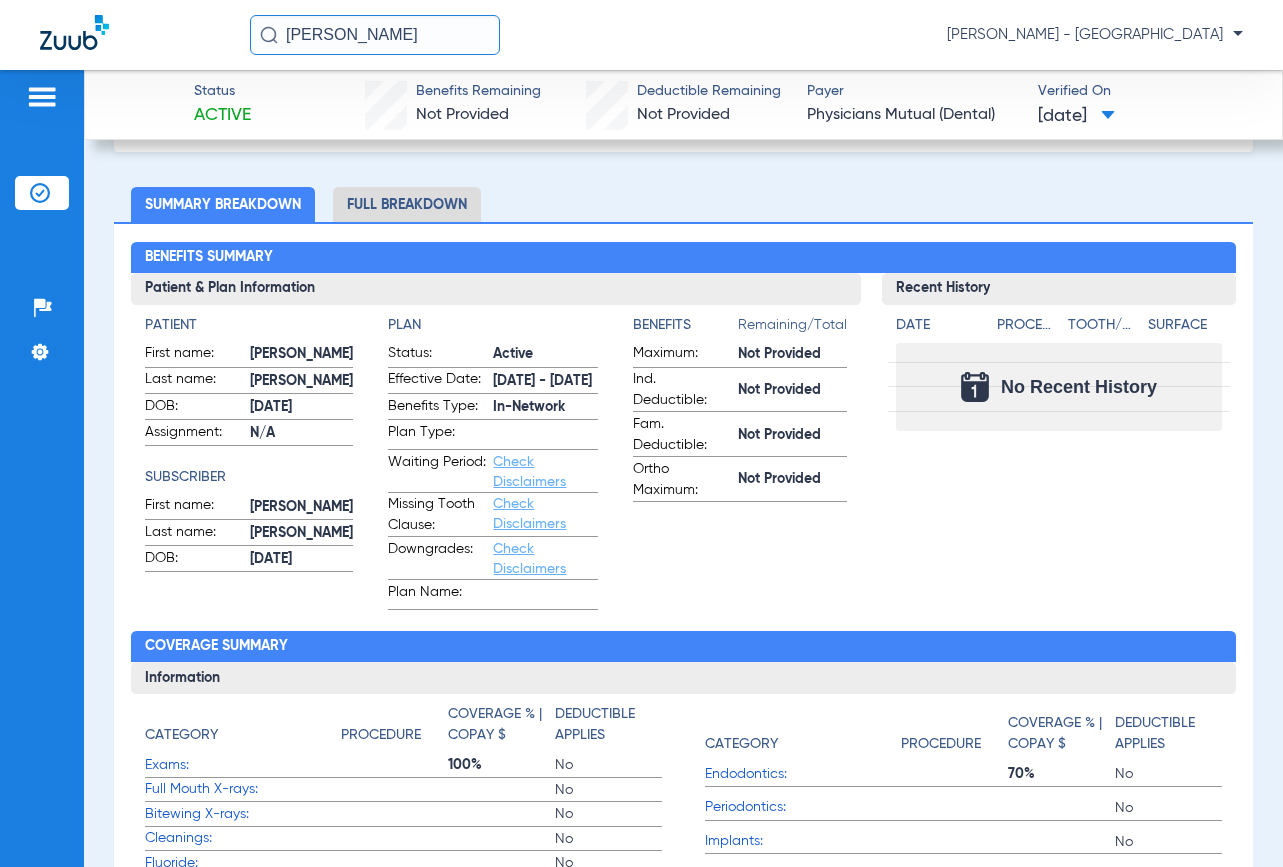 drag, startPoint x: 402, startPoint y: 24, endPoint x: 134, endPoint y: 28, distance: 268.02985 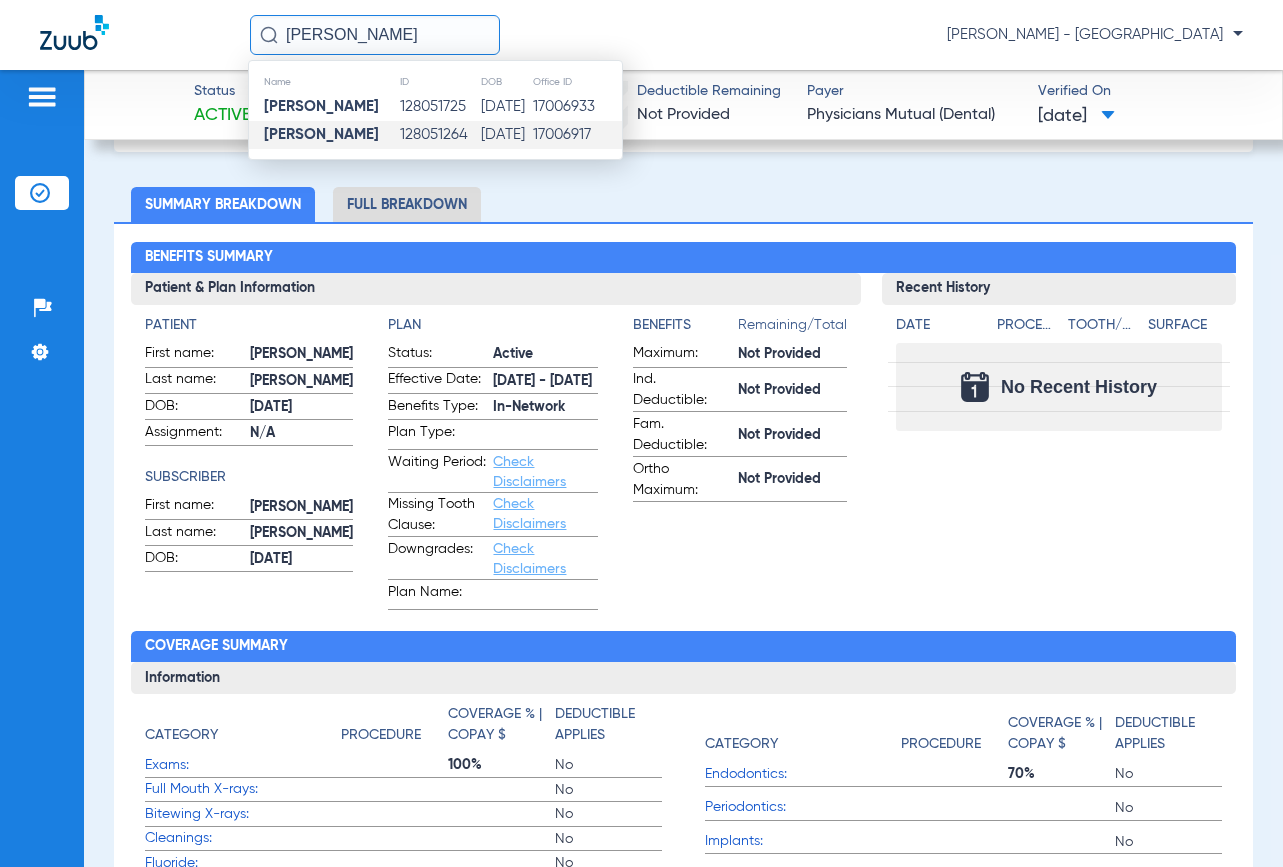 type on "[PERSON_NAME]" 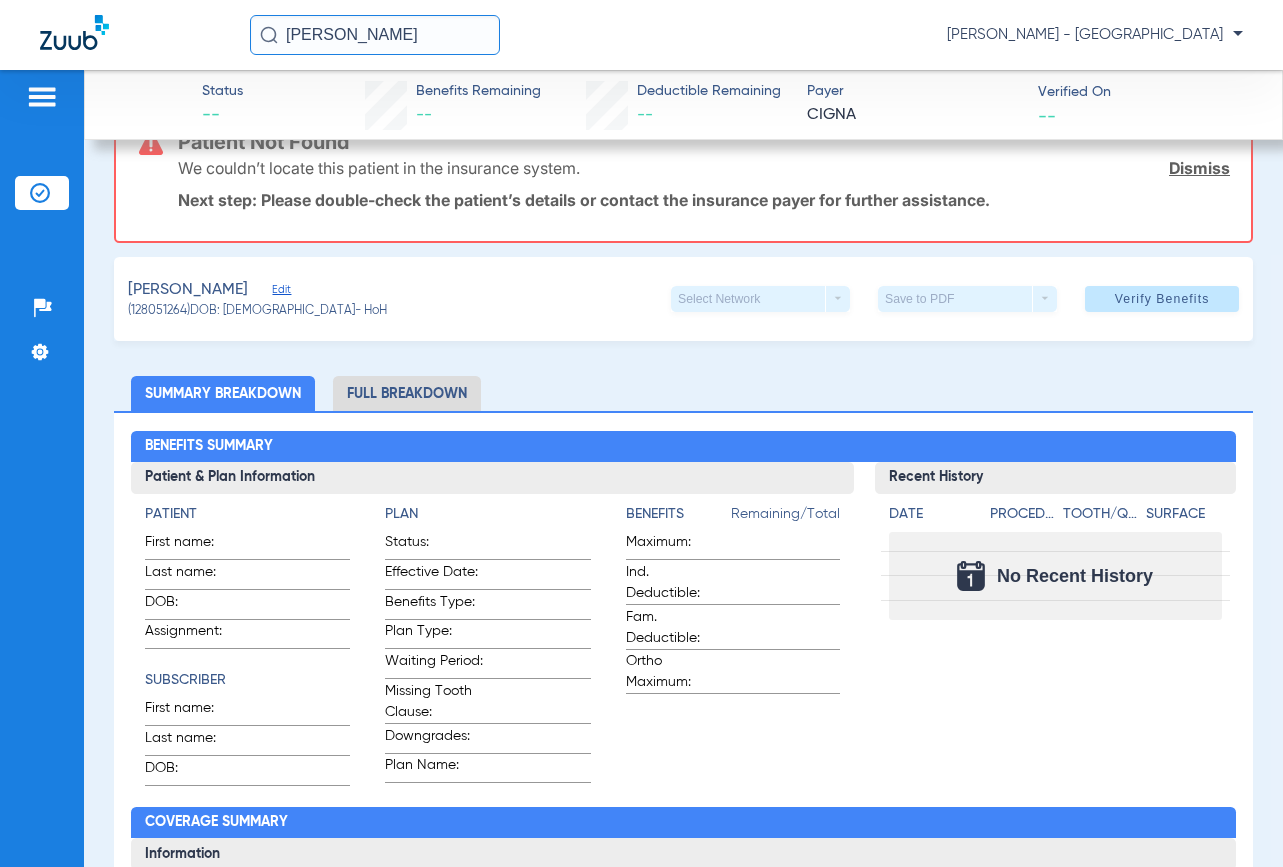 scroll, scrollTop: 0, scrollLeft: 0, axis: both 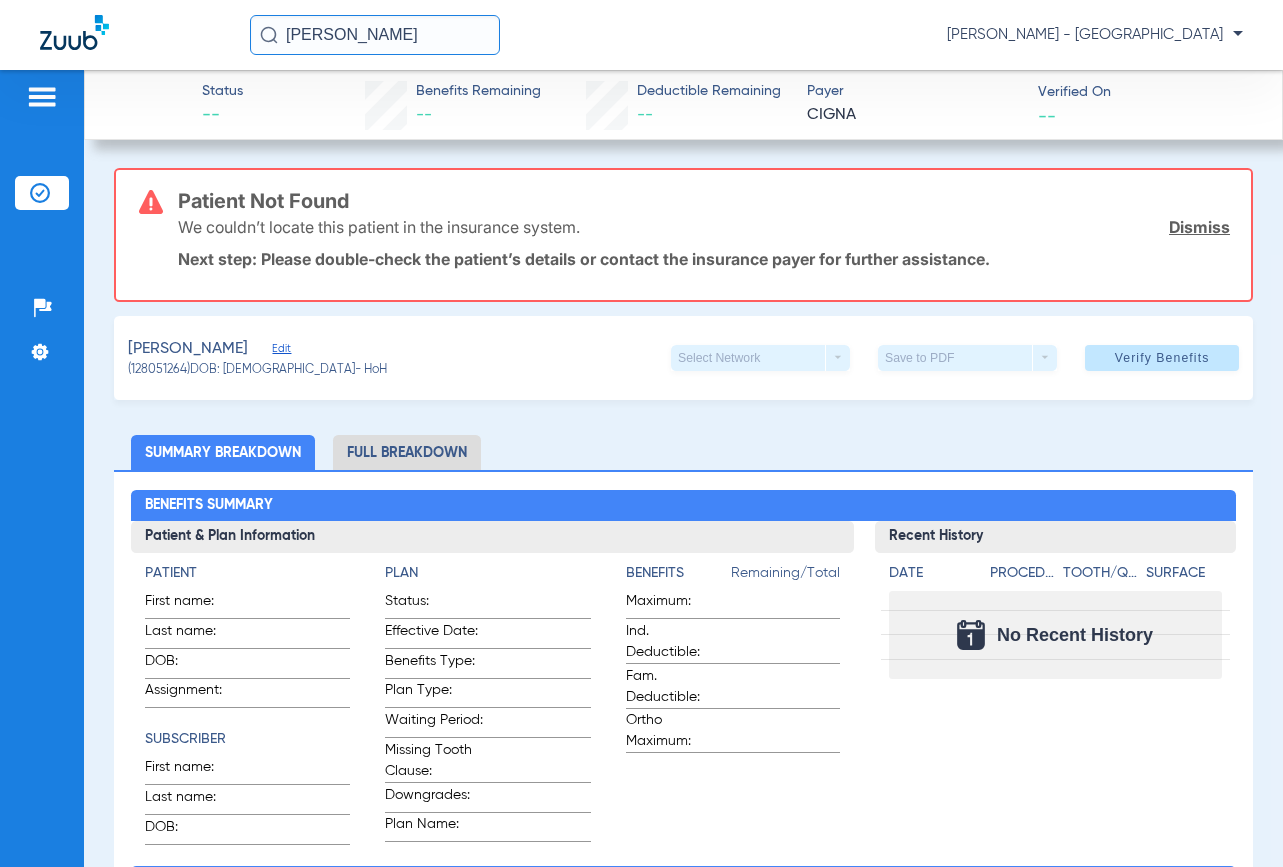 click on "Dismiss" 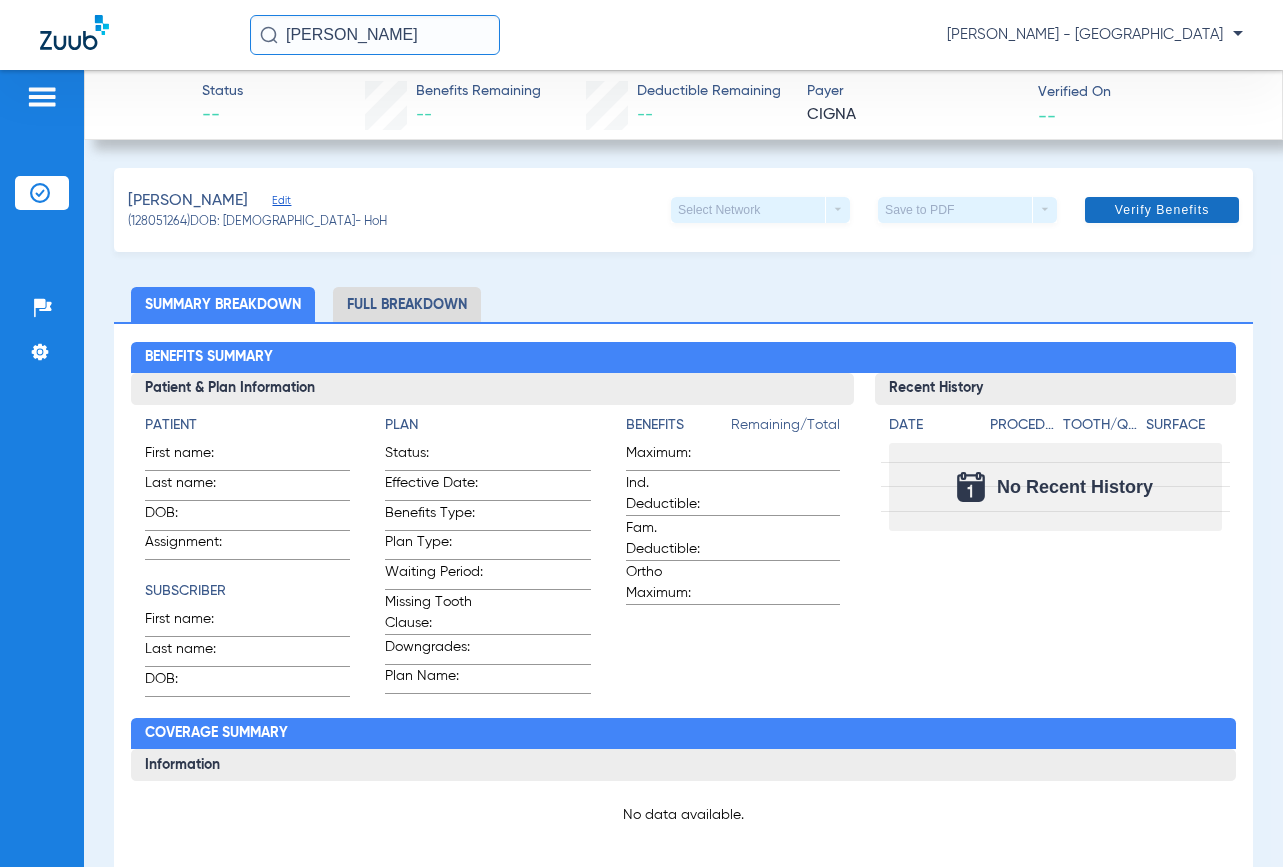 click 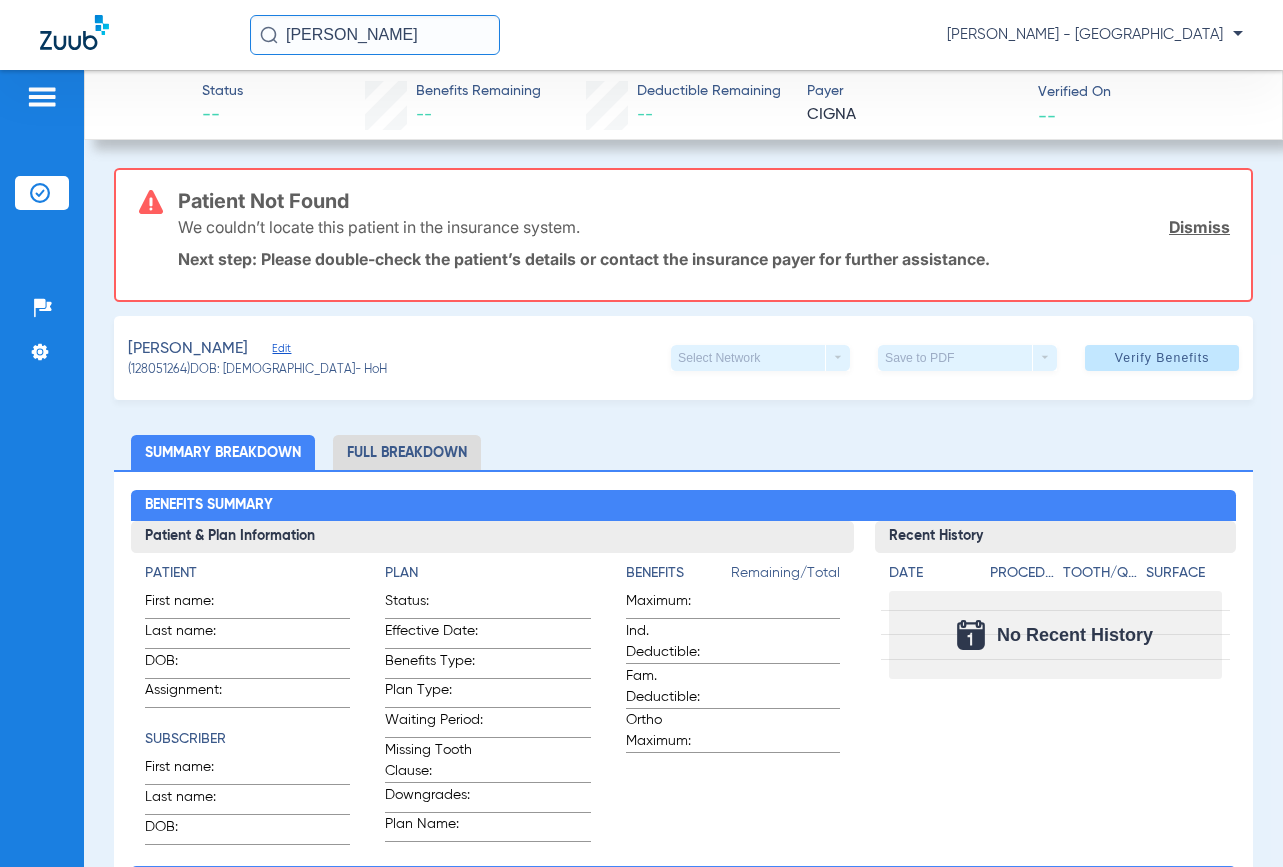 click on "Edit" 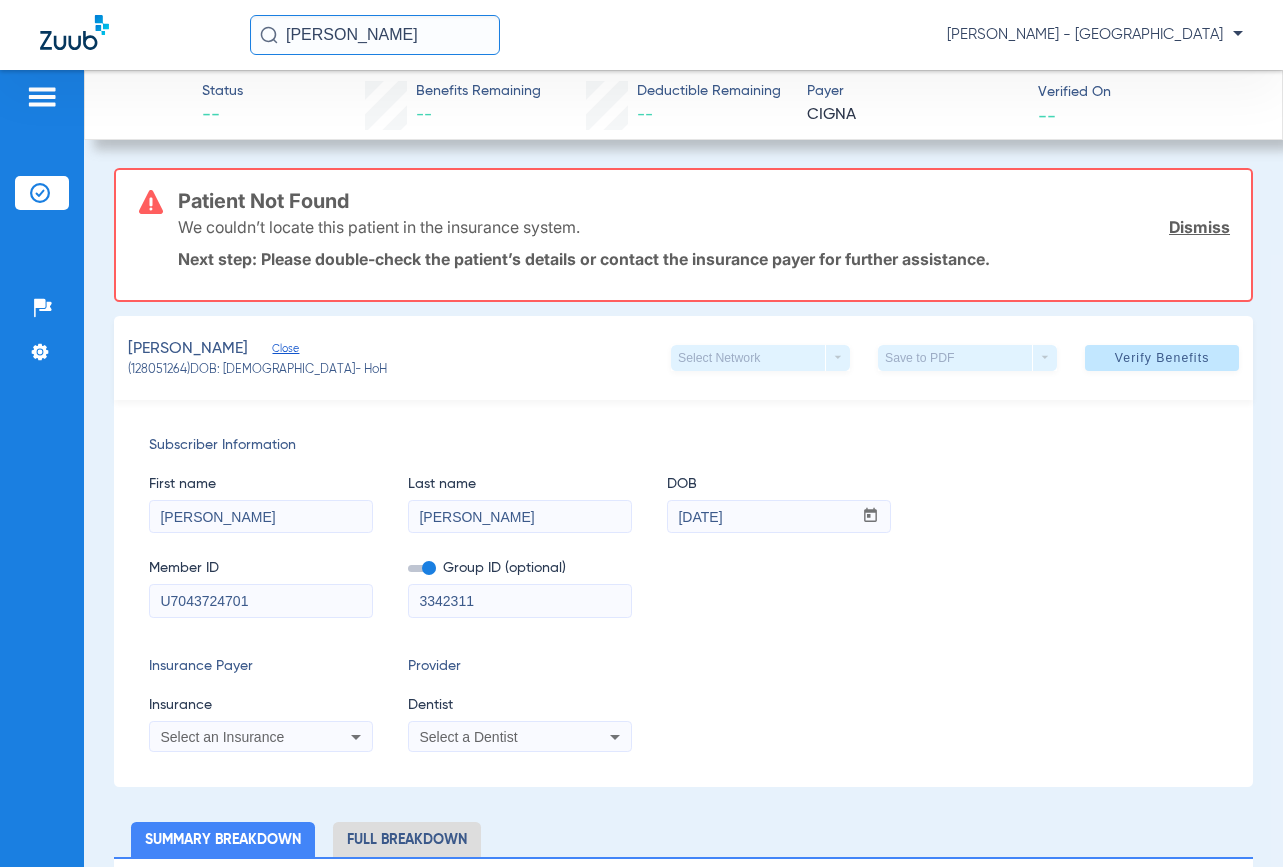 click 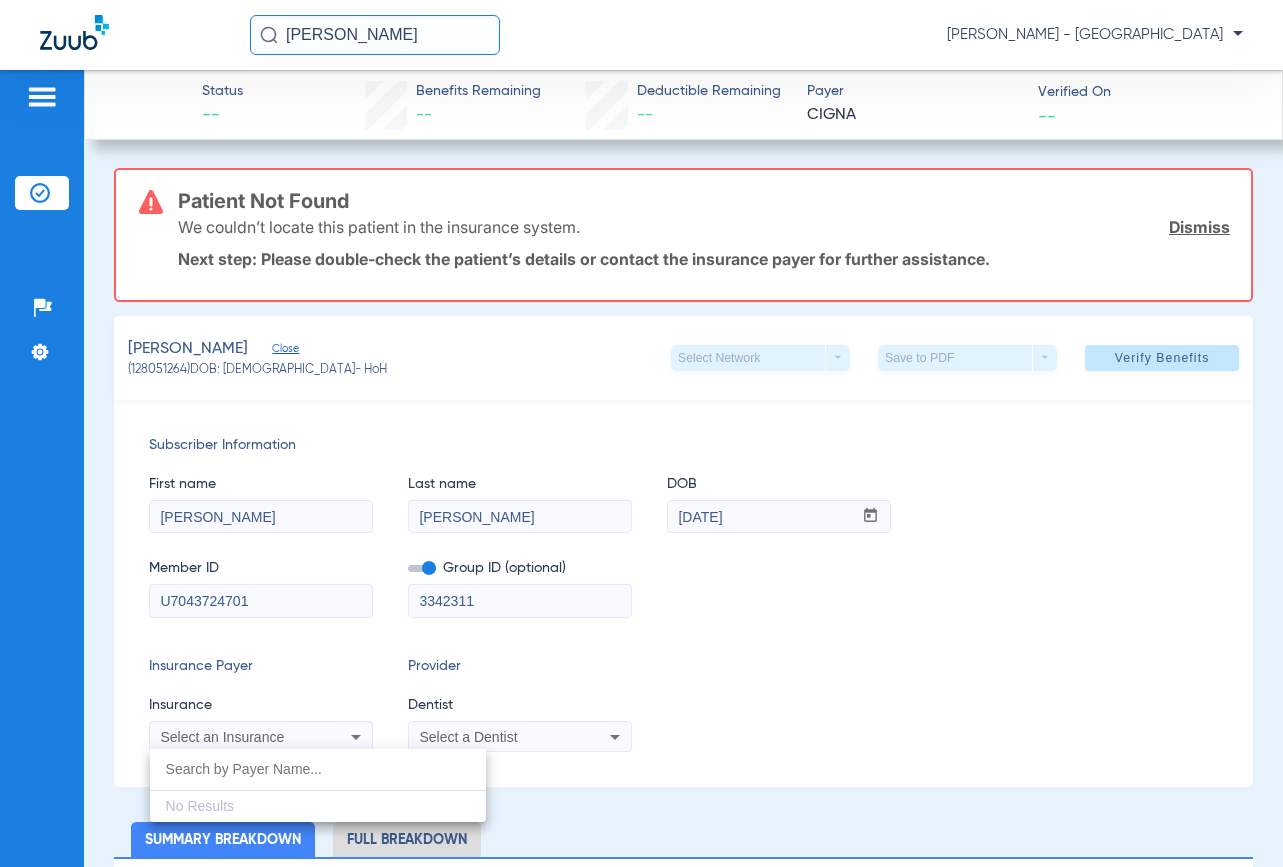 click at bounding box center [318, 769] 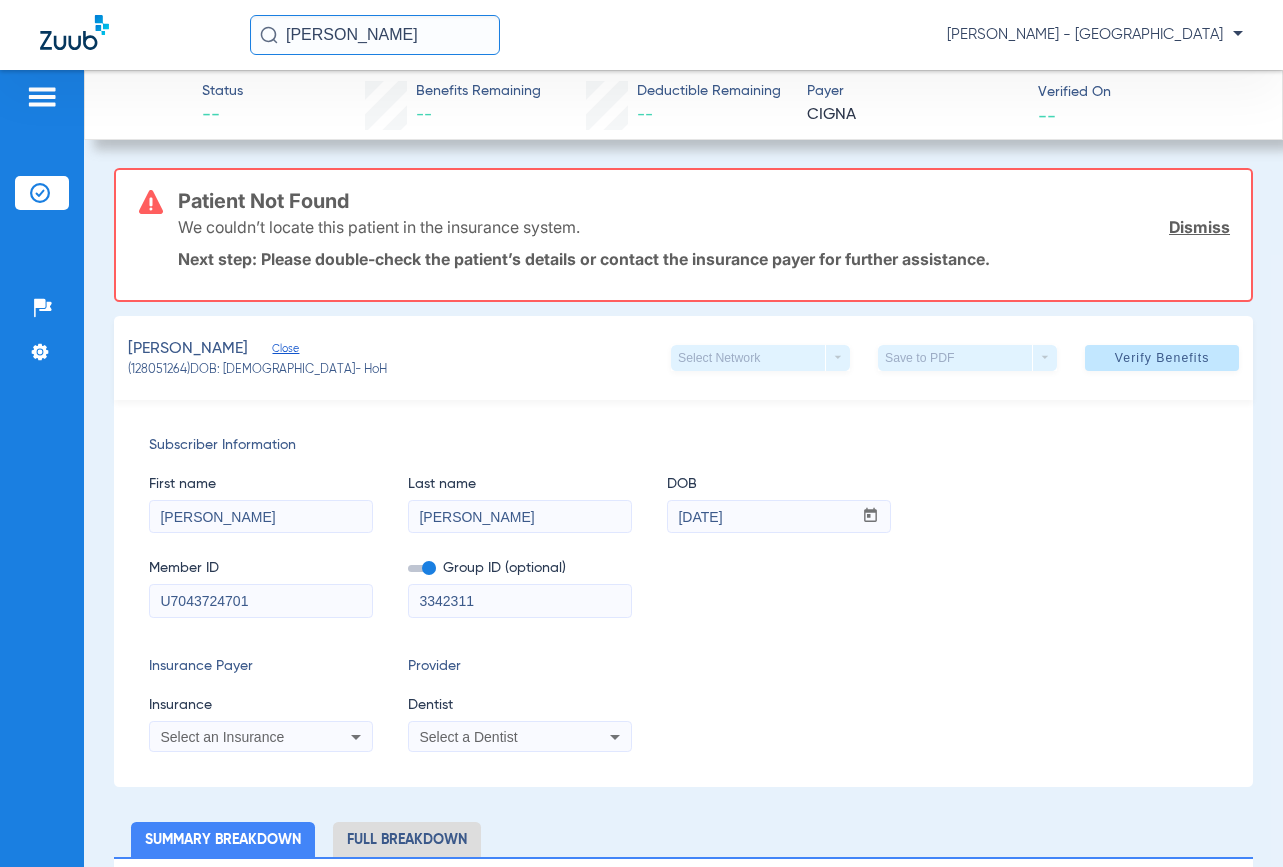 click on "Dismiss" 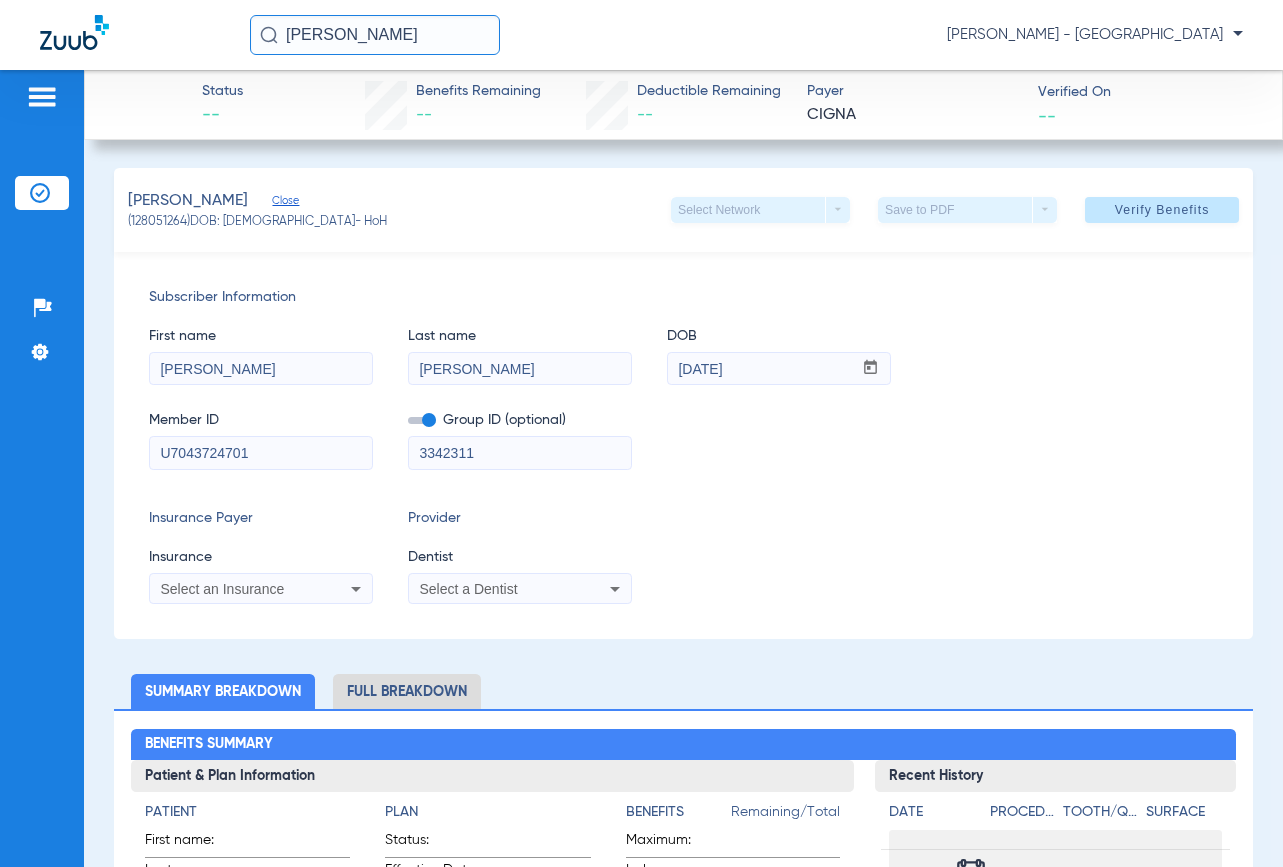 click on "Select an Insurance" at bounding box center (261, 589) 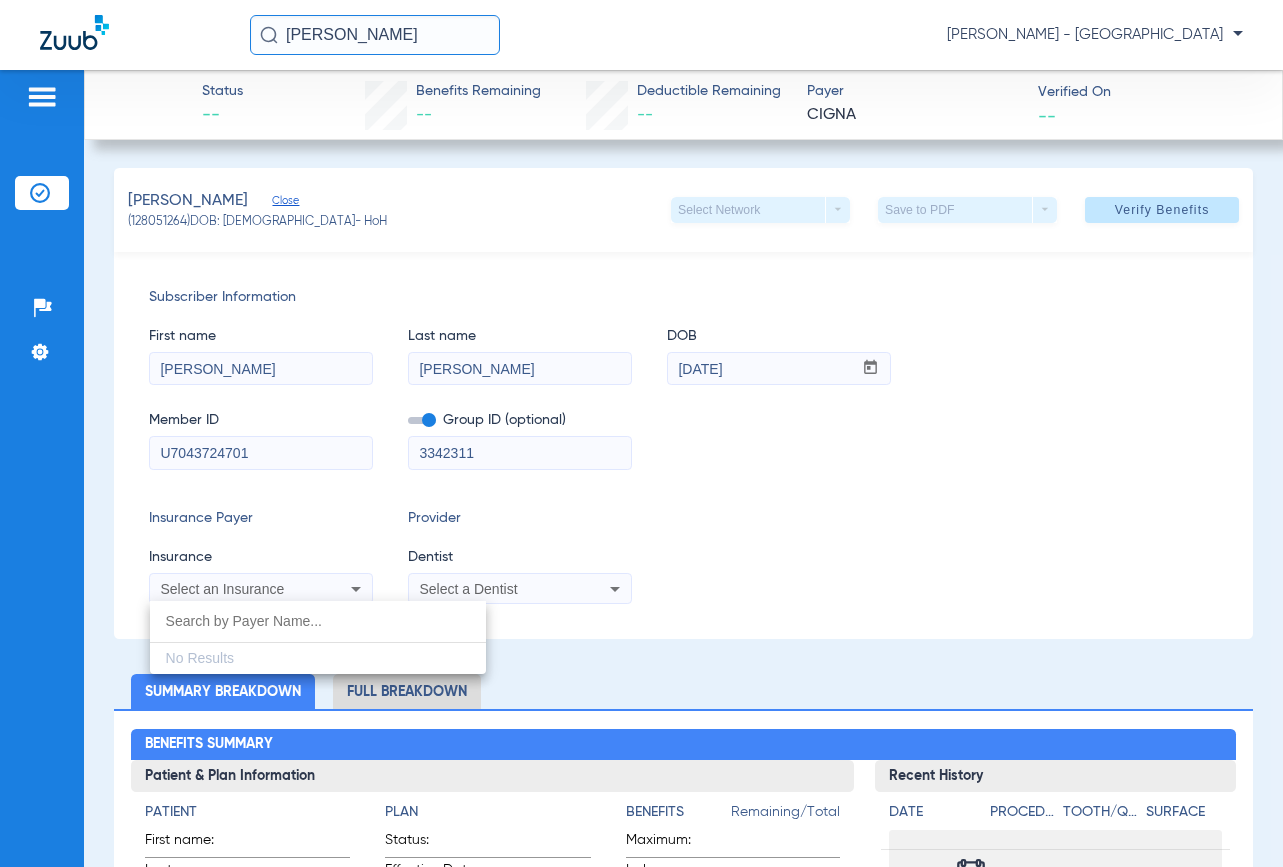 click at bounding box center [641, 433] 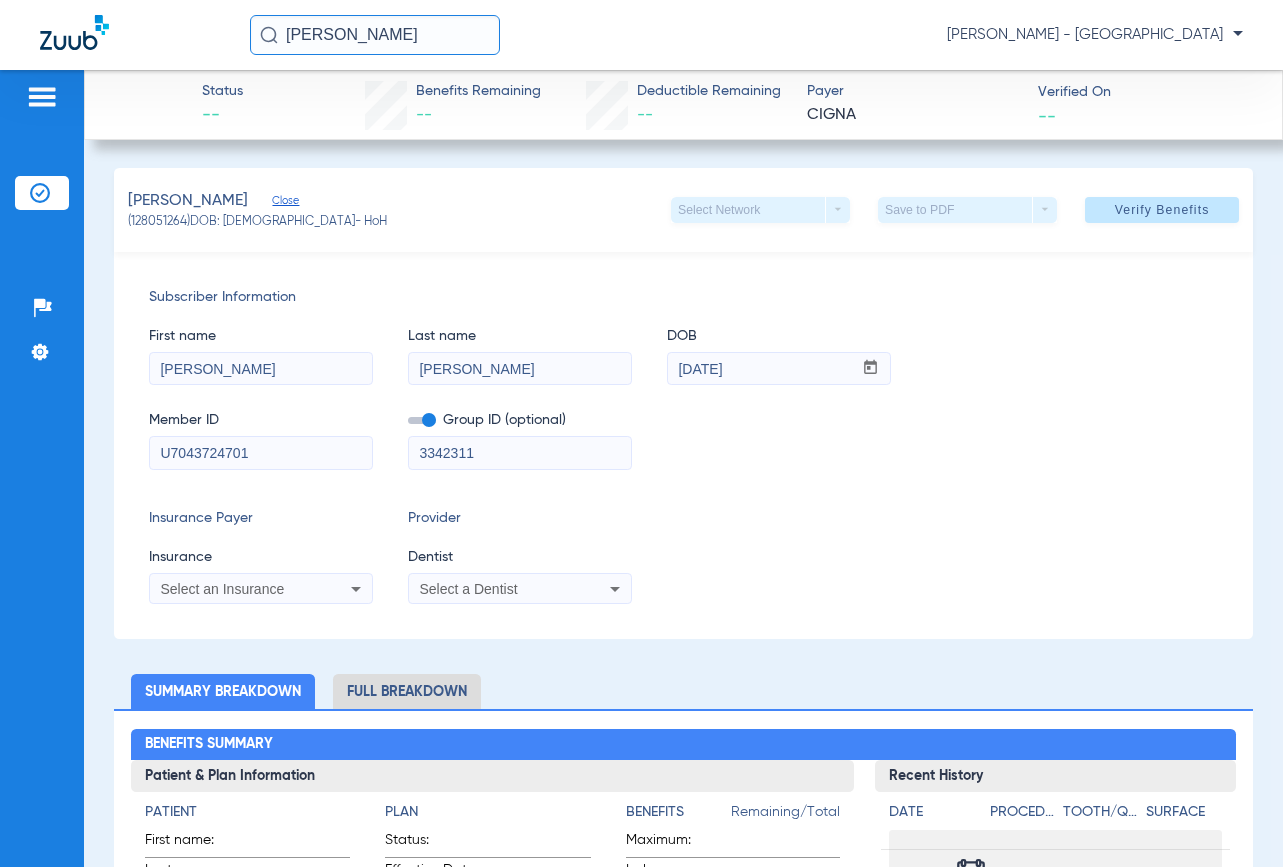 drag, startPoint x: 413, startPoint y: 28, endPoint x: 42, endPoint y: 107, distance: 379.3178 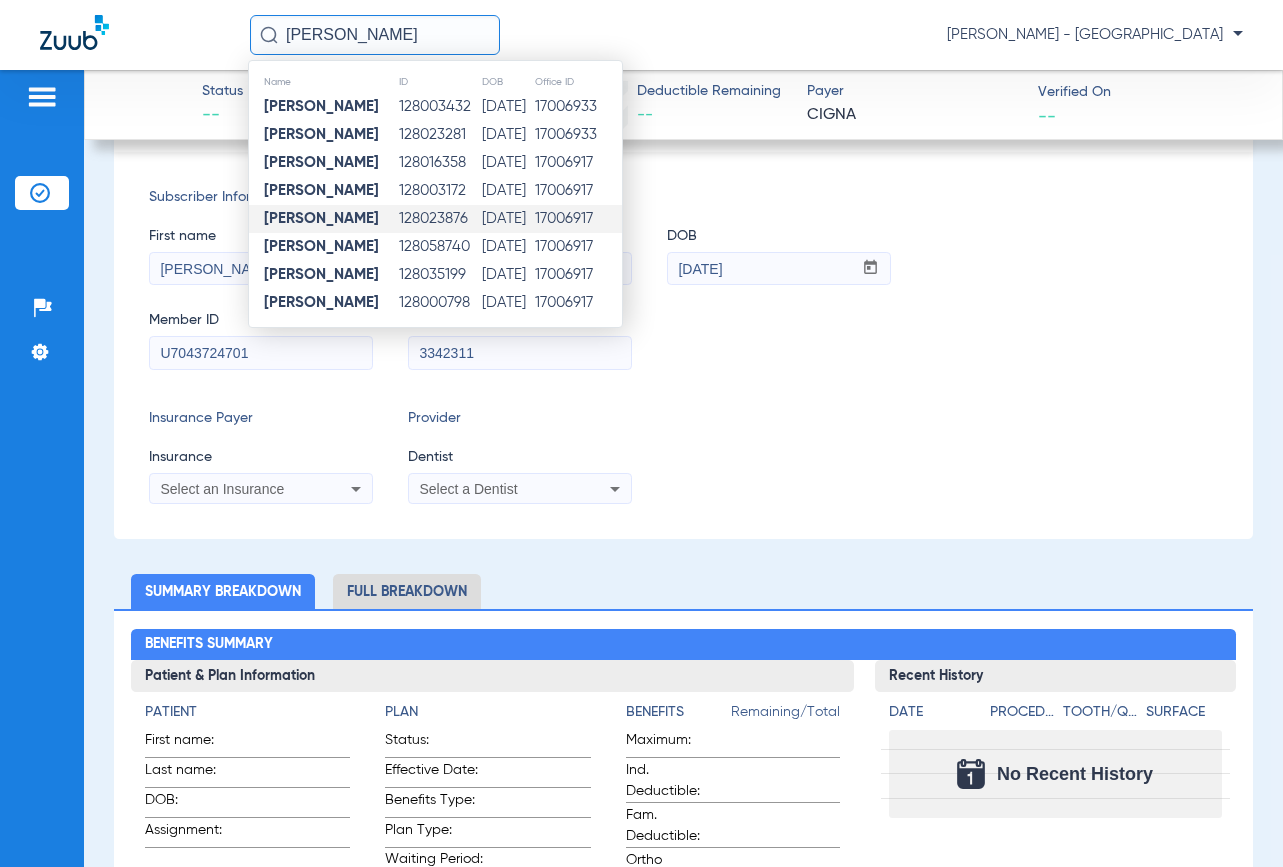scroll, scrollTop: 200, scrollLeft: 0, axis: vertical 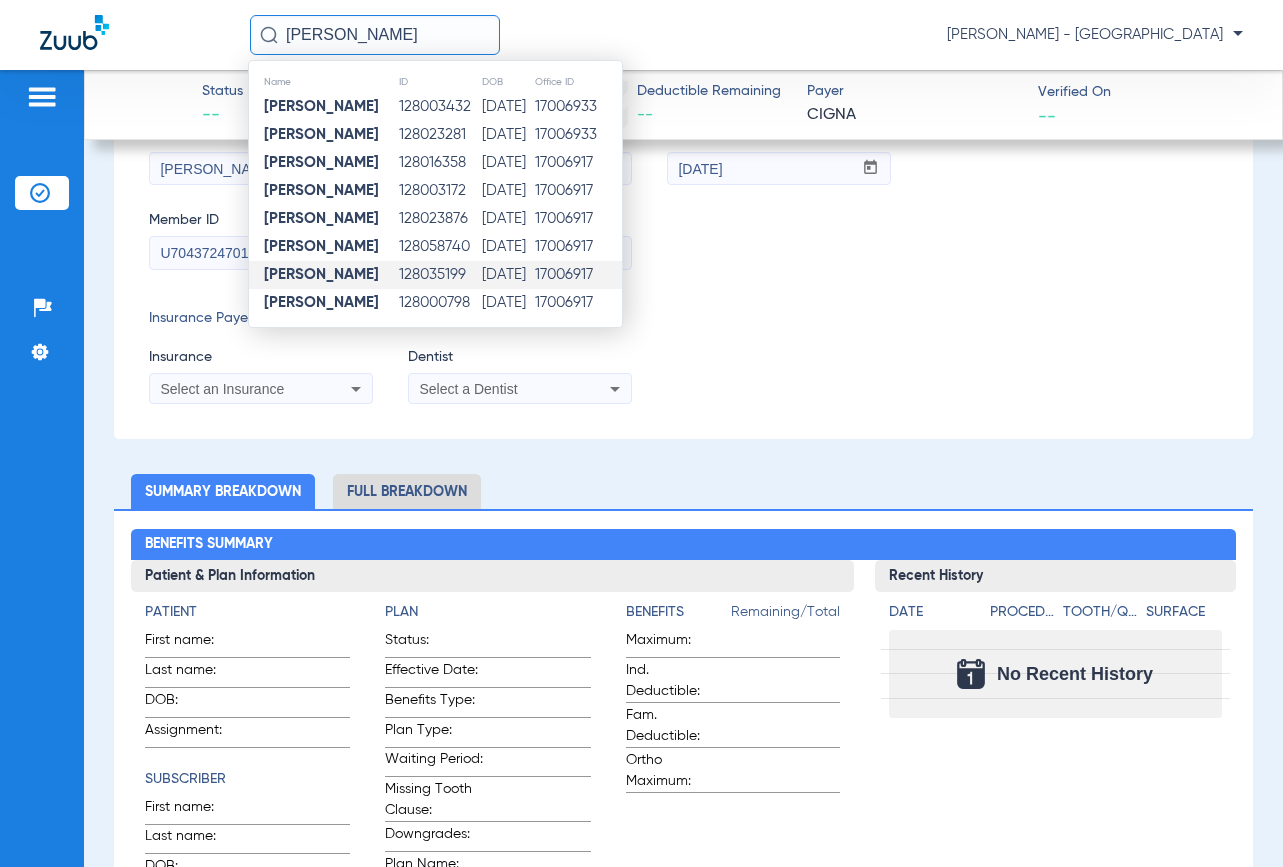 type on "[PERSON_NAME]" 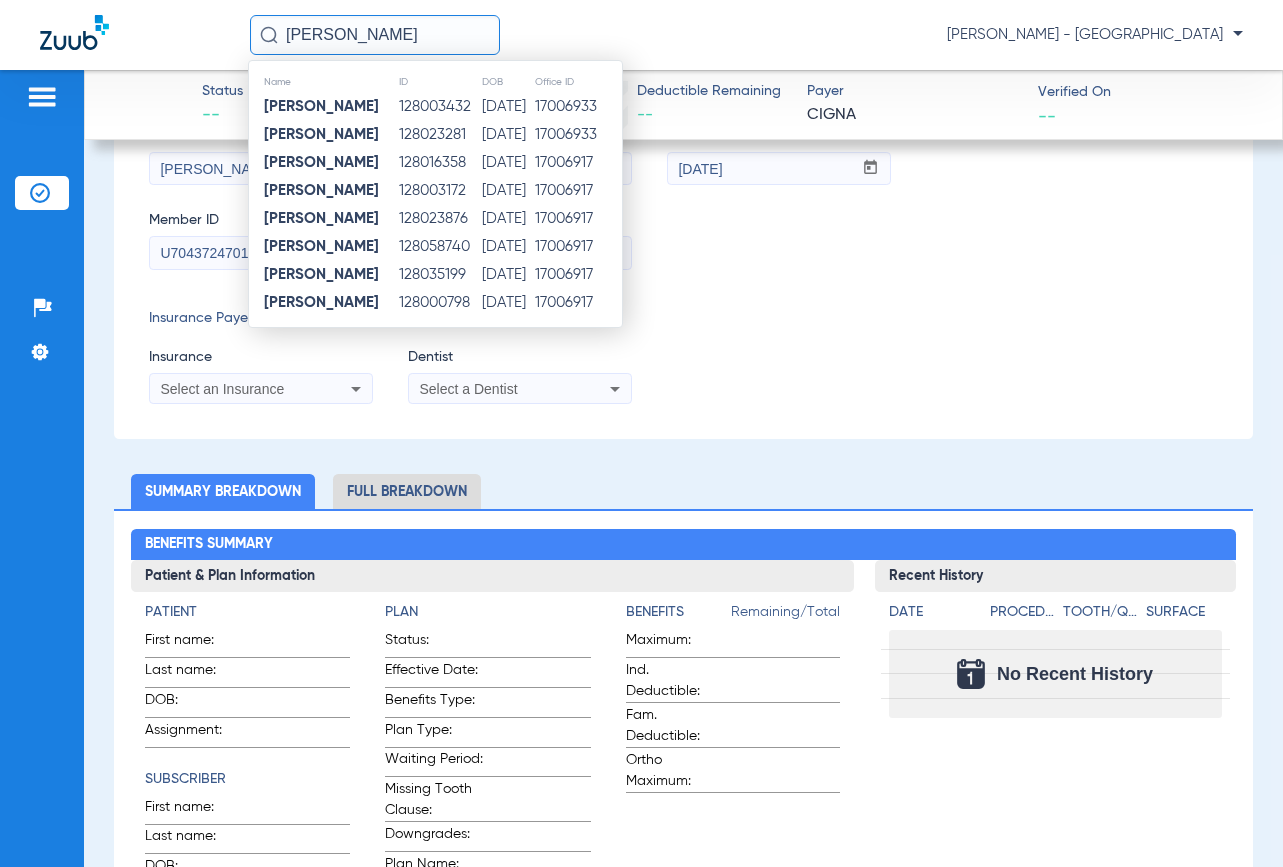 type 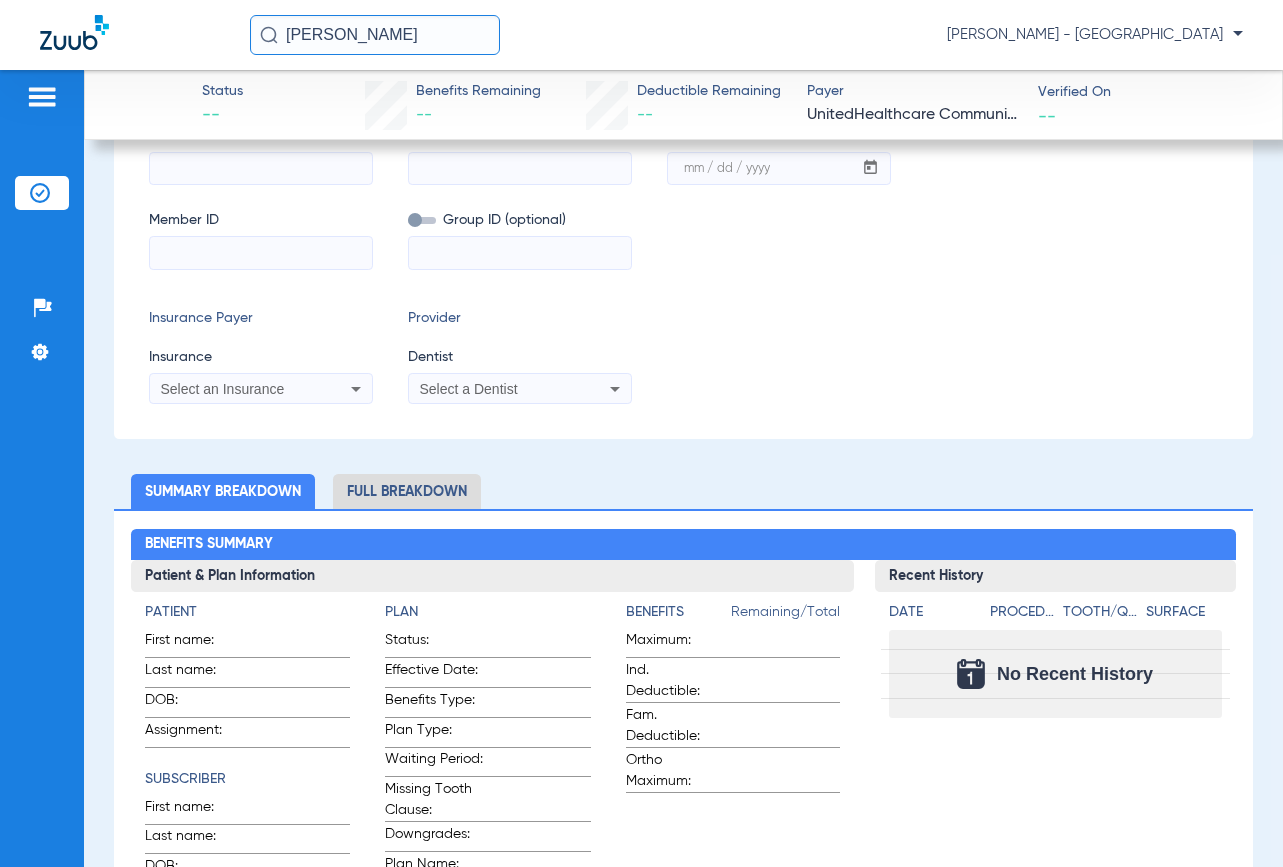type on "[PERSON_NAME]" 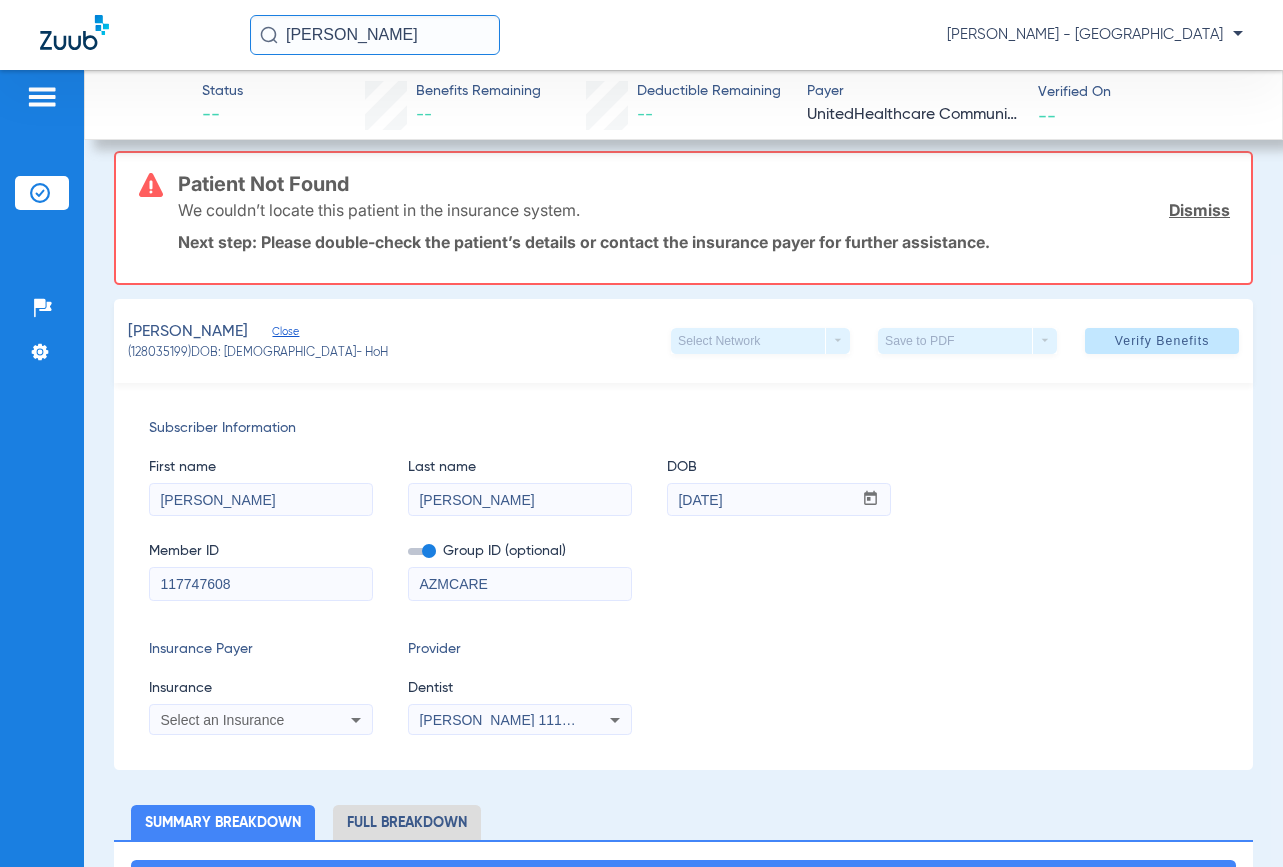 scroll, scrollTop: 0, scrollLeft: 0, axis: both 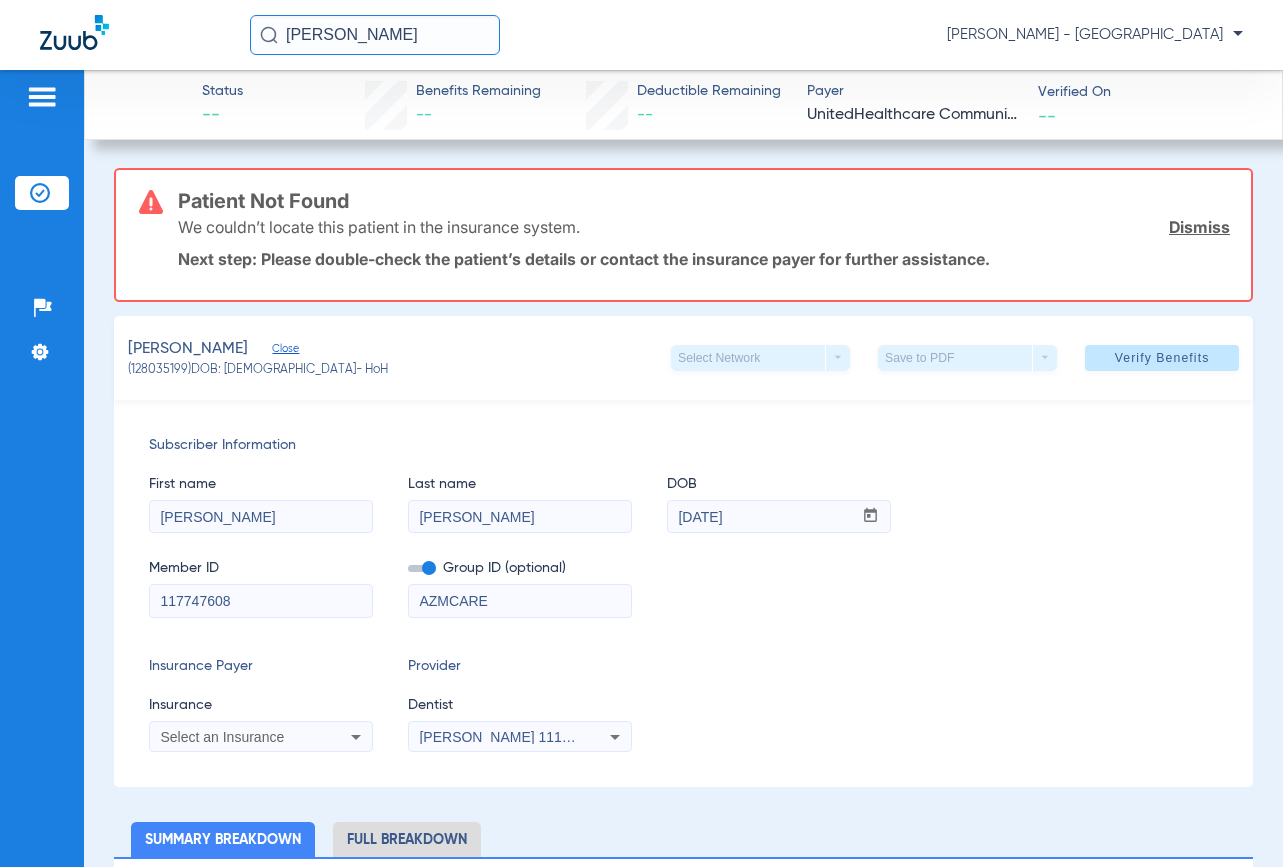 click on "Dismiss" 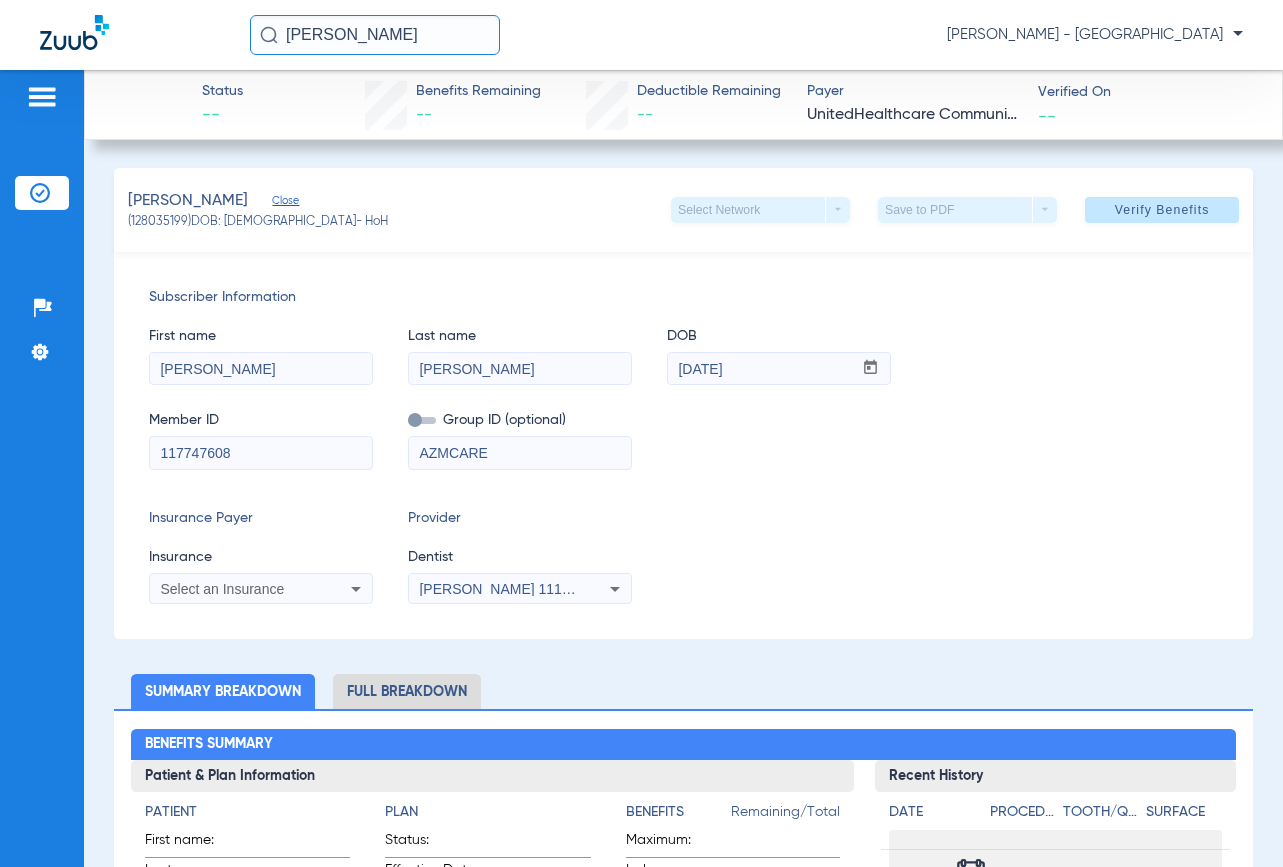 type 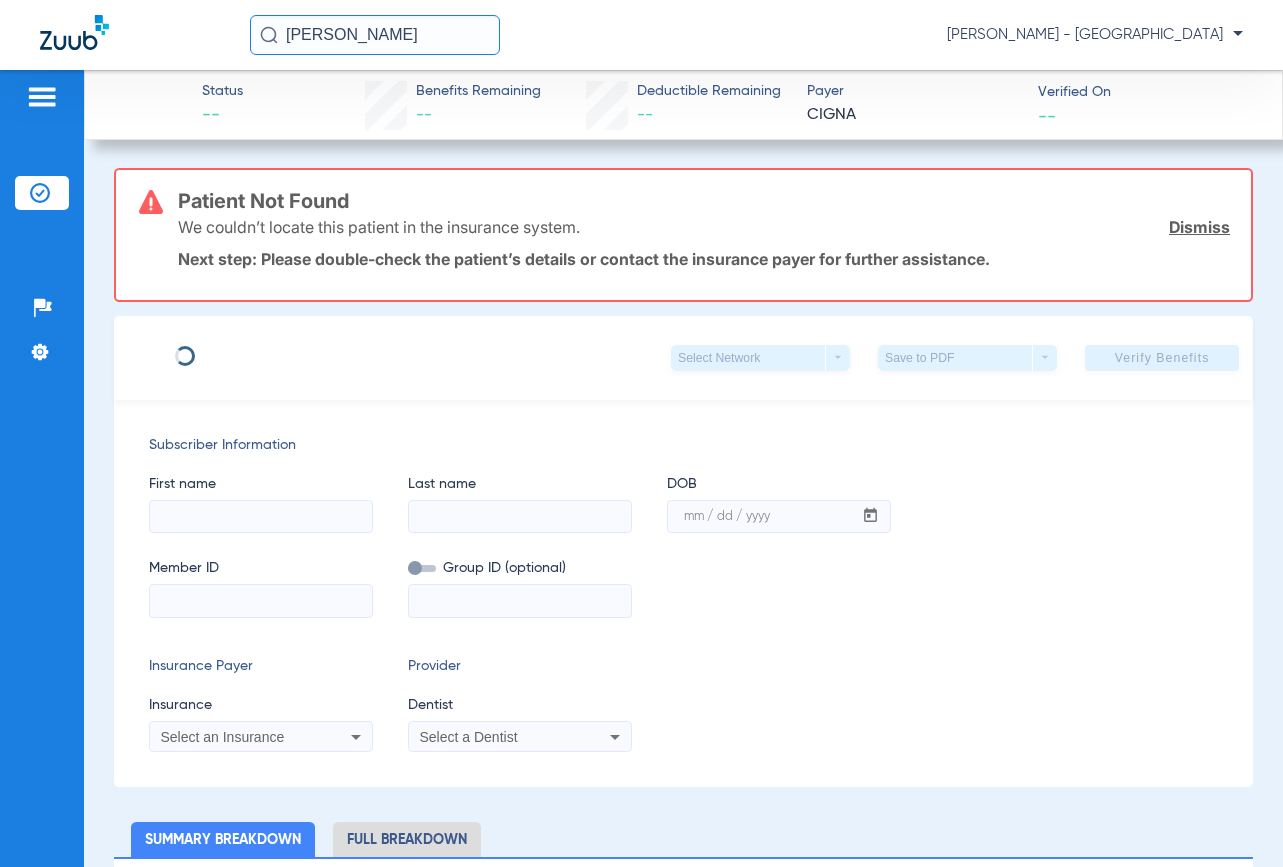 click on "[PERSON_NAME]  [PERSON_NAME] - [GEOGRAPHIC_DATA]" 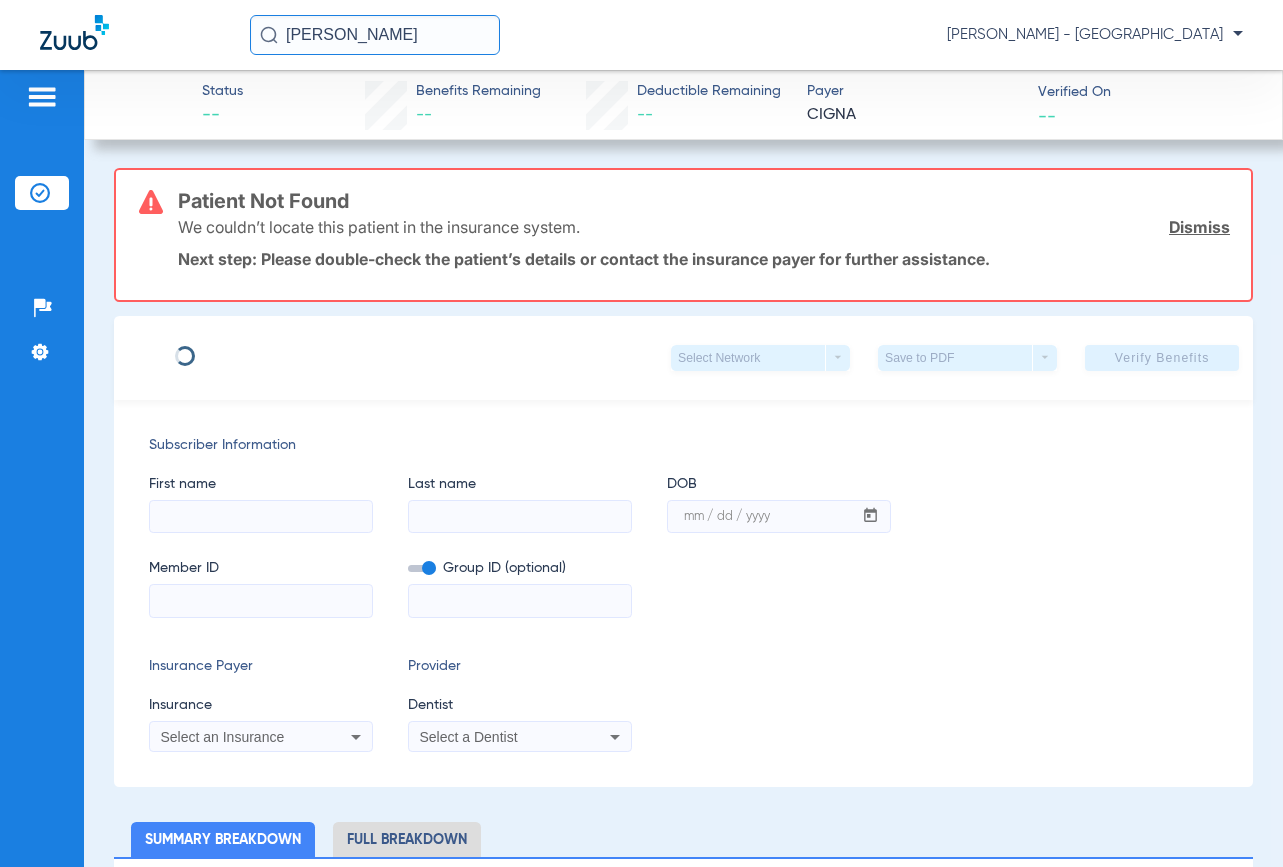 type on "[PERSON_NAME]" 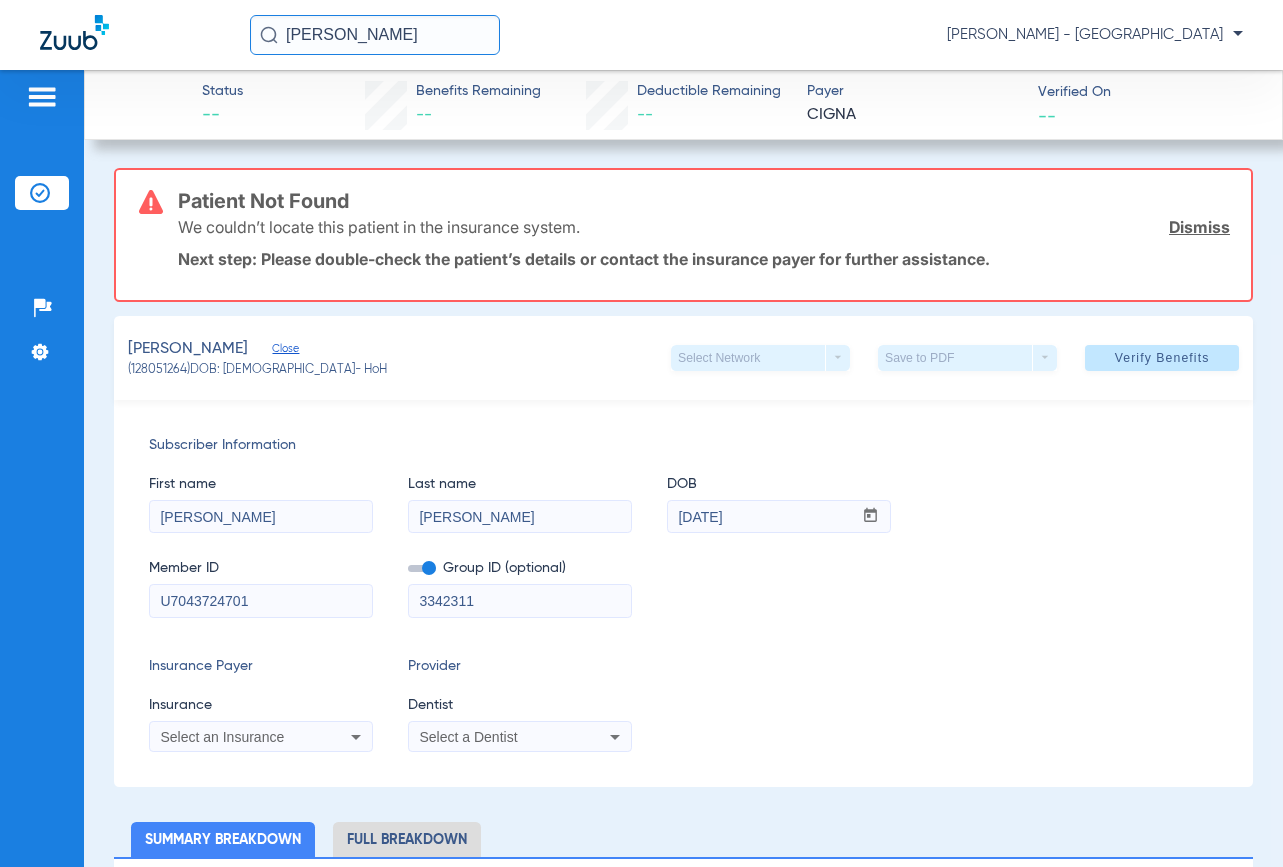 click on "[PERSON_NAME]  [PERSON_NAME] - [GEOGRAPHIC_DATA]" 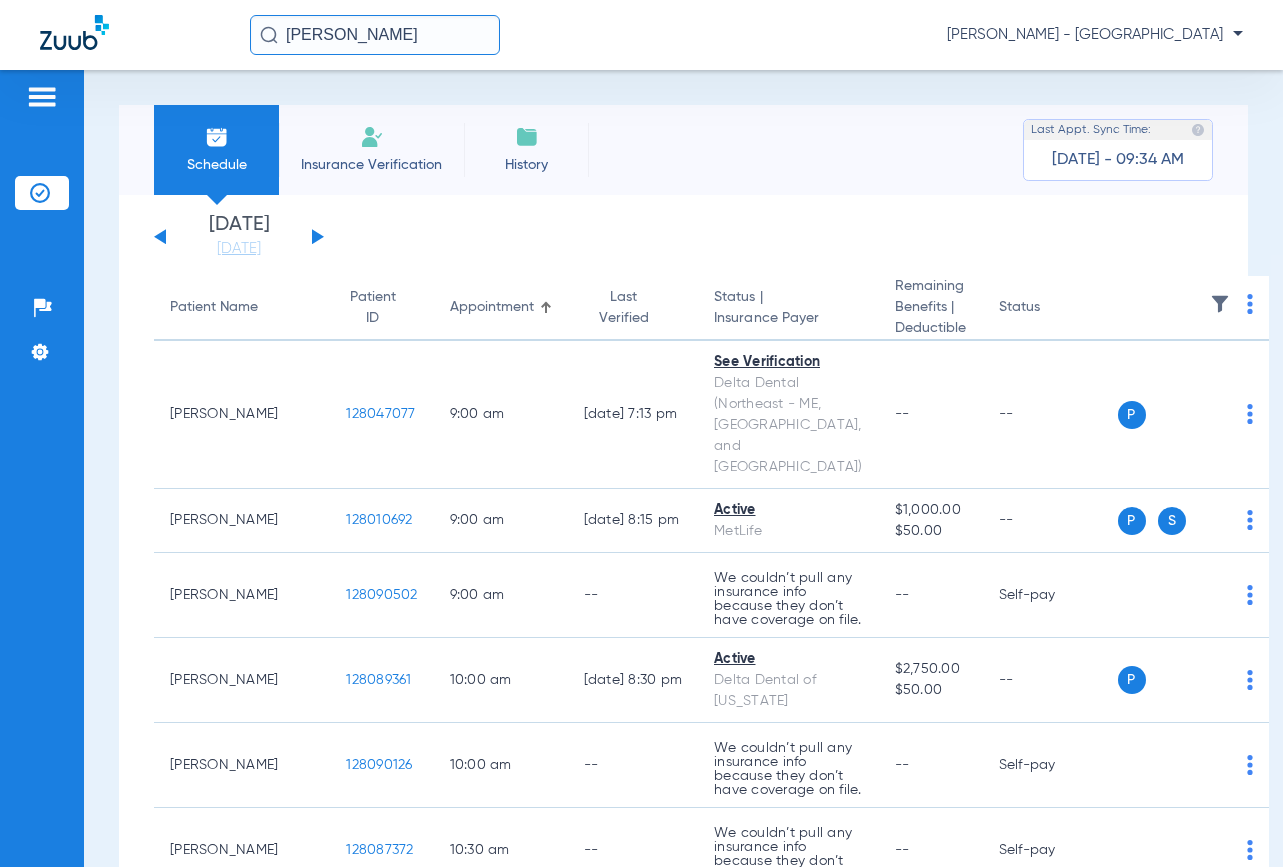 click on "[PERSON_NAME]" 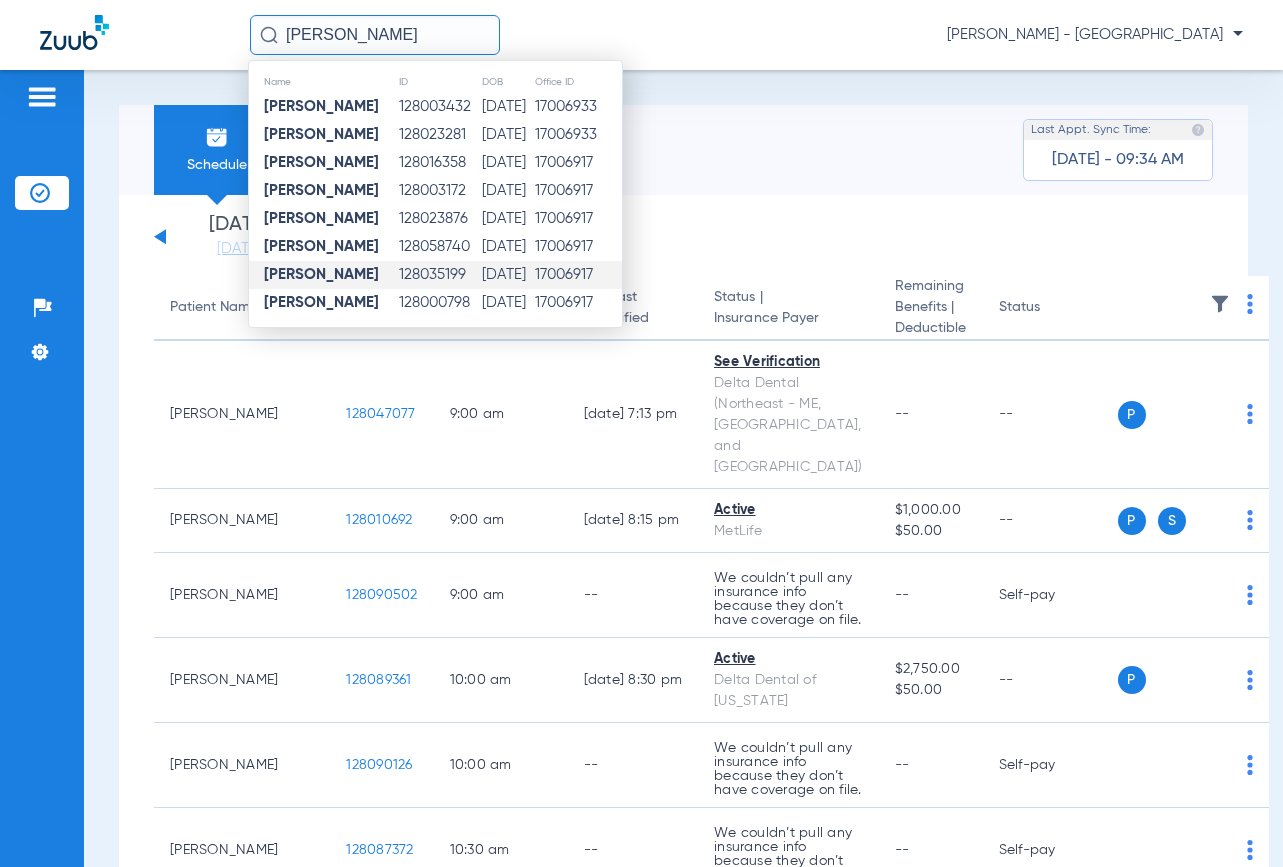 click on "128035199" 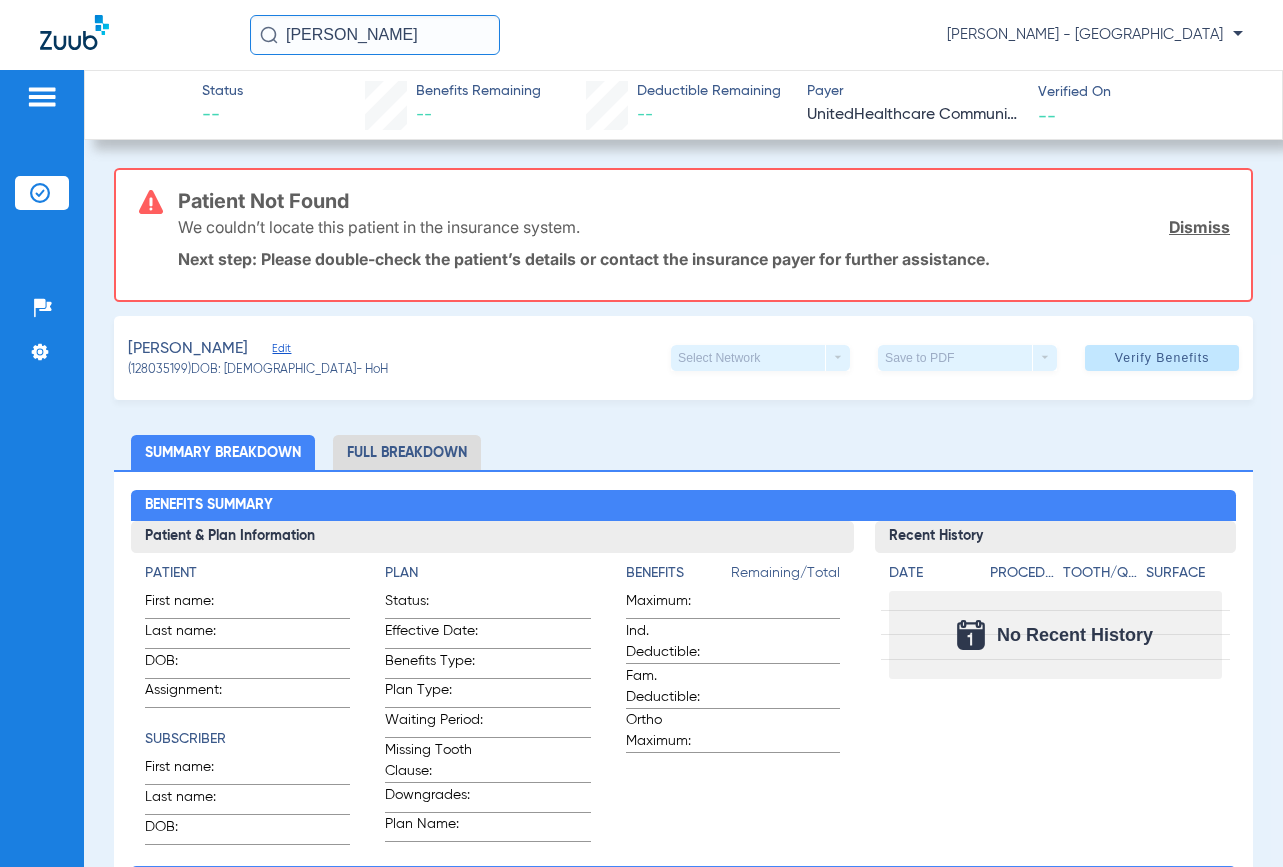 click on "Dismiss" 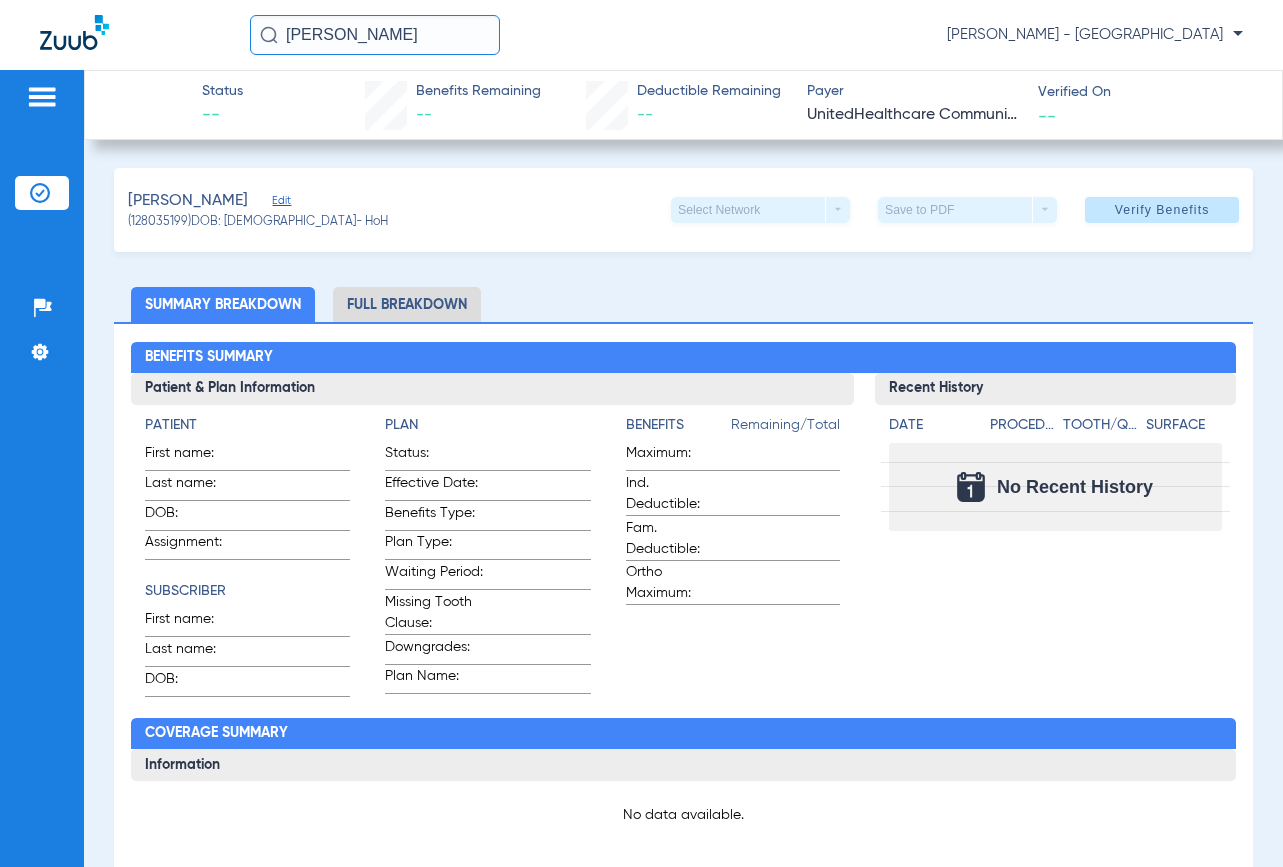 click on "Edit" 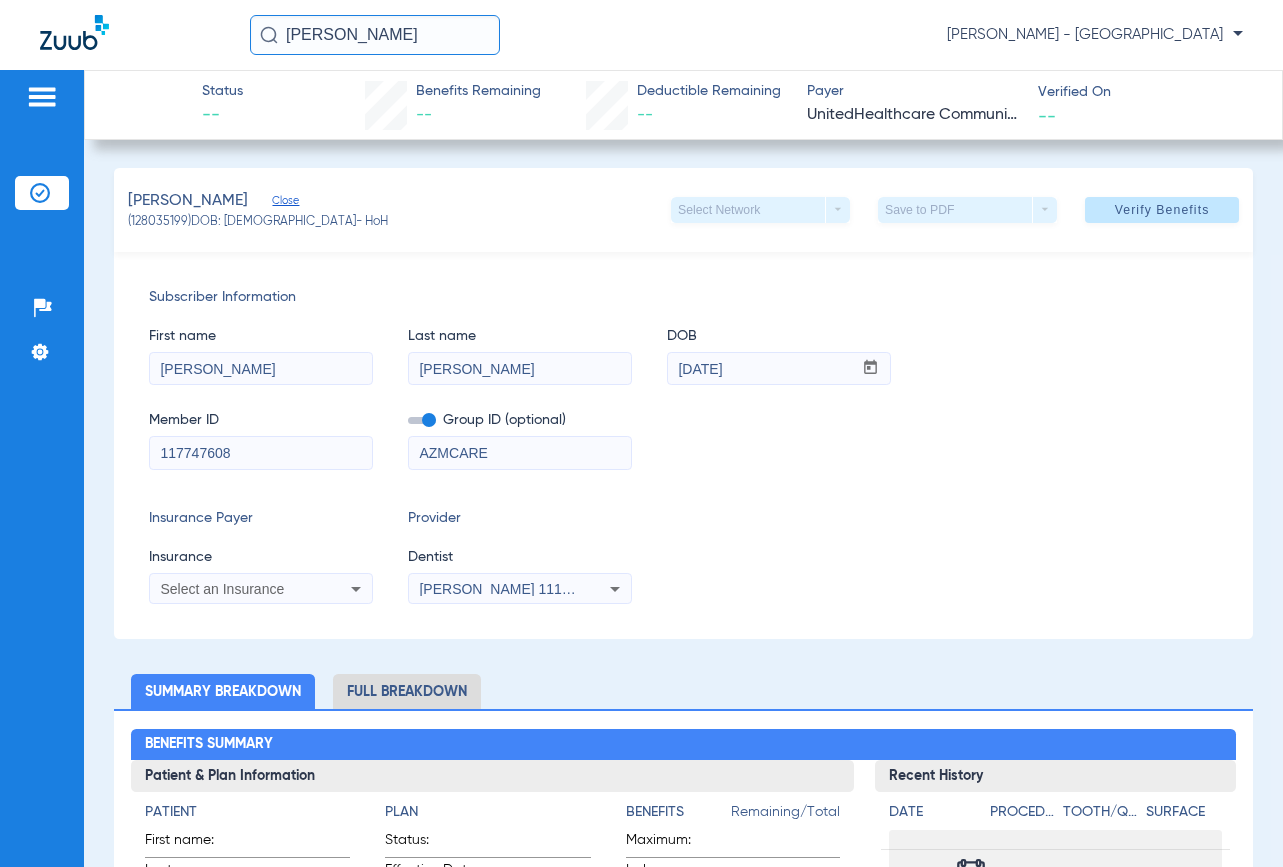 click on "Select an Insurance" at bounding box center [240, 589] 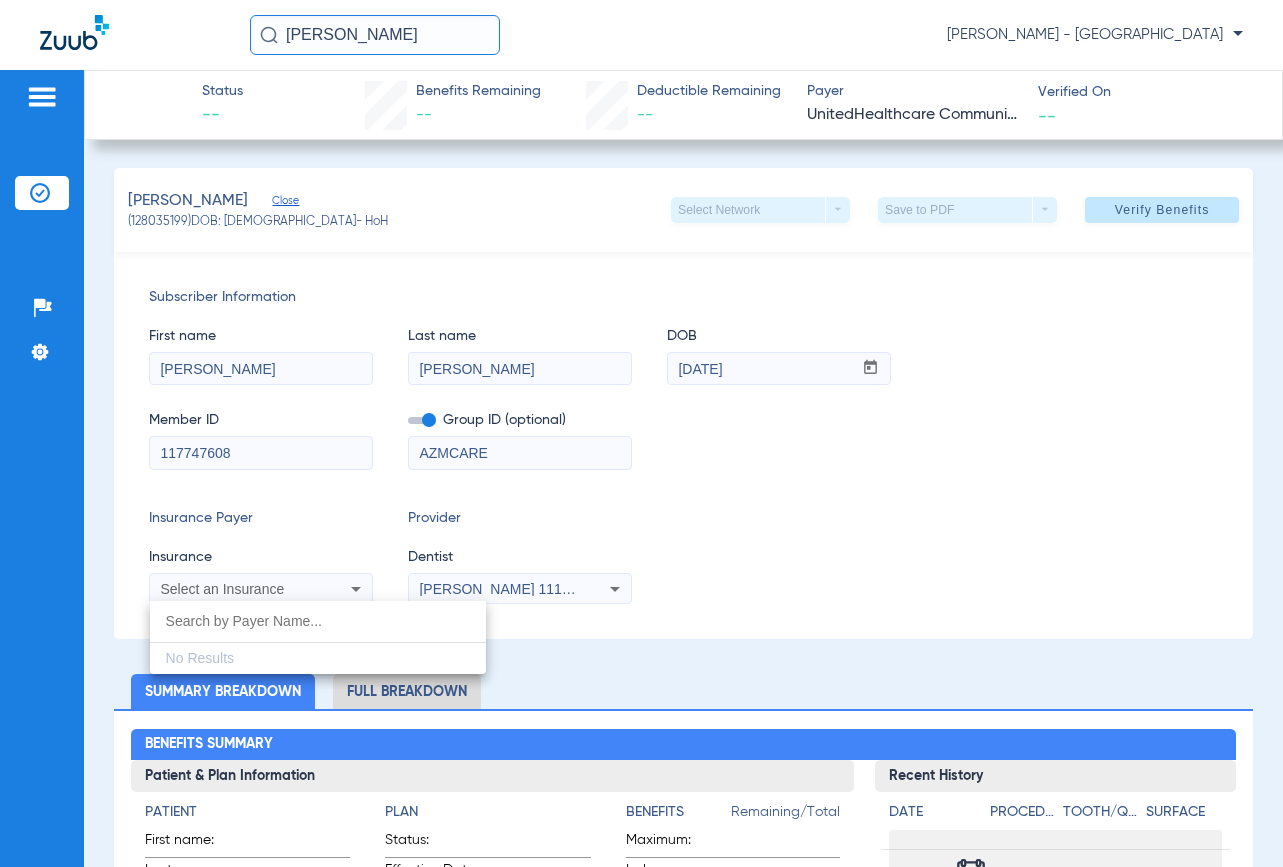 click at bounding box center [641, 433] 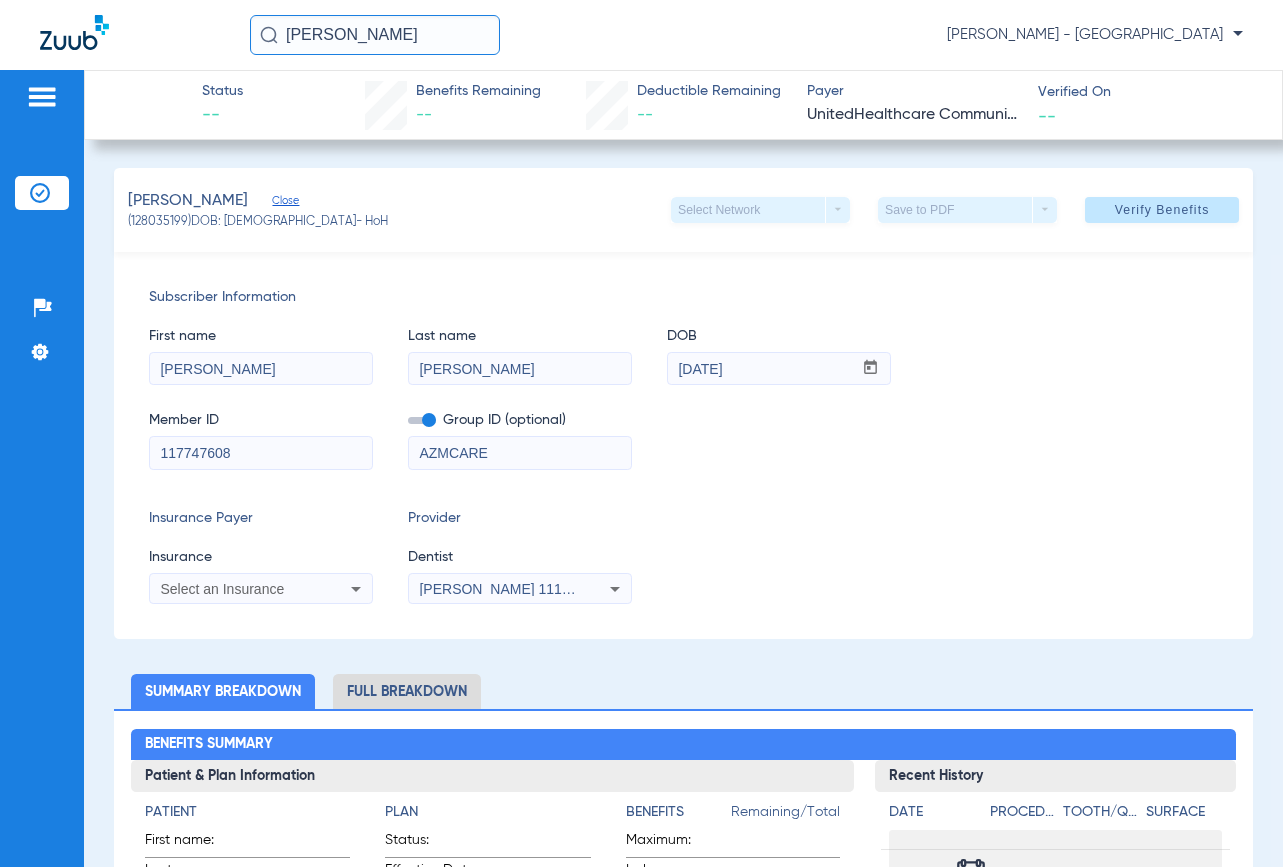 click on "[PERSON_NAME]" 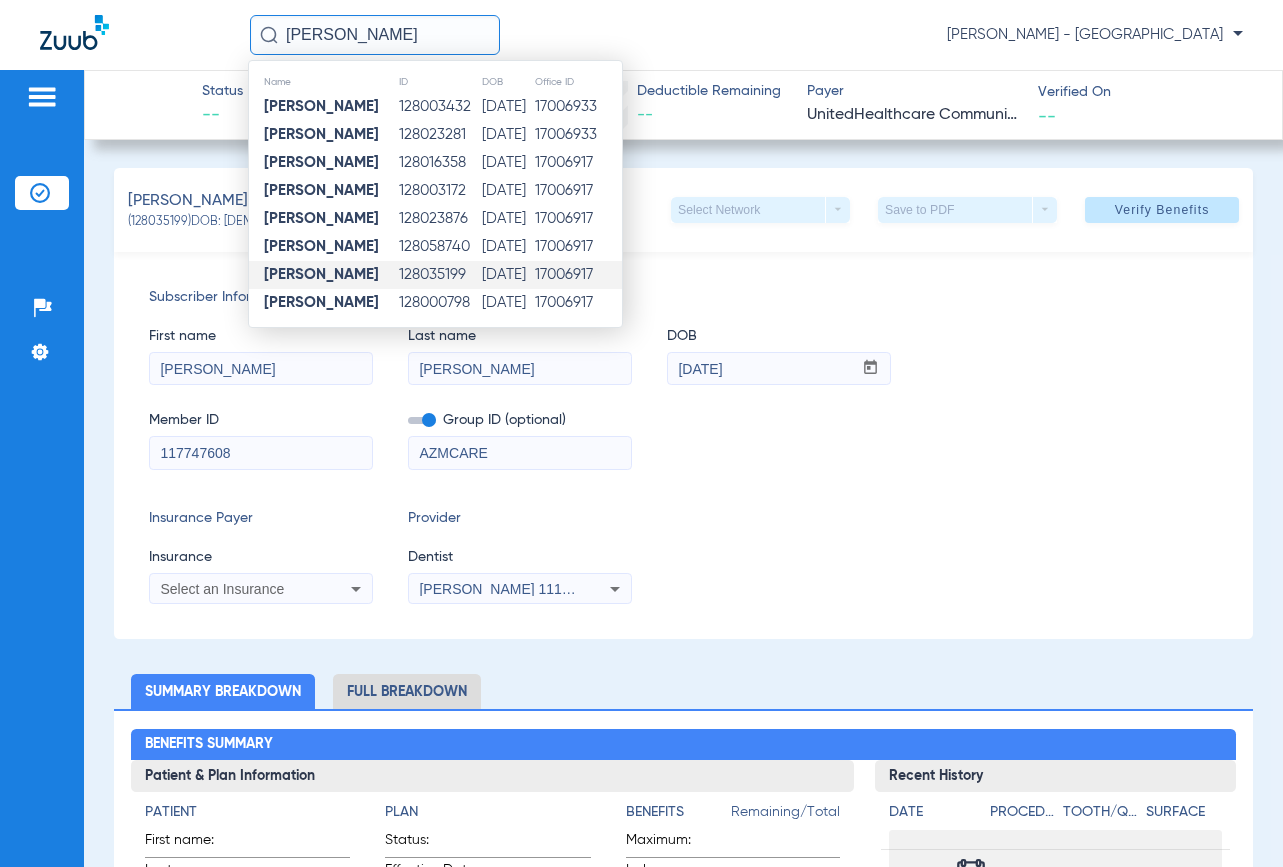 click on "[PERSON_NAME] Name ID DOB Office ID [PERSON_NAME] 128003432  [DATE]   17006933  [PERSON_NAME] 128023281  [DATE]   17006933  [PERSON_NAME] 128016358  [DATE]   17006917  [PERSON_NAME] 128003172  [DATE]   17006917  [PERSON_NAME] 128023876  [DATE]   17006917  [PERSON_NAME] 128058740  [DATE]   17006917  [PERSON_NAME] 128035199  [DATE]   17006917  [PERSON_NAME] 128000798  [DATE]   17006917   [PERSON_NAME] - South Tucson   Patients  Insurance Verification  Setup  Help Center Settings Status --  Benefits Remaining   --   Deductible Remaining   --  Payer UnitedHealthcare Community Plan AHCCCS(including Dual Complete) - (HUB)  Verified On
--   [PERSON_NAME]   (128035199)   DOB: [DEMOGRAPHIC_DATA]   - HoH   Select Network  arrow_drop_down  Save to PDF  arrow_drop_down  Verify Benefits   Subscriber Information   First name  [PERSON_NAME]  Last name  [PERSON_NAME]  mm / dd / yyyy [DATE]  Member ID  117747608  Group ID (optional)  AZMCARE  Insurance Payer   Insurance
Select an Insurance  Provider   Dentist
Patient" at bounding box center (641, 433) 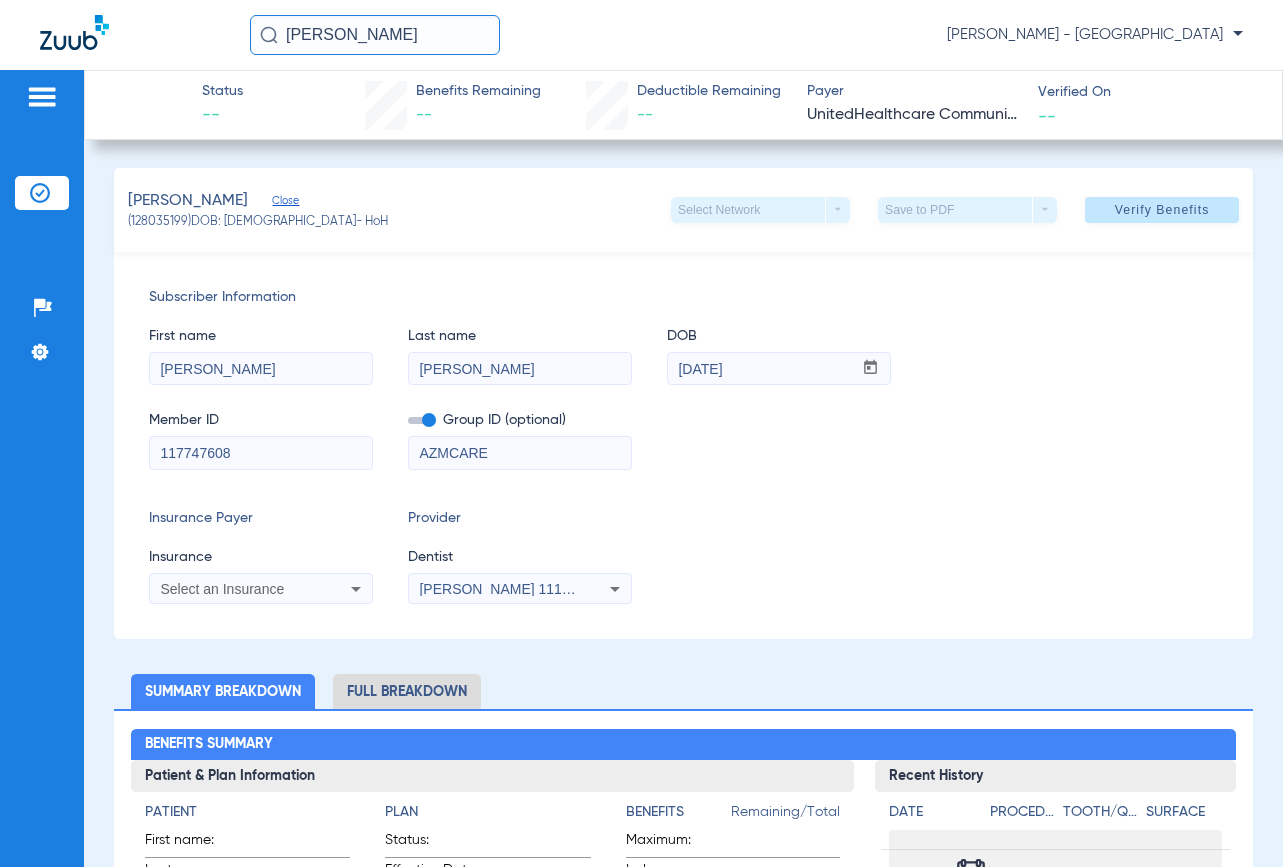 click on "[PERSON_NAME]" 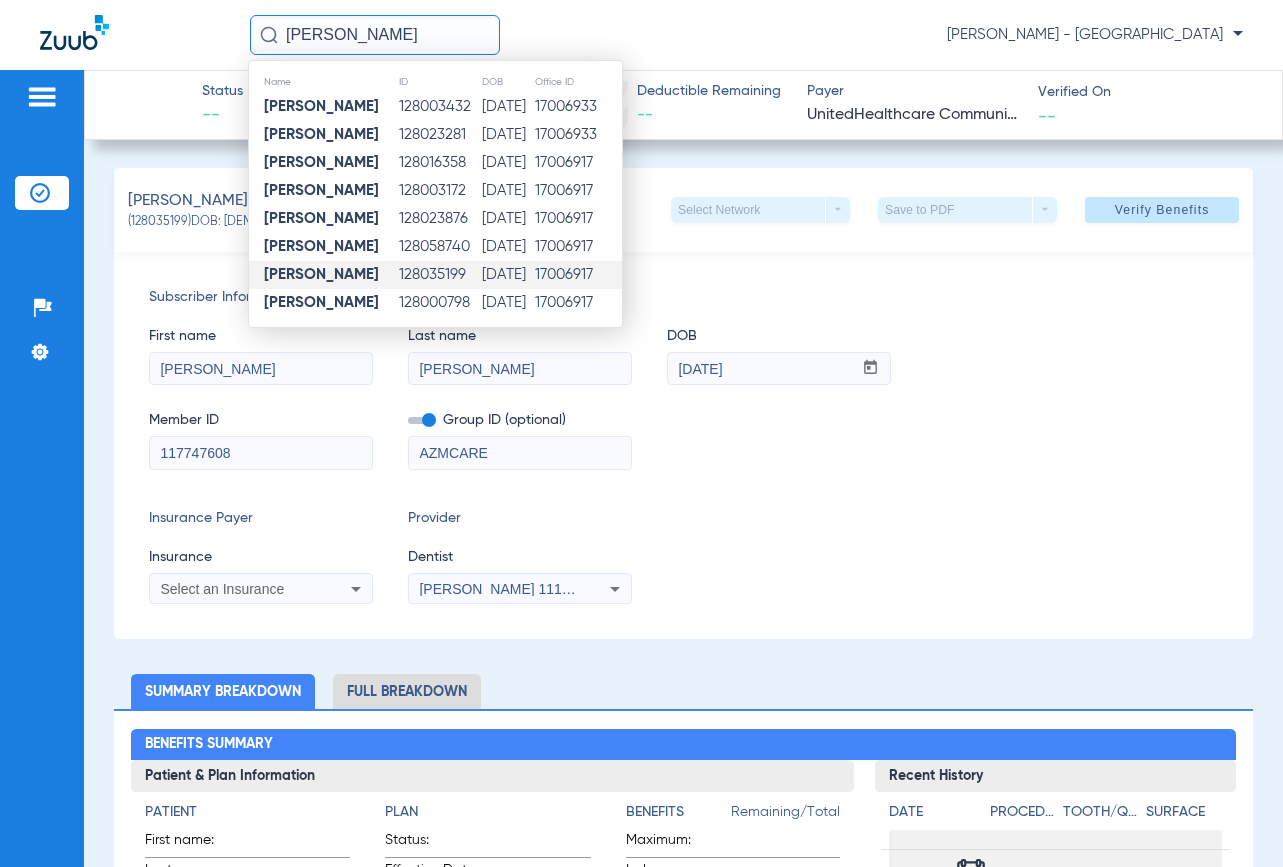click on "[PERSON_NAME]" 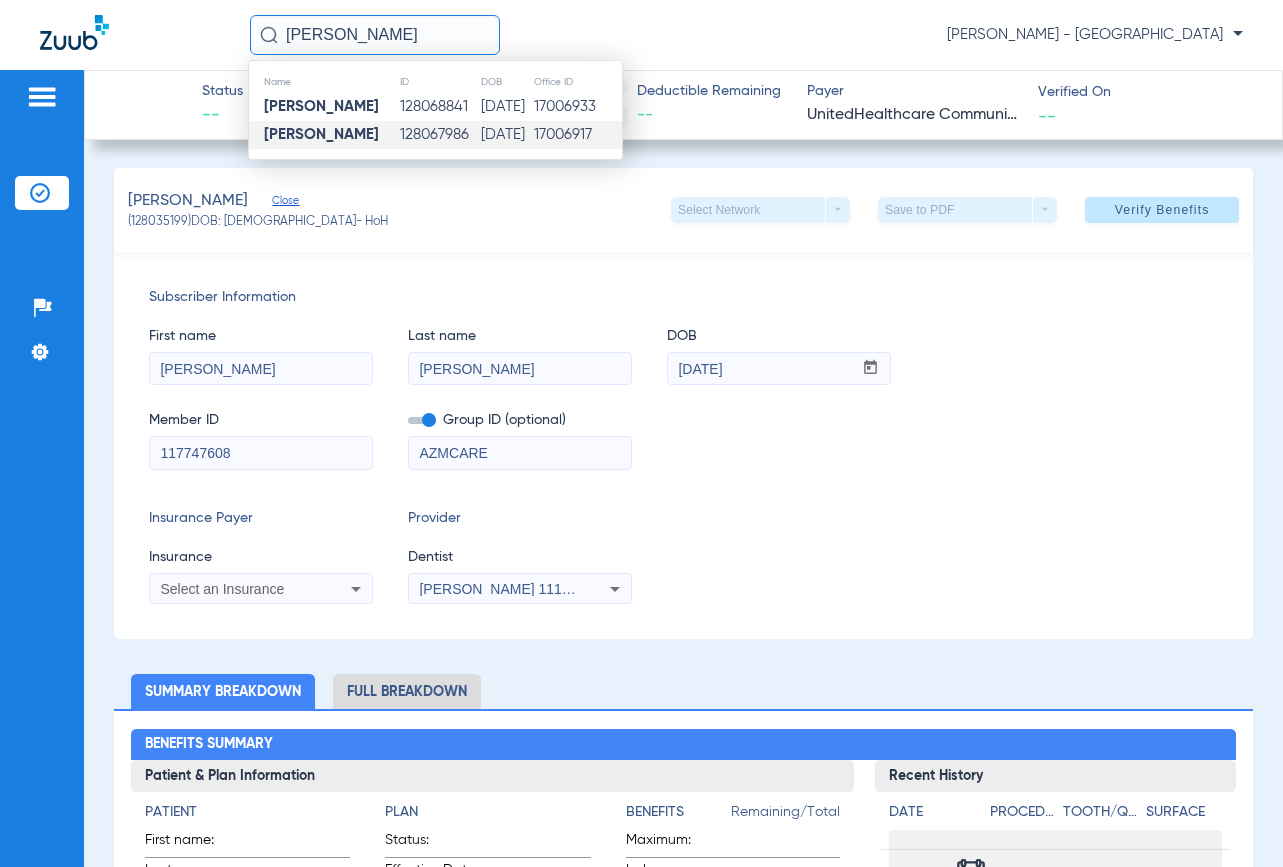 type on "[PERSON_NAME]" 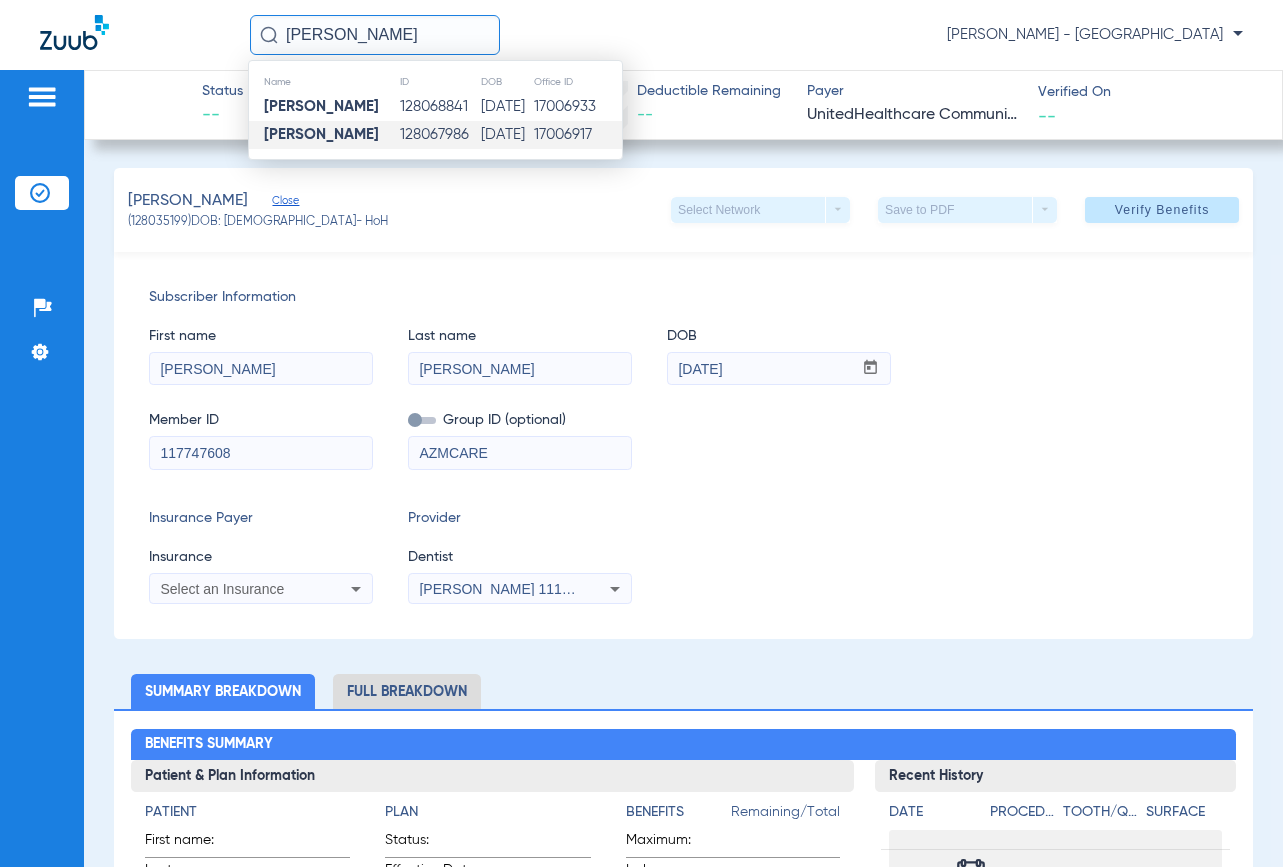 type 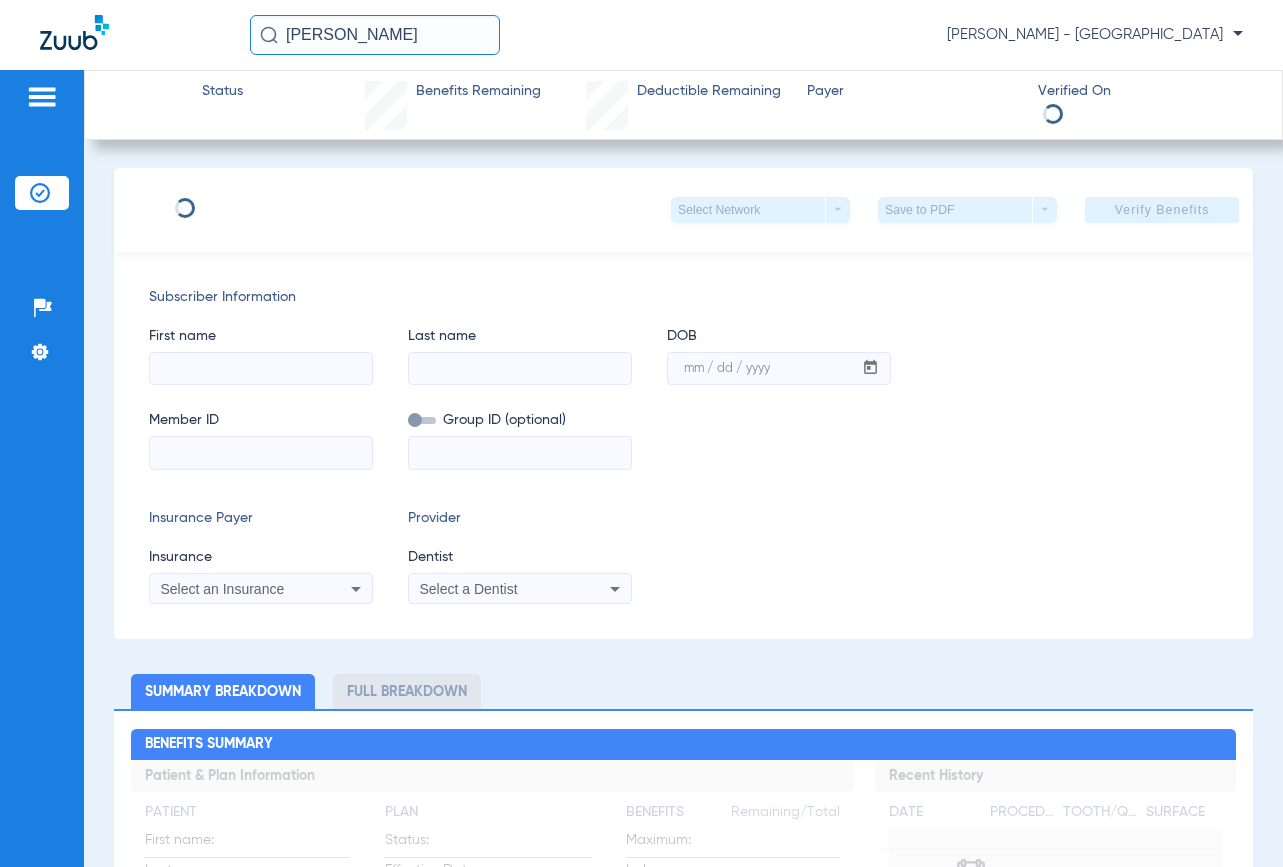 type on "[PERSON_NAME]" 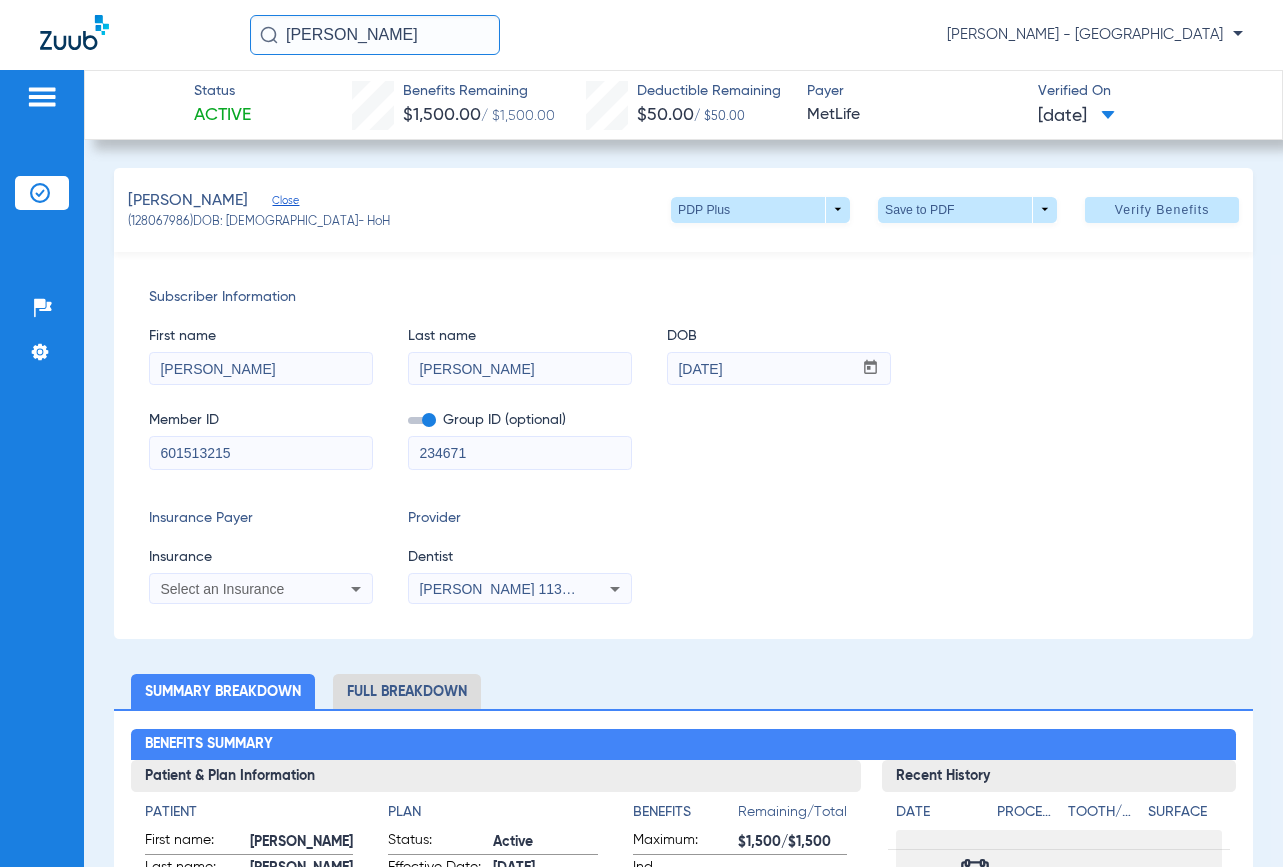 click on "[PERSON_NAME]   Close" 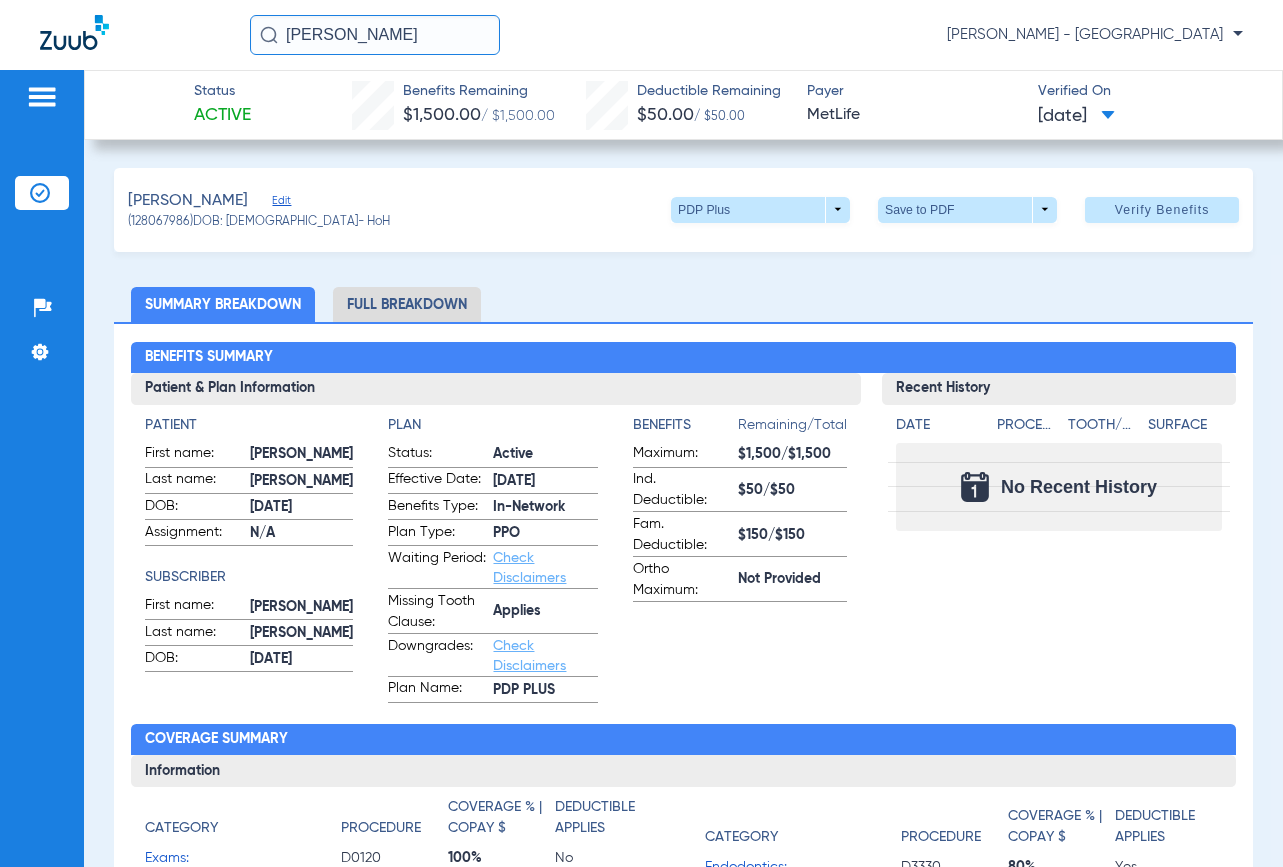 drag, startPoint x: 391, startPoint y: 36, endPoint x: -39, endPoint y: 36, distance: 430 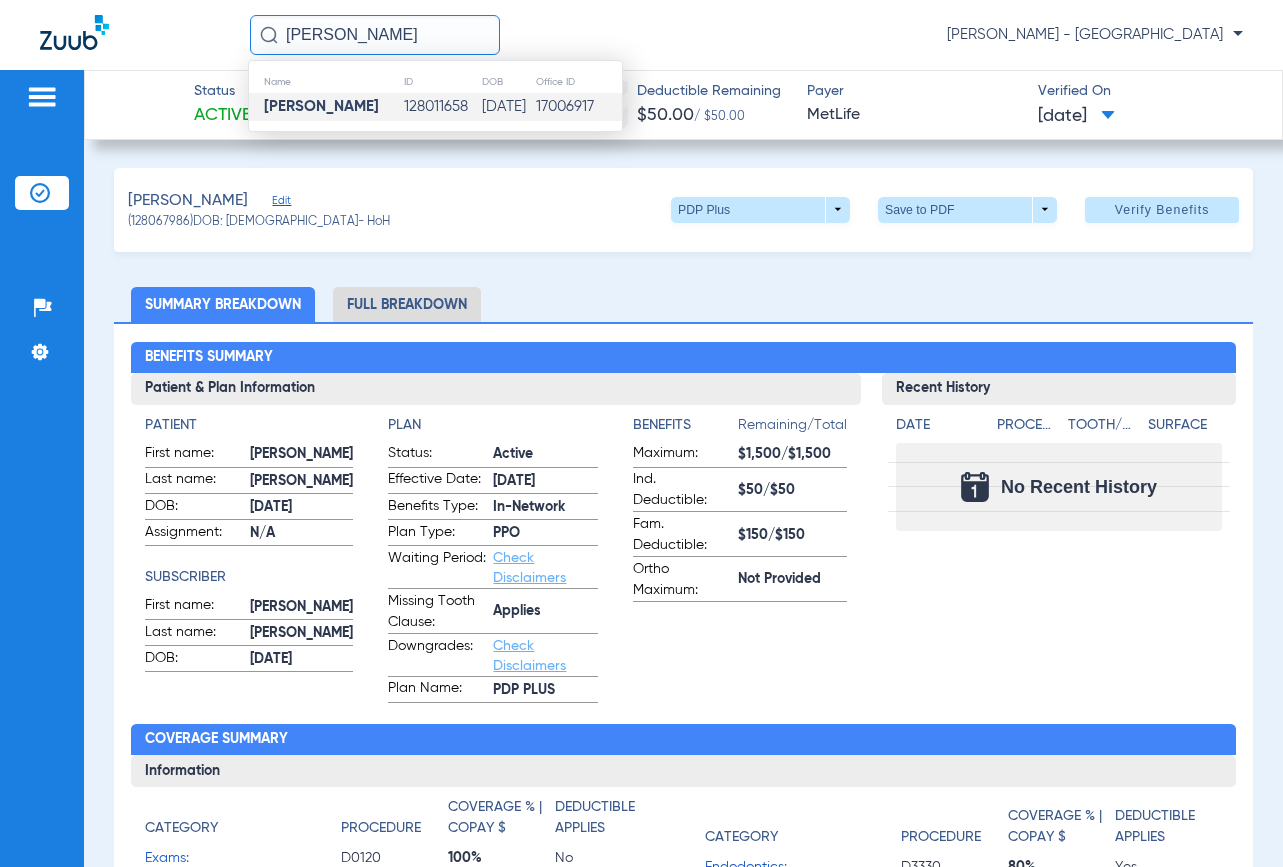 type on "[PERSON_NAME]" 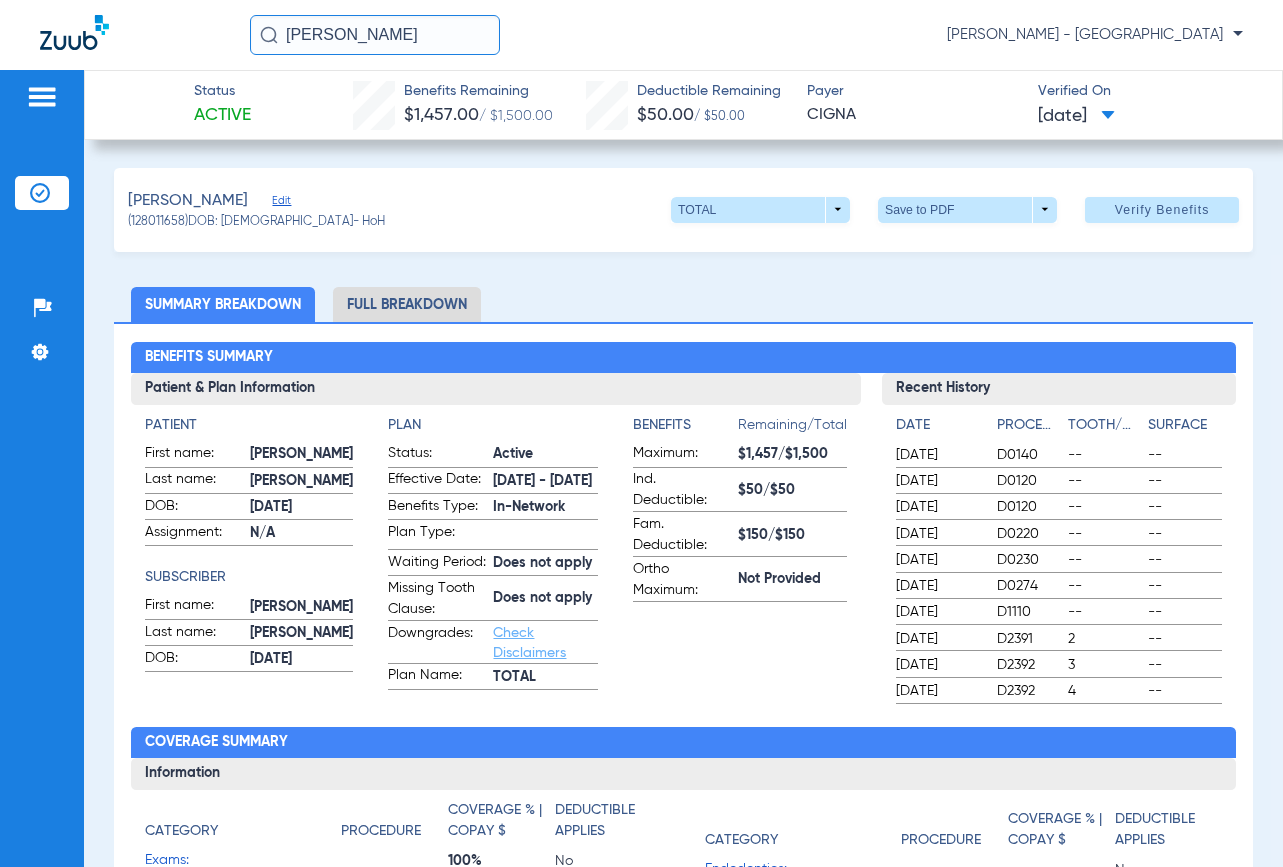 drag, startPoint x: 439, startPoint y: 27, endPoint x: 128, endPoint y: 28, distance: 311.00162 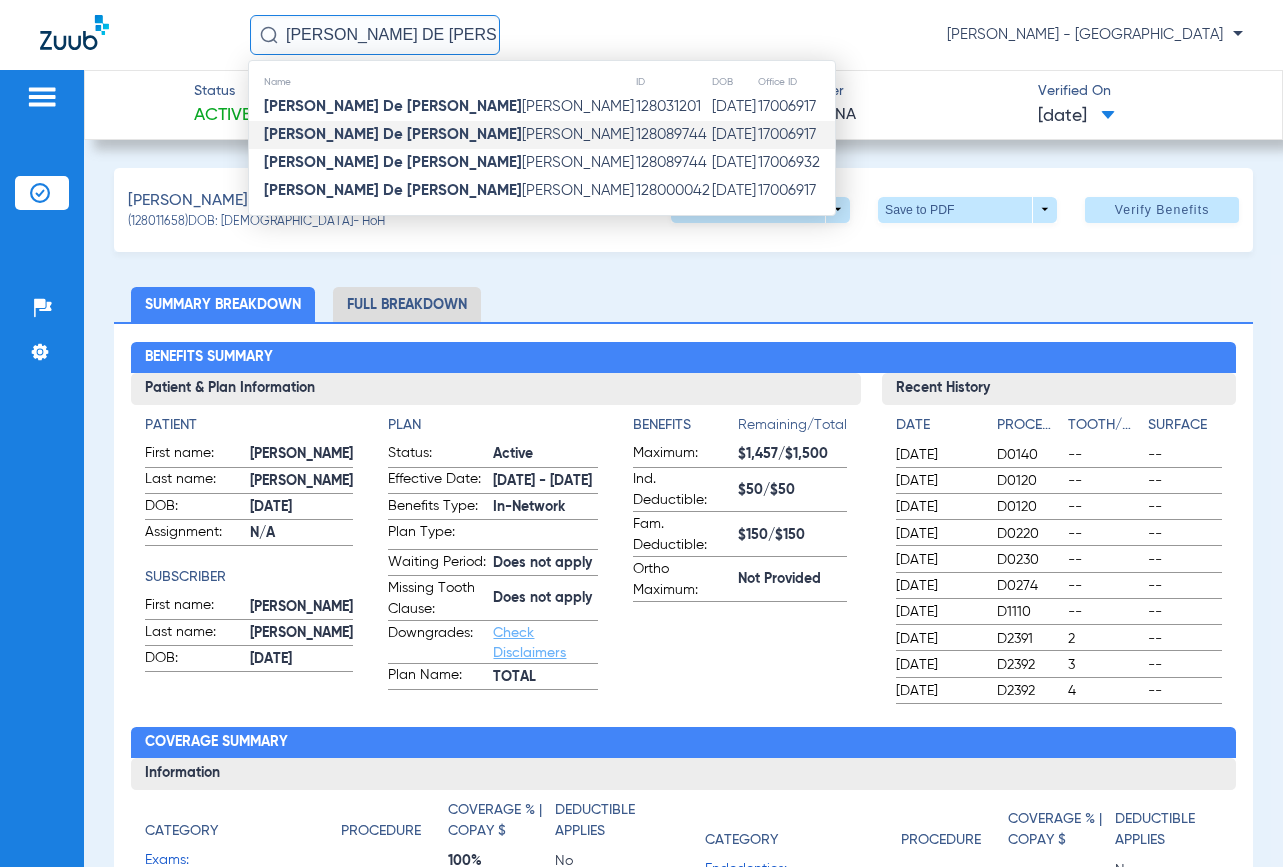 type on "[PERSON_NAME] DE [PERSON_NAME]" 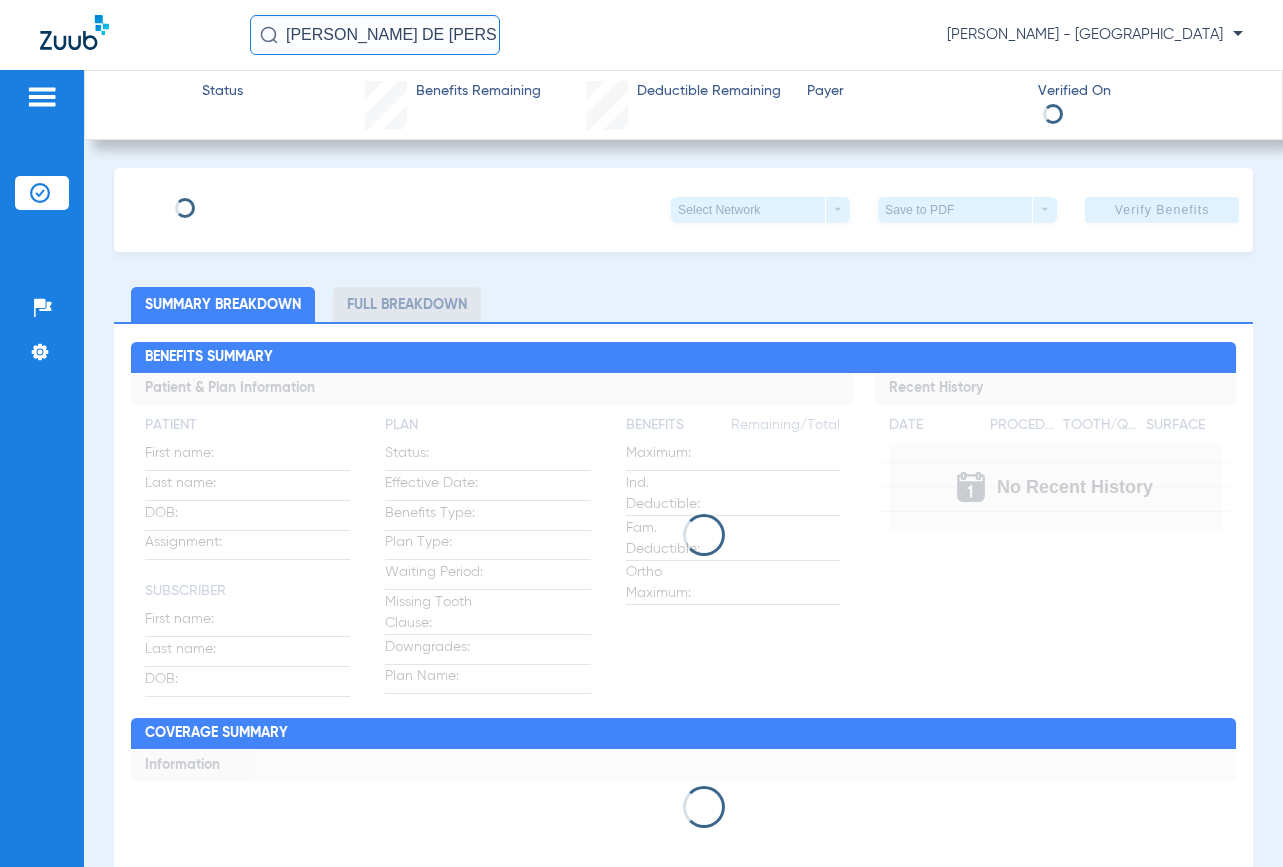 type on "[PERSON_NAME]" 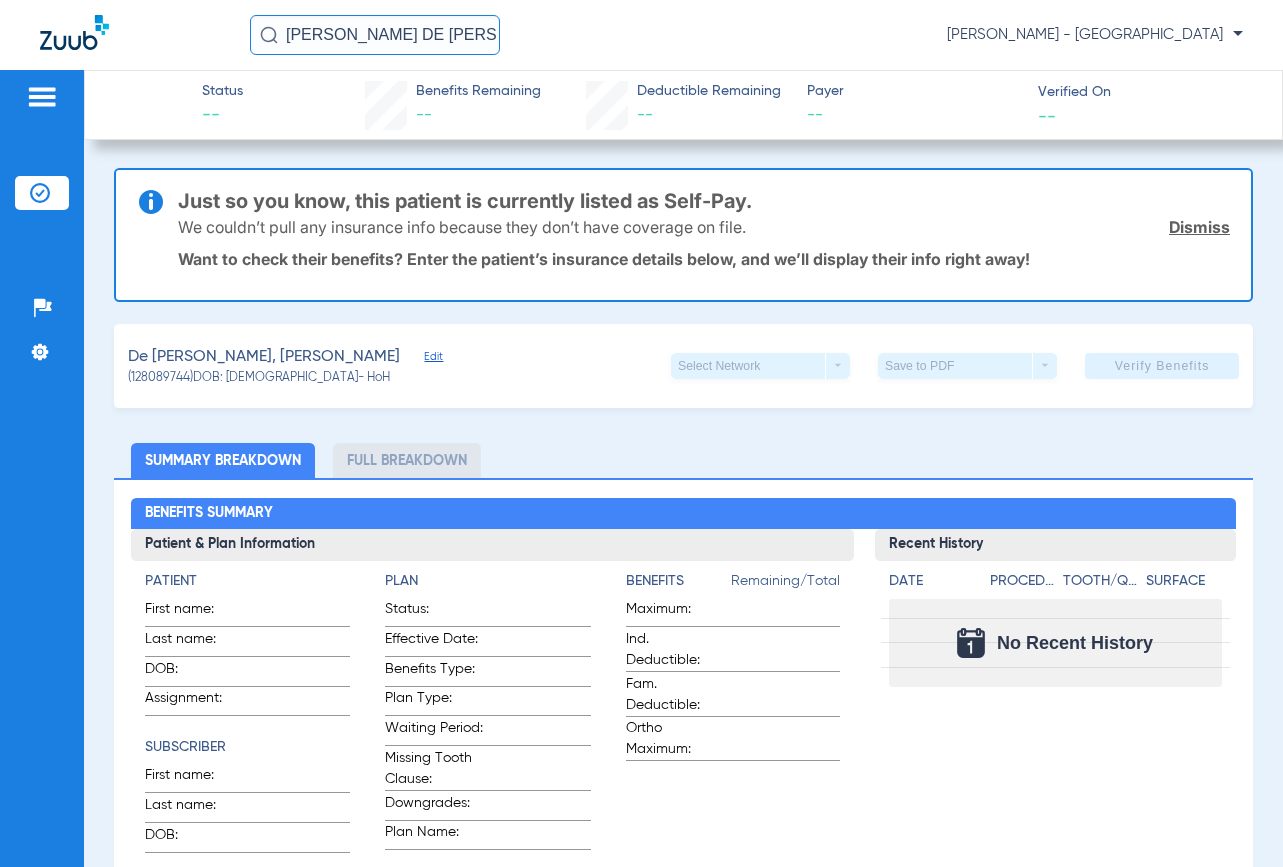 click on "Edit" 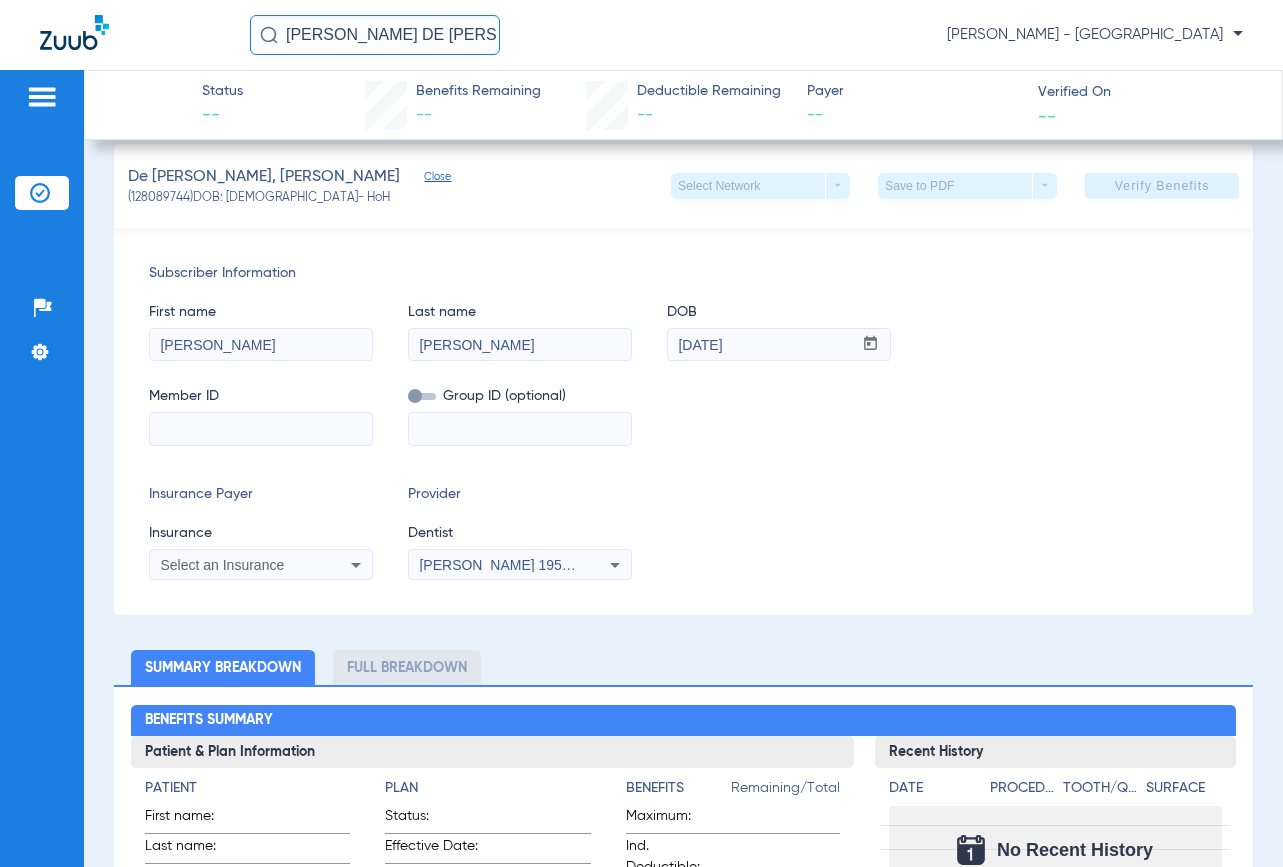 scroll, scrollTop: 200, scrollLeft: 0, axis: vertical 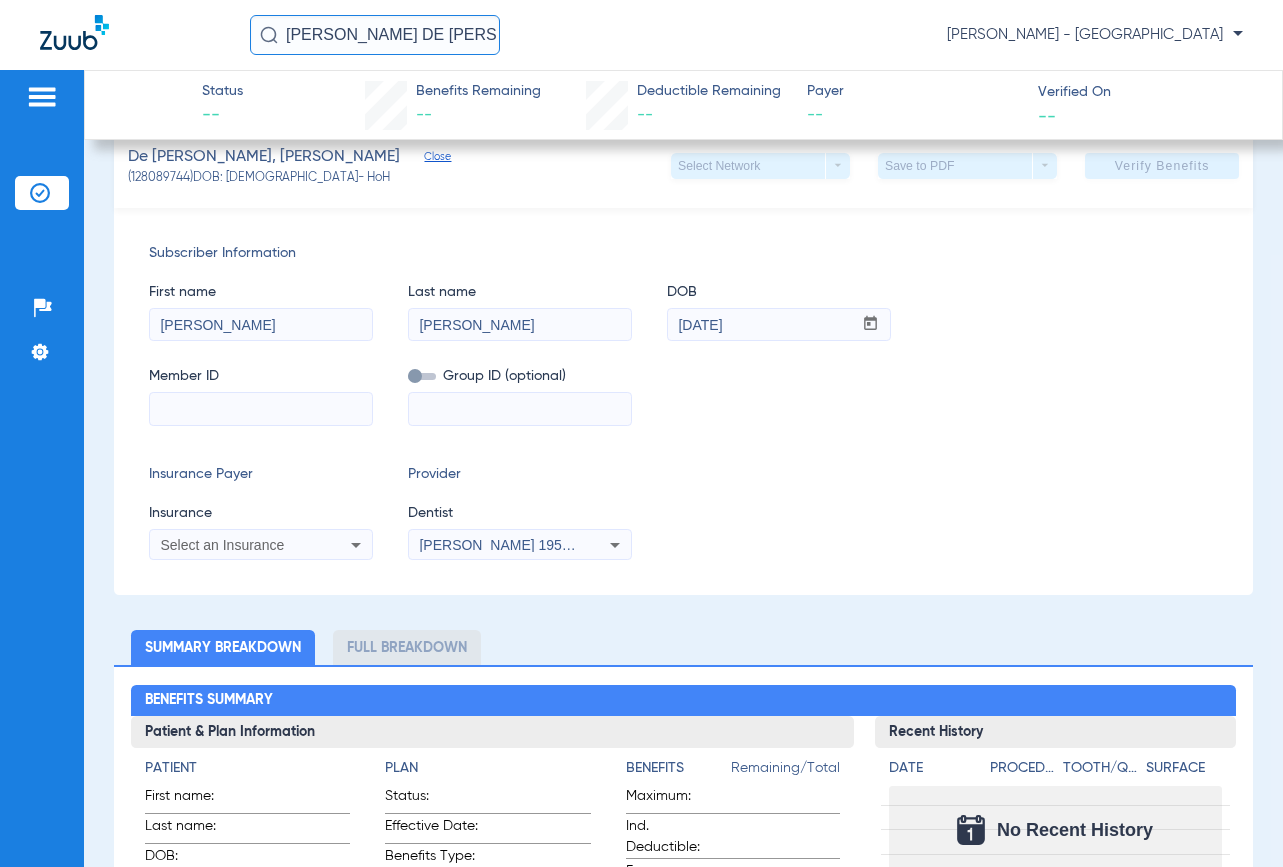 click at bounding box center [261, 409] 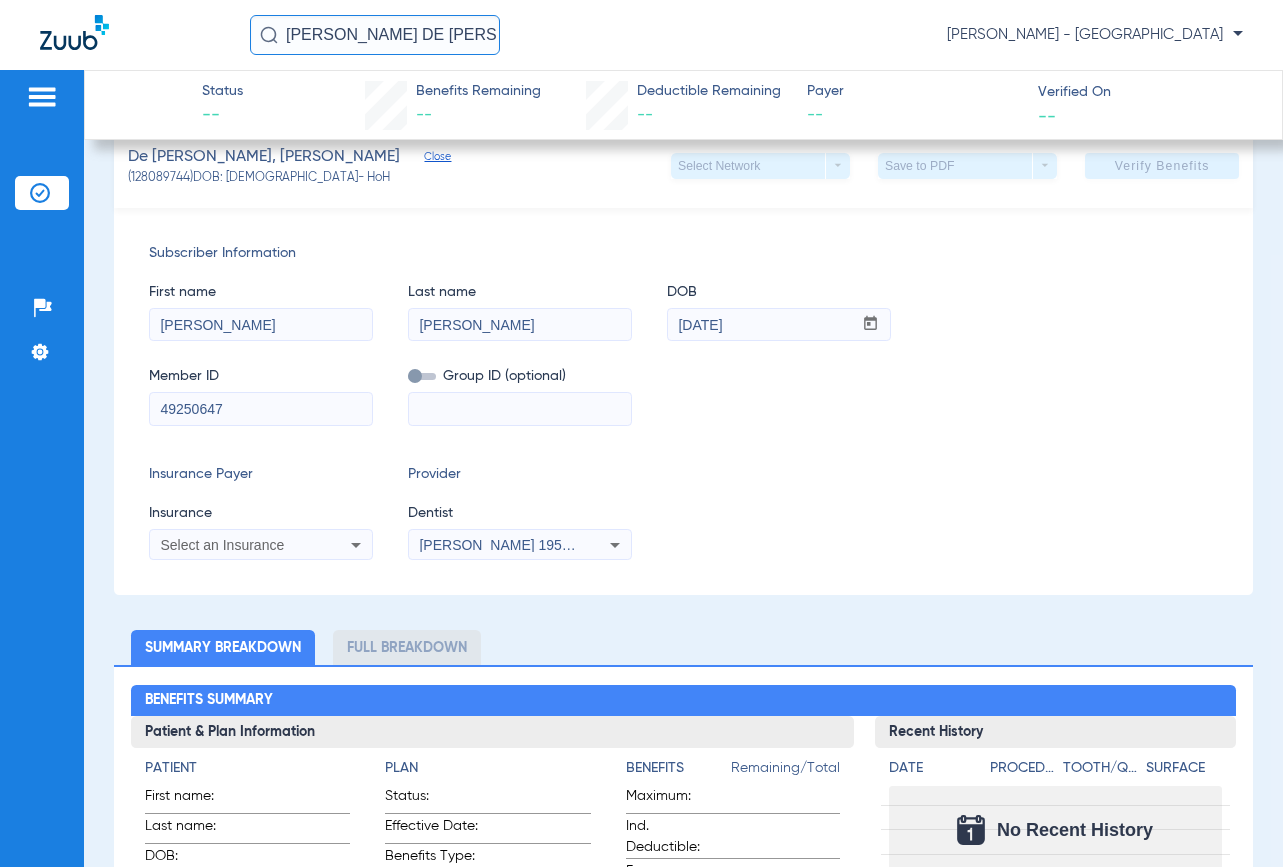 type on "49250647" 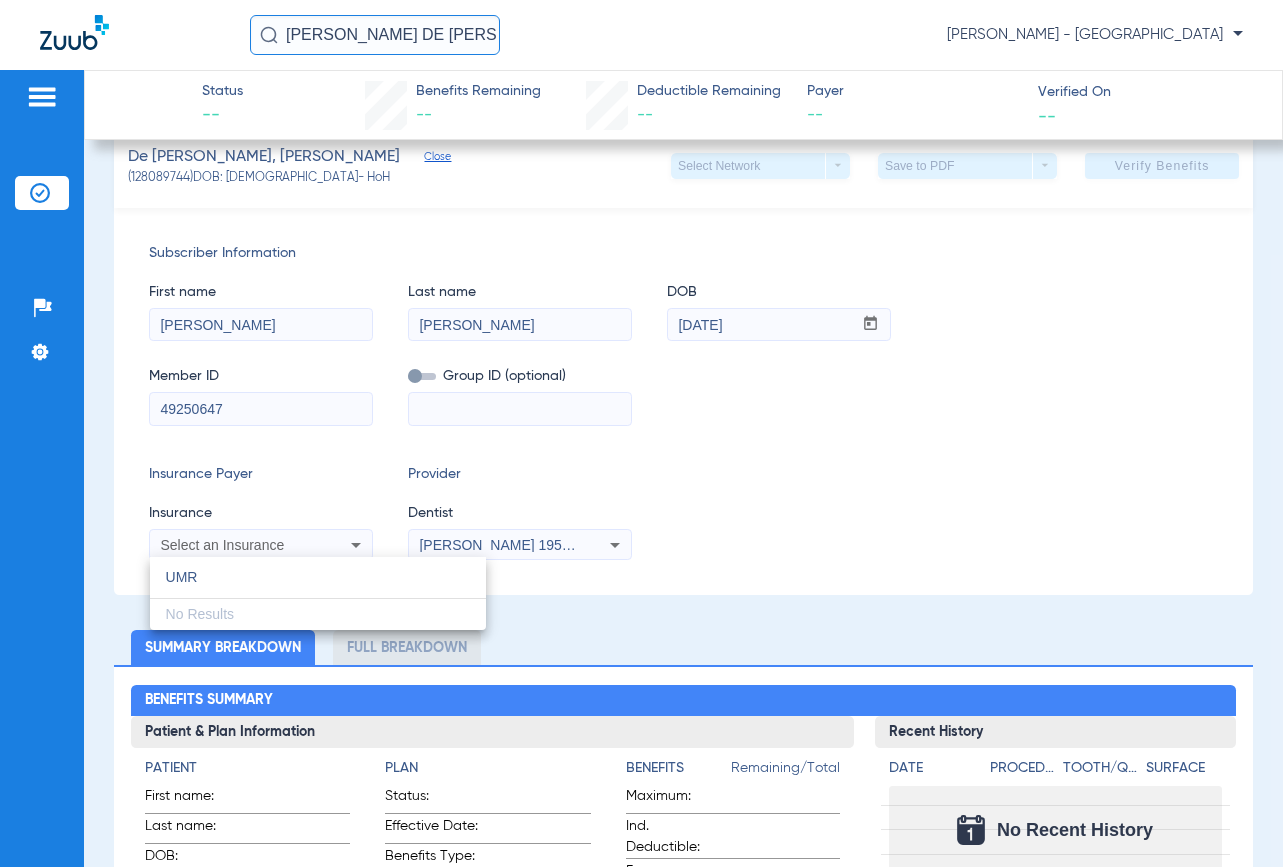 type on "UMR" 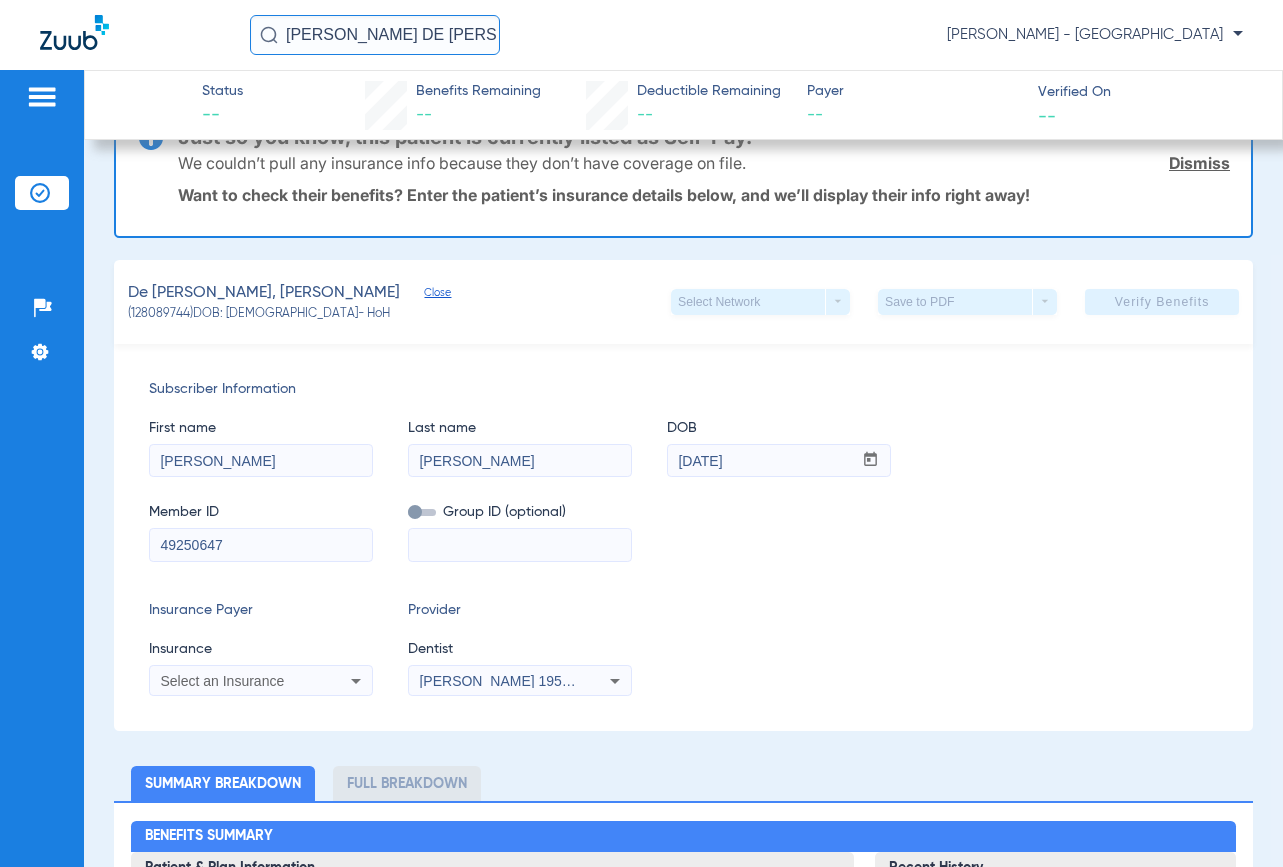 scroll, scrollTop: 0, scrollLeft: 0, axis: both 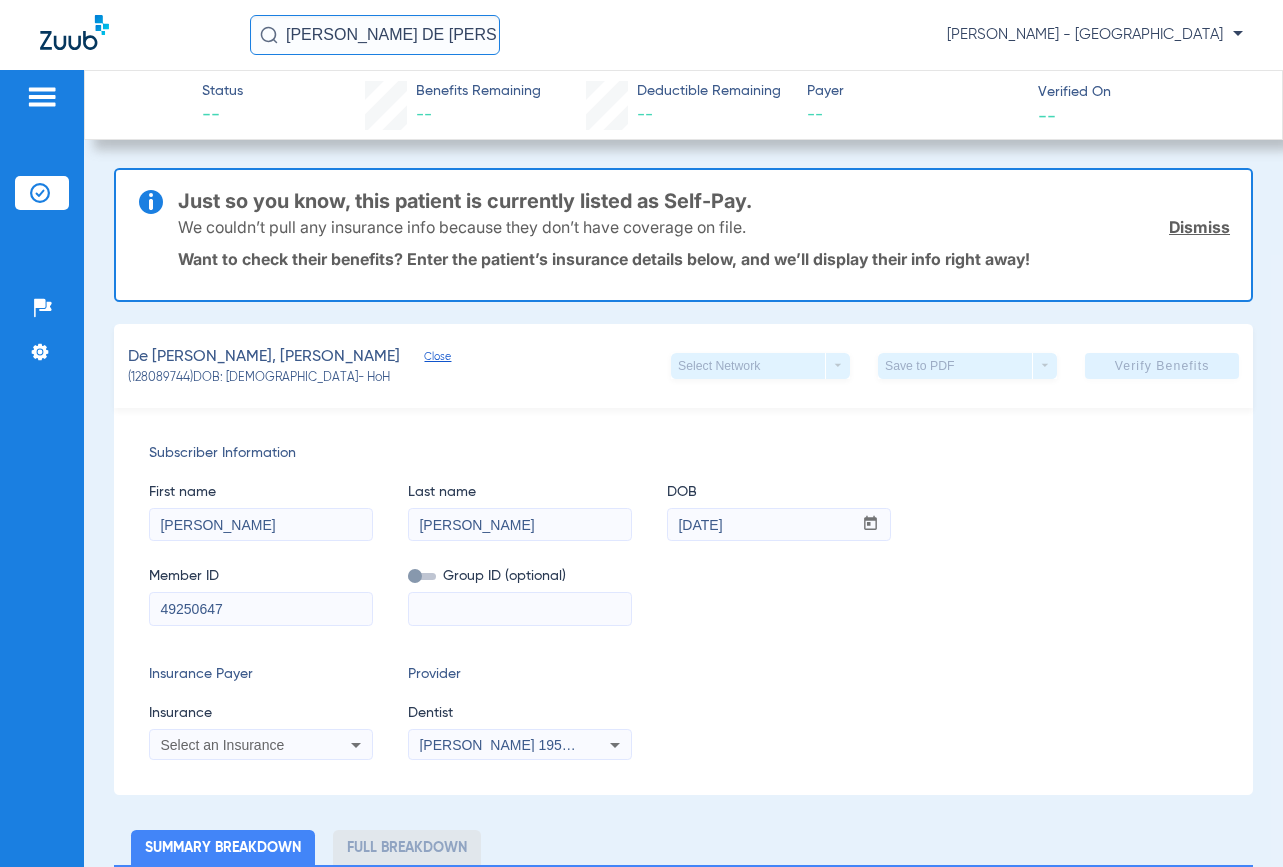 click on "Close" 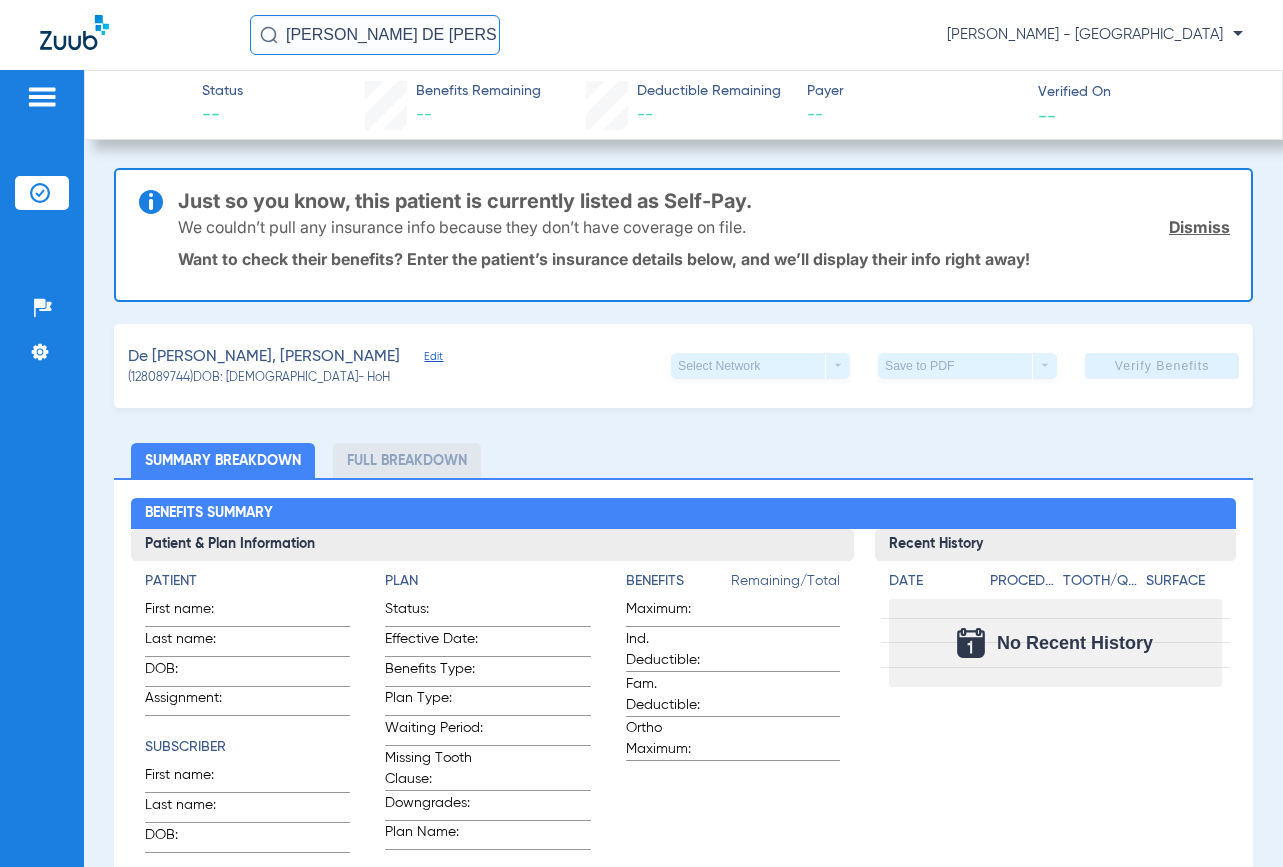 click on "Edit" 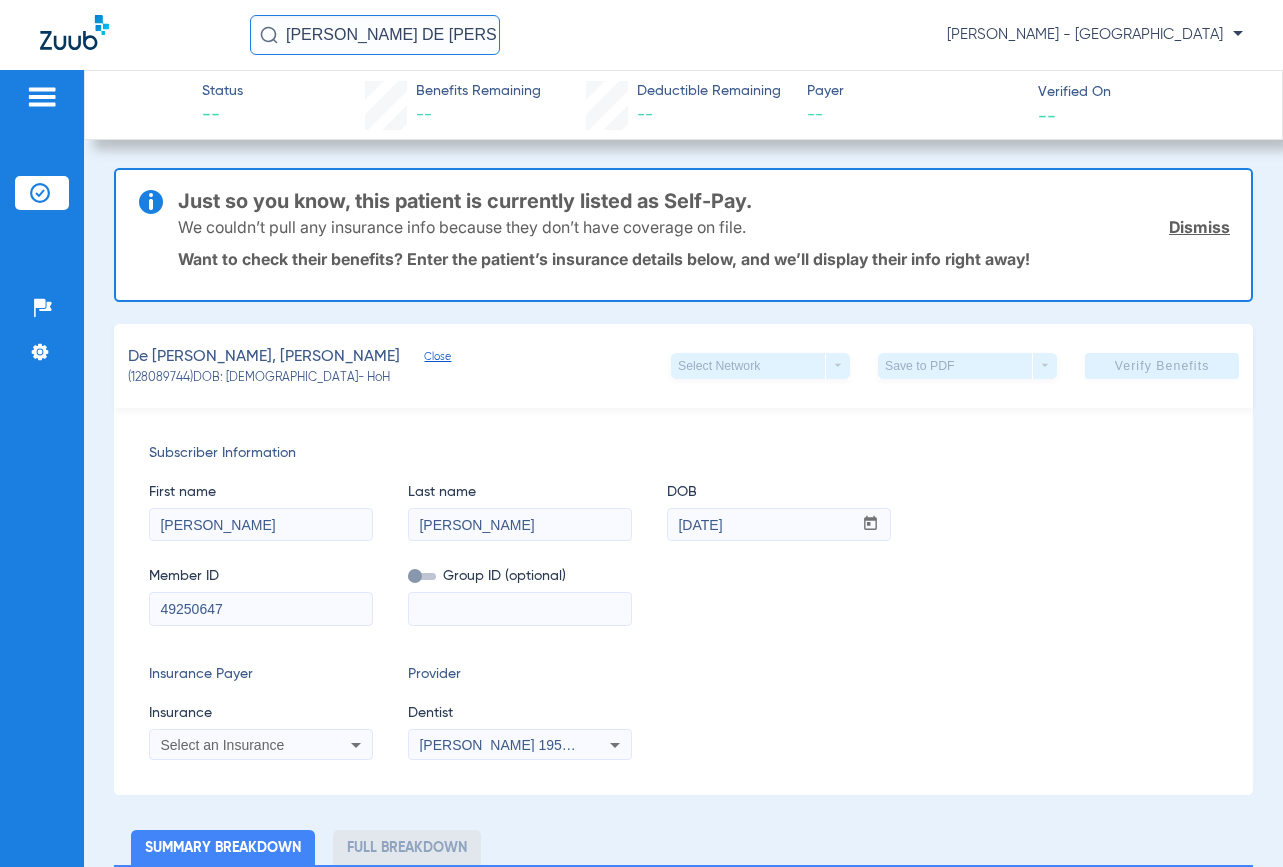 click on "Select an Insurance" at bounding box center (222, 745) 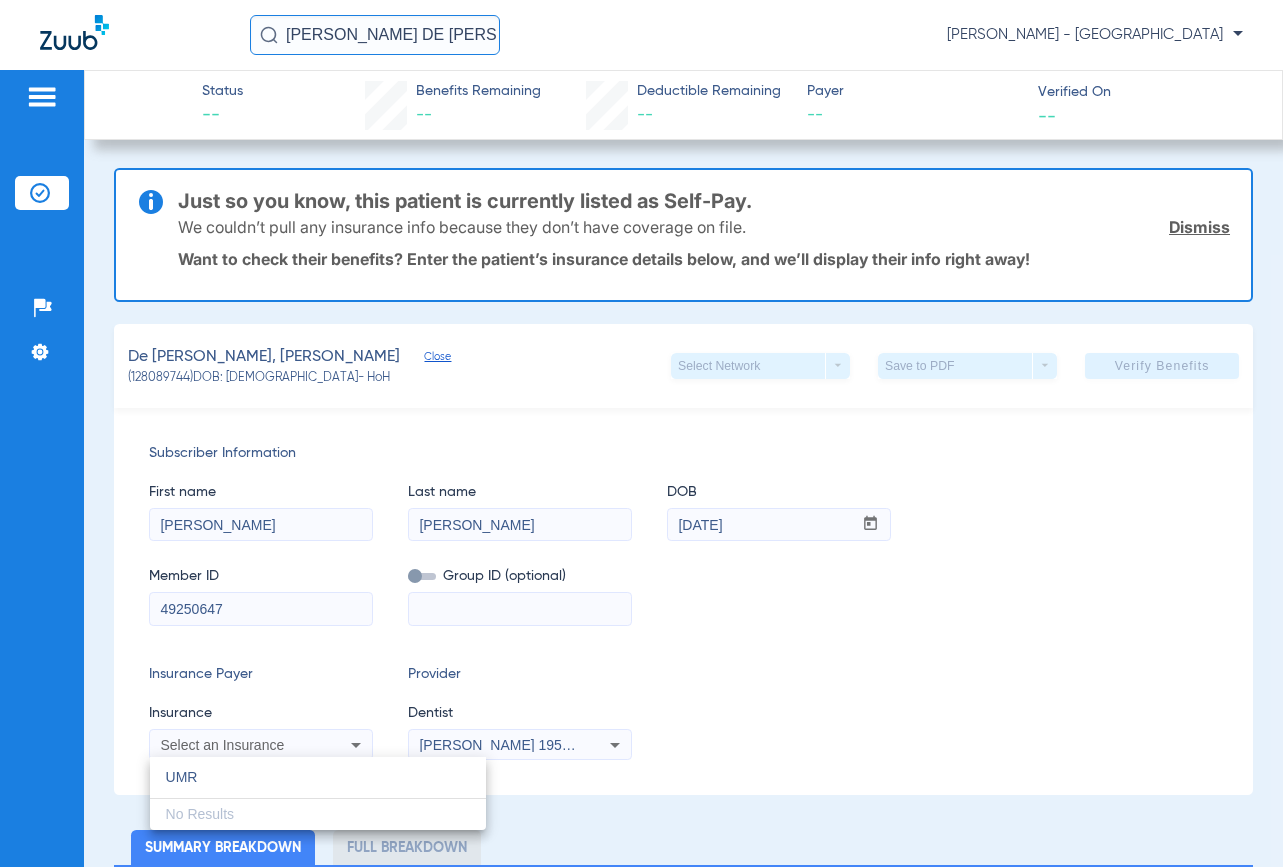 click on "UMR" at bounding box center [318, 777] 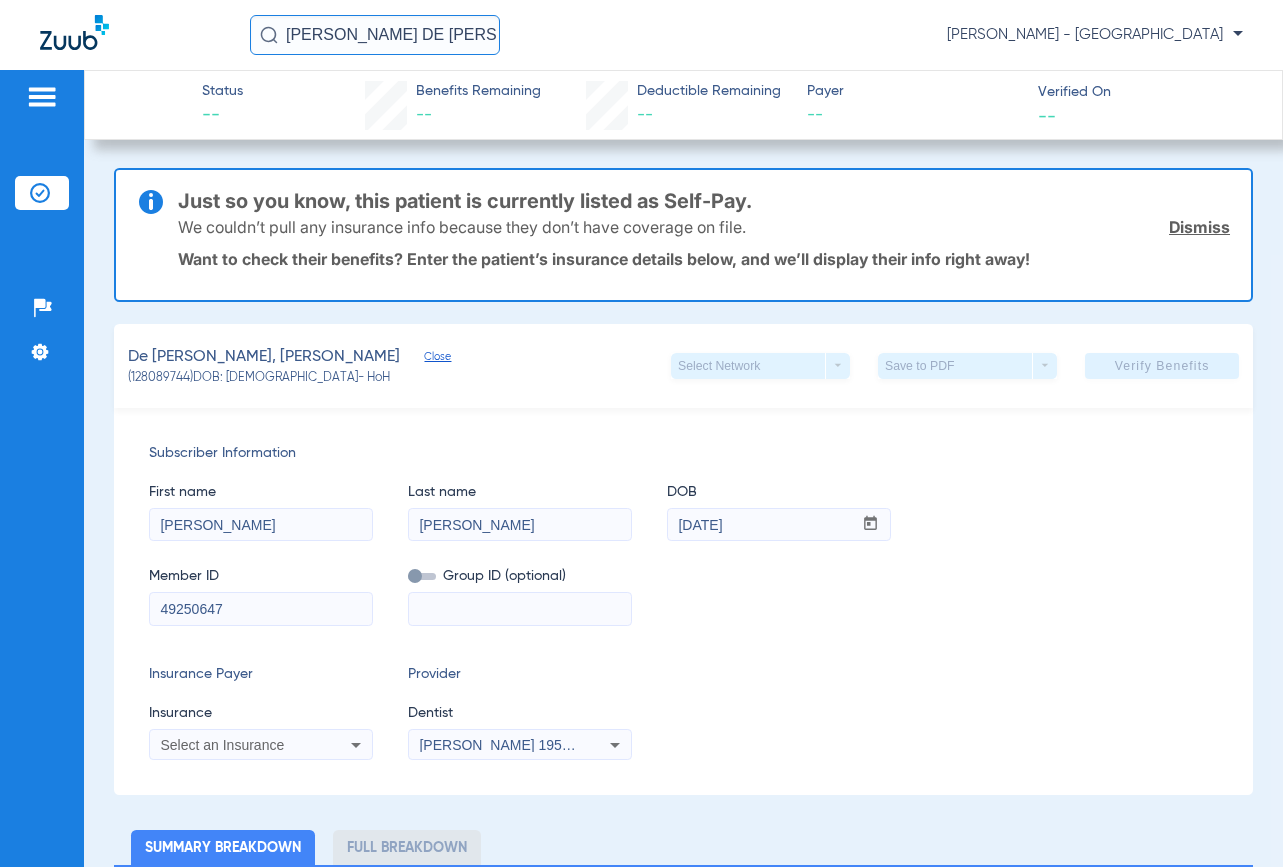 click on "First name  [PERSON_NAME]  Last name  [PERSON_NAME]  DOB  mm / dd / yyyy [DATE]" 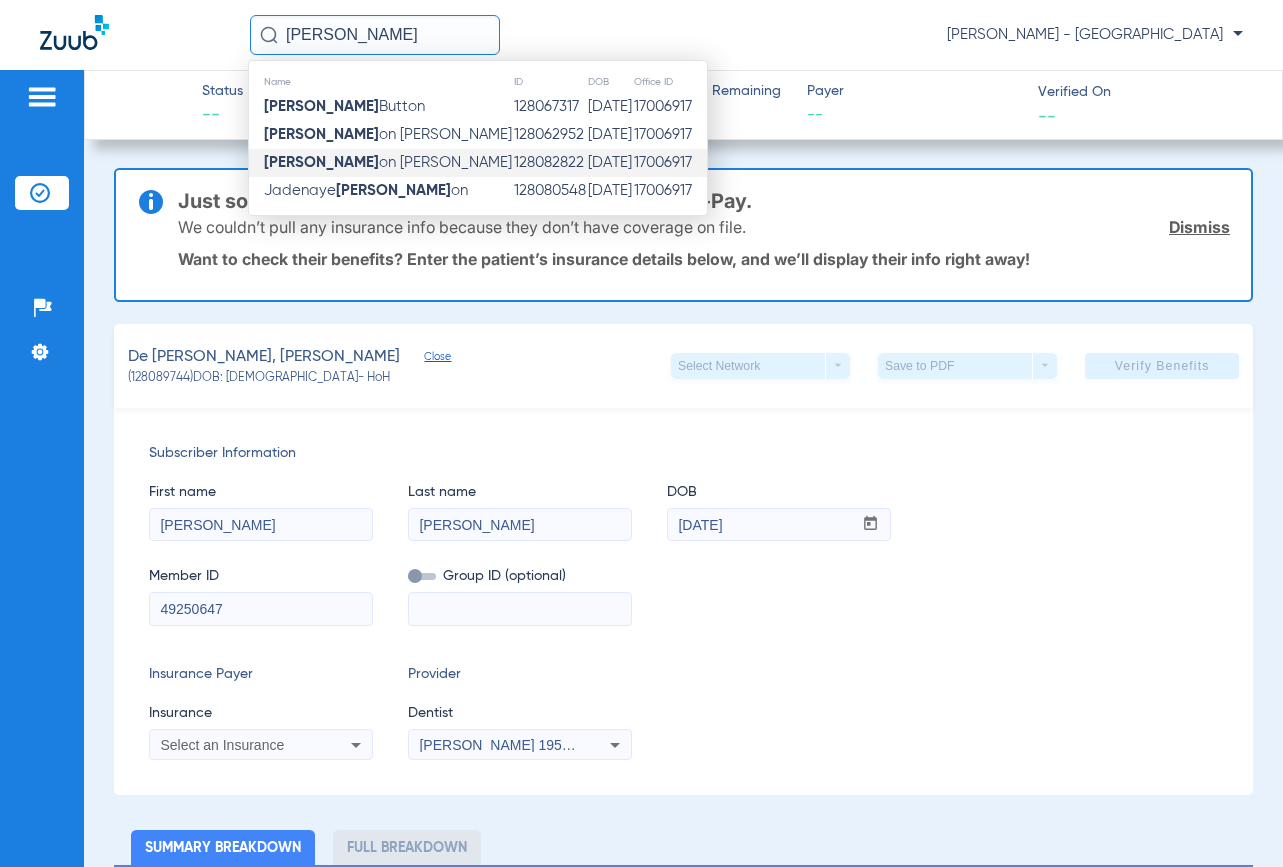 type on "[PERSON_NAME]" 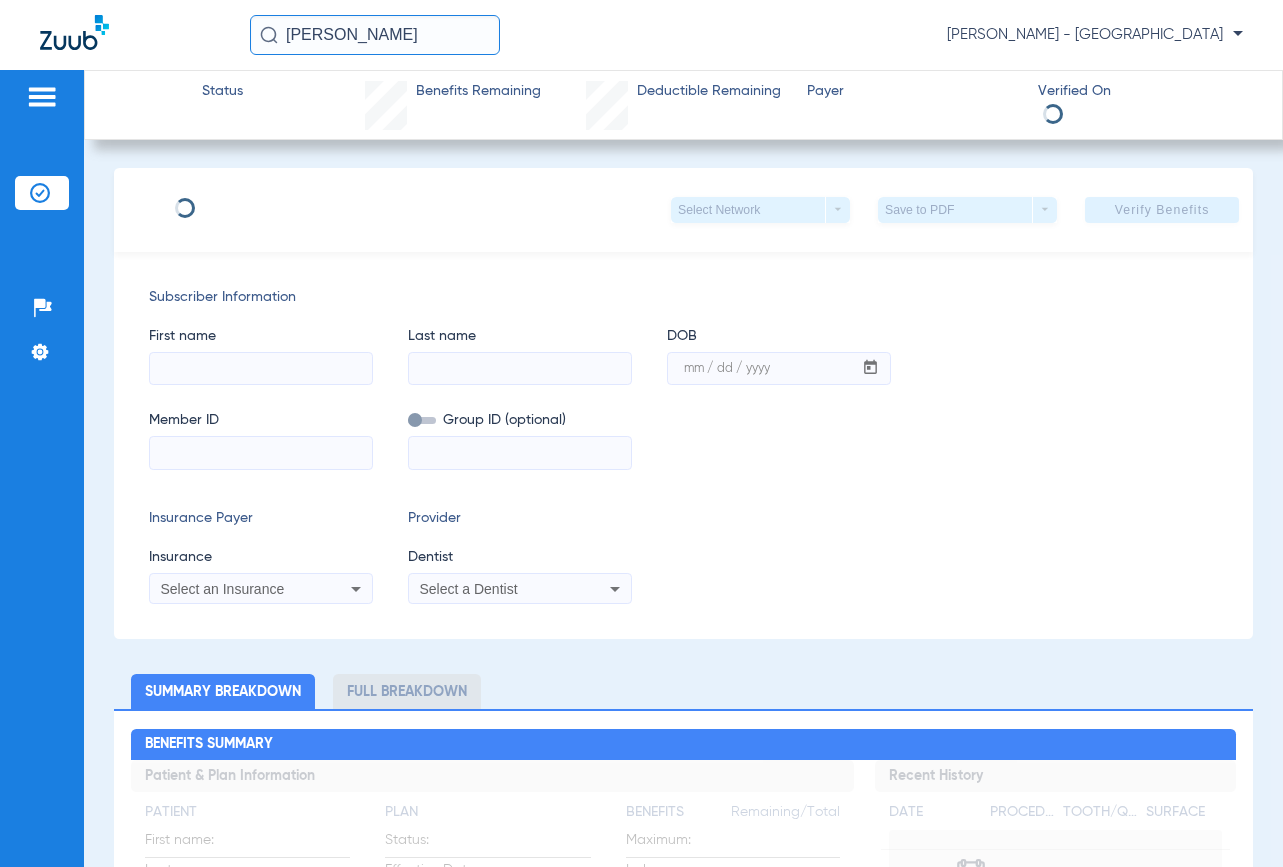 type on "[PERSON_NAME]" 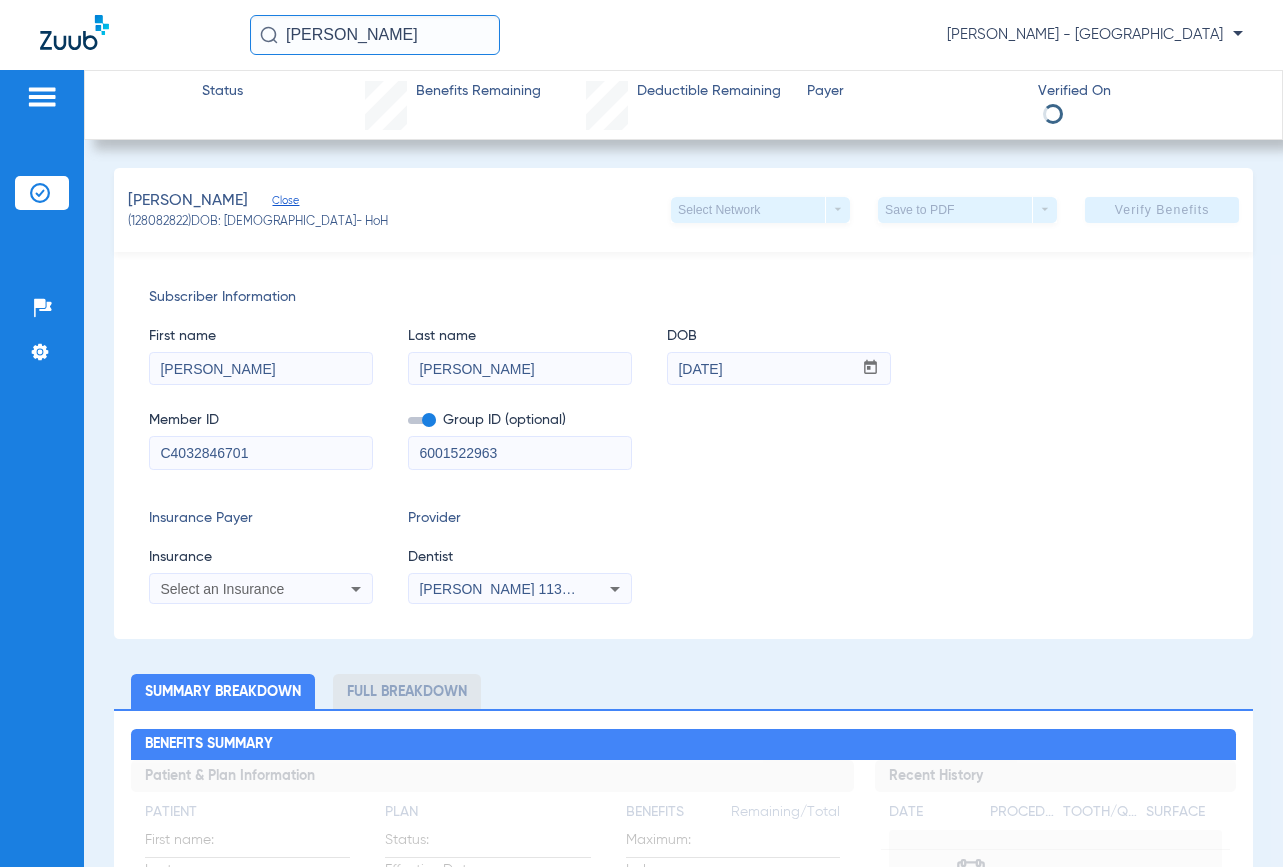 click on "Close" 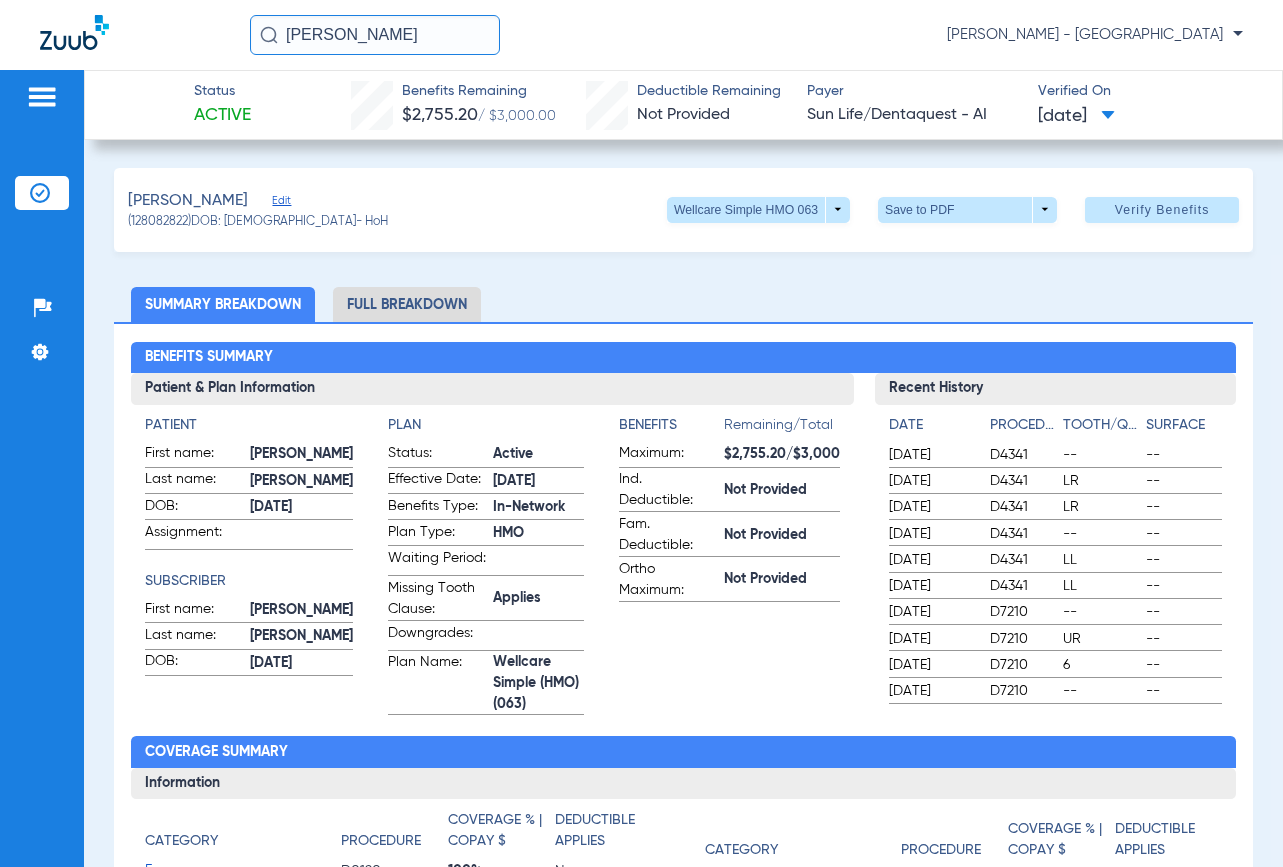 drag, startPoint x: 232, startPoint y: 44, endPoint x: 33, endPoint y: 50, distance: 199.09044 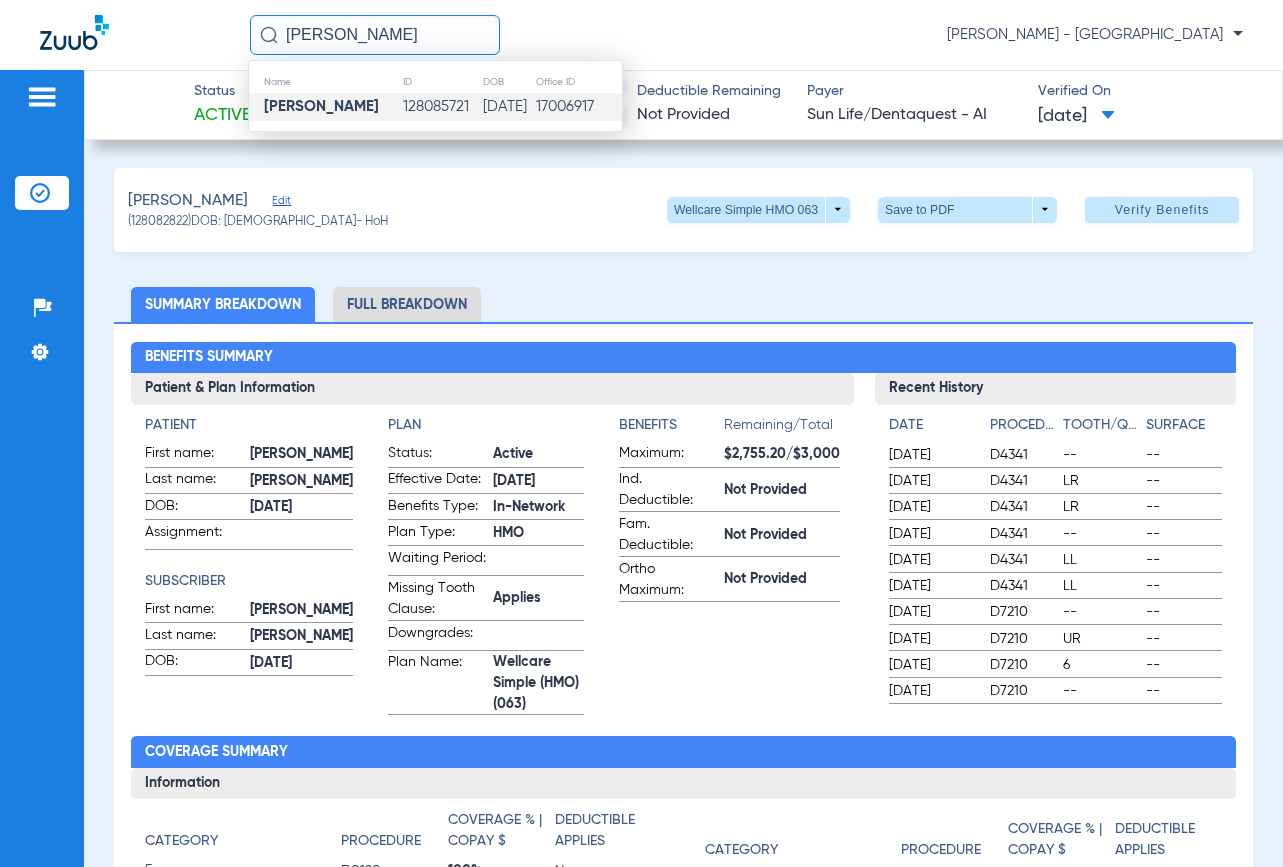 type on "[PERSON_NAME]" 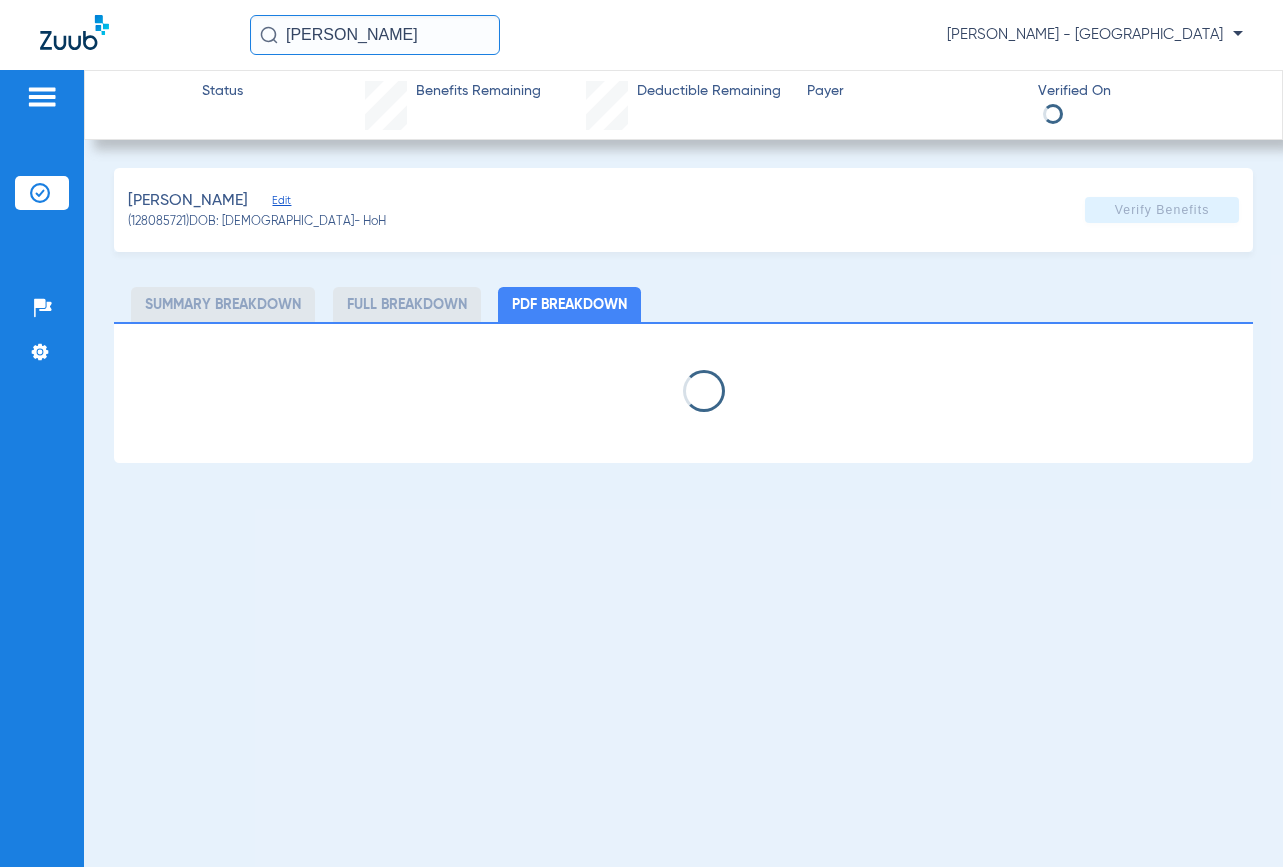 select on "page-width" 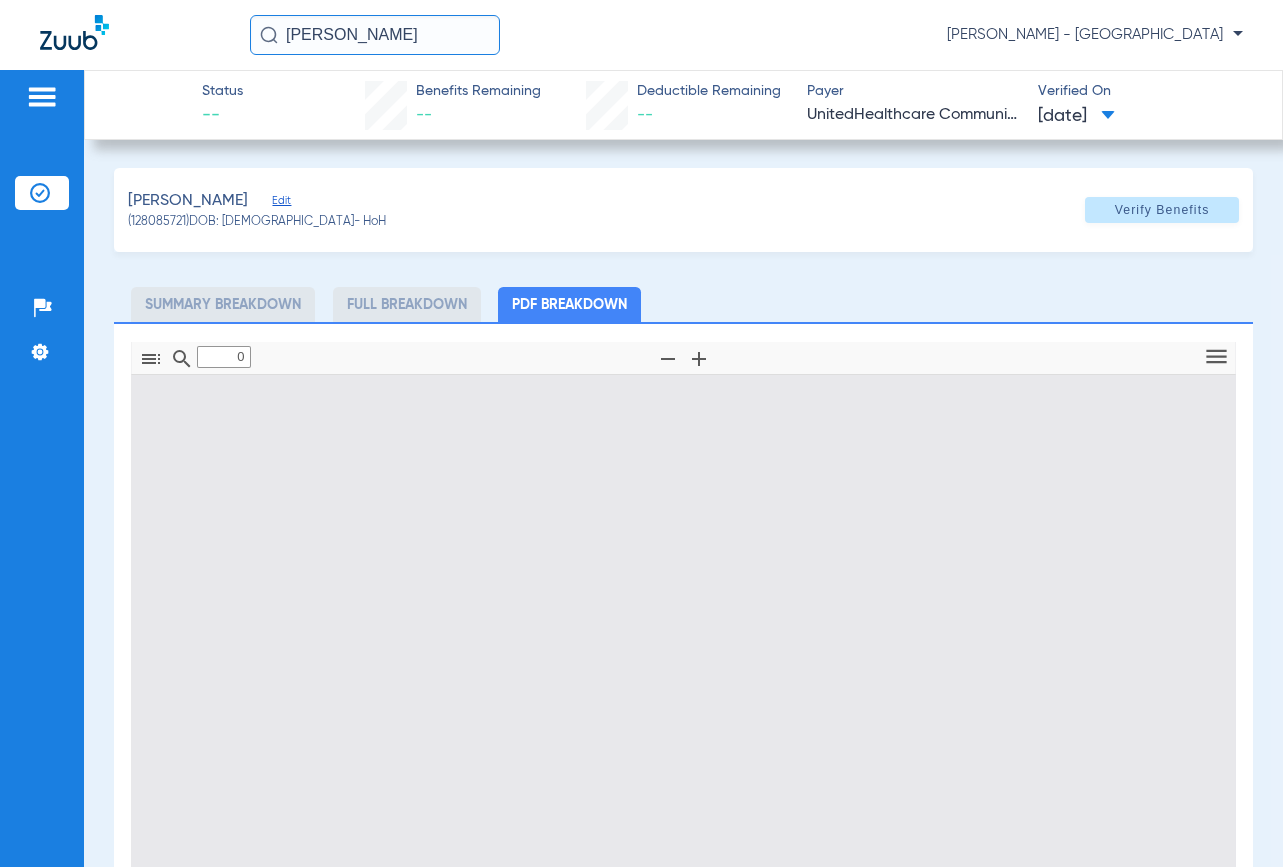 type on "1" 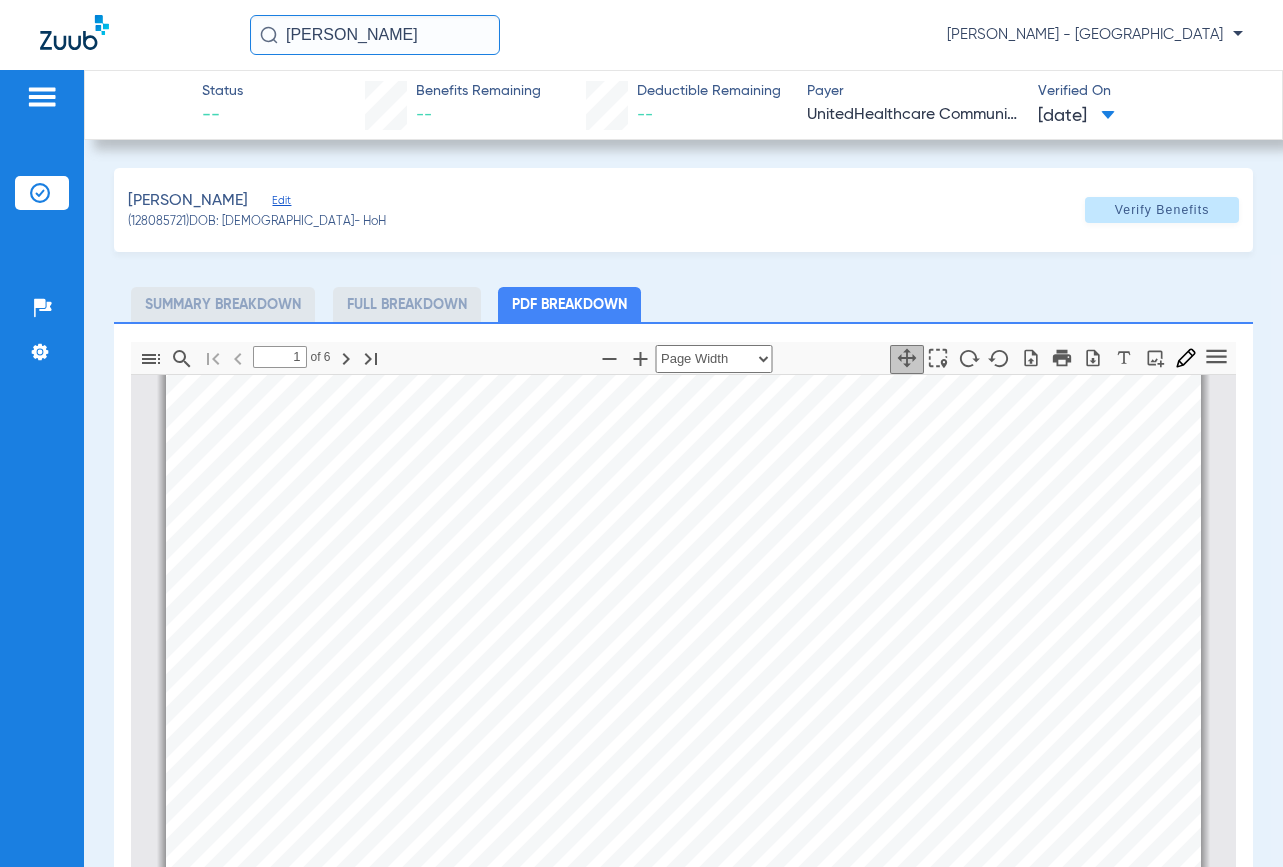 scroll, scrollTop: 110, scrollLeft: 0, axis: vertical 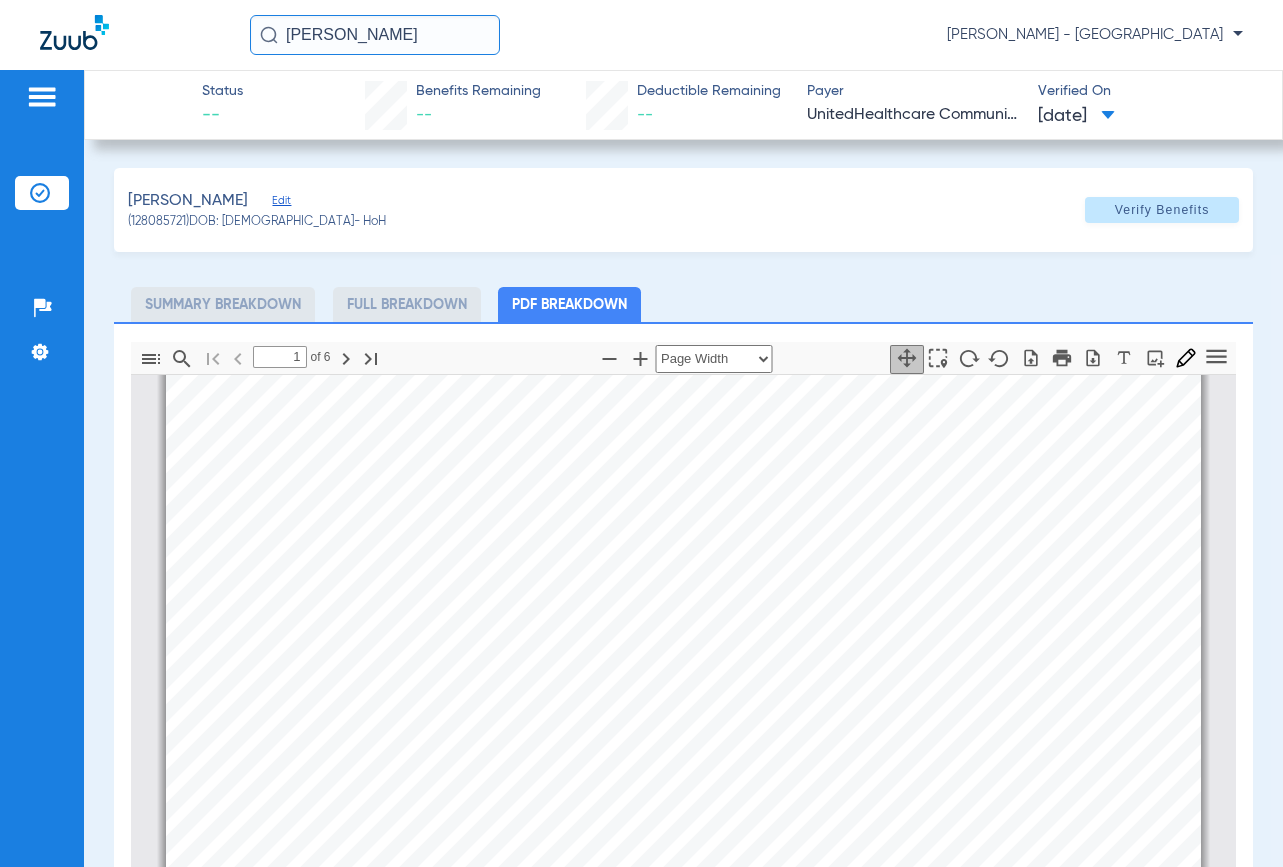 drag, startPoint x: 445, startPoint y: 49, endPoint x: -4, endPoint y: 47, distance: 449.00446 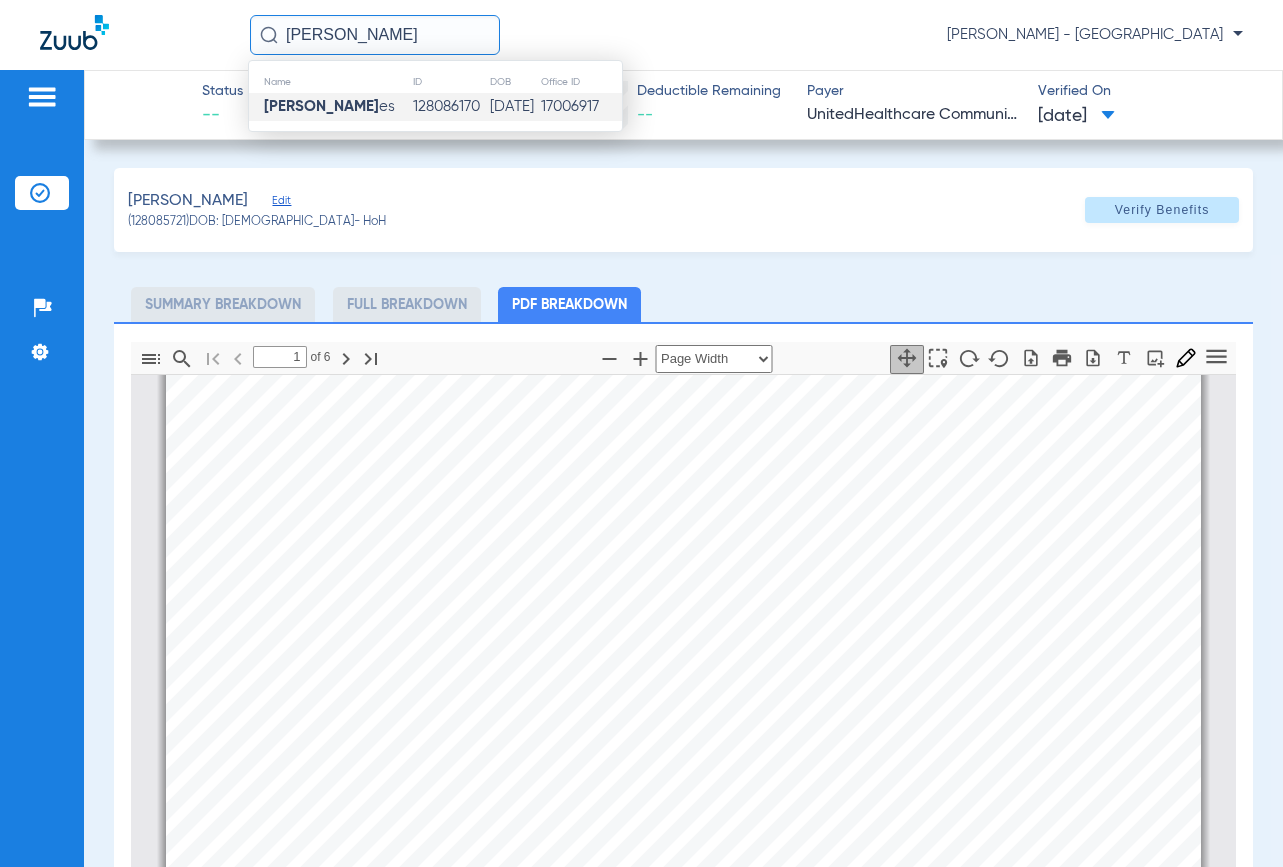 type on "[PERSON_NAME]" 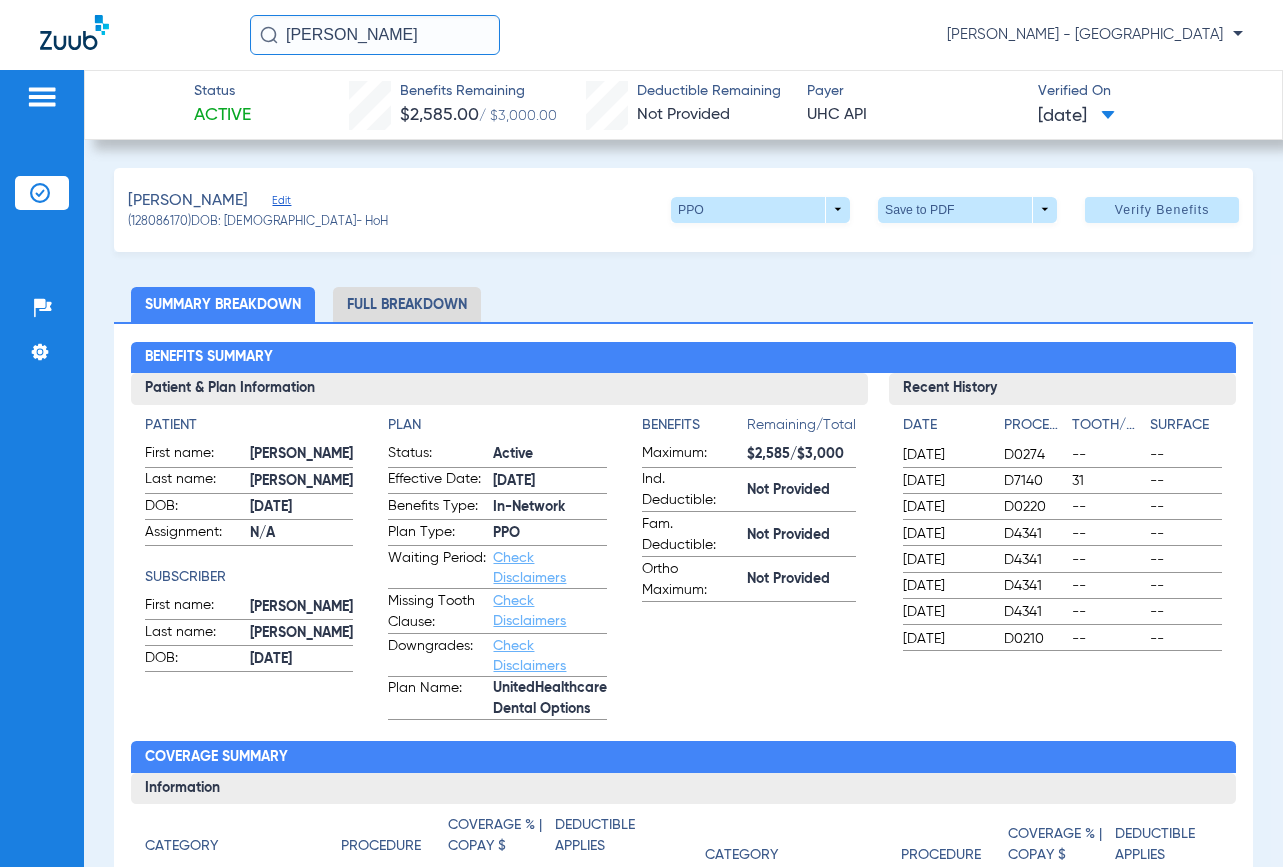 drag, startPoint x: 495, startPoint y: 38, endPoint x: 195, endPoint y: -15, distance: 304.6457 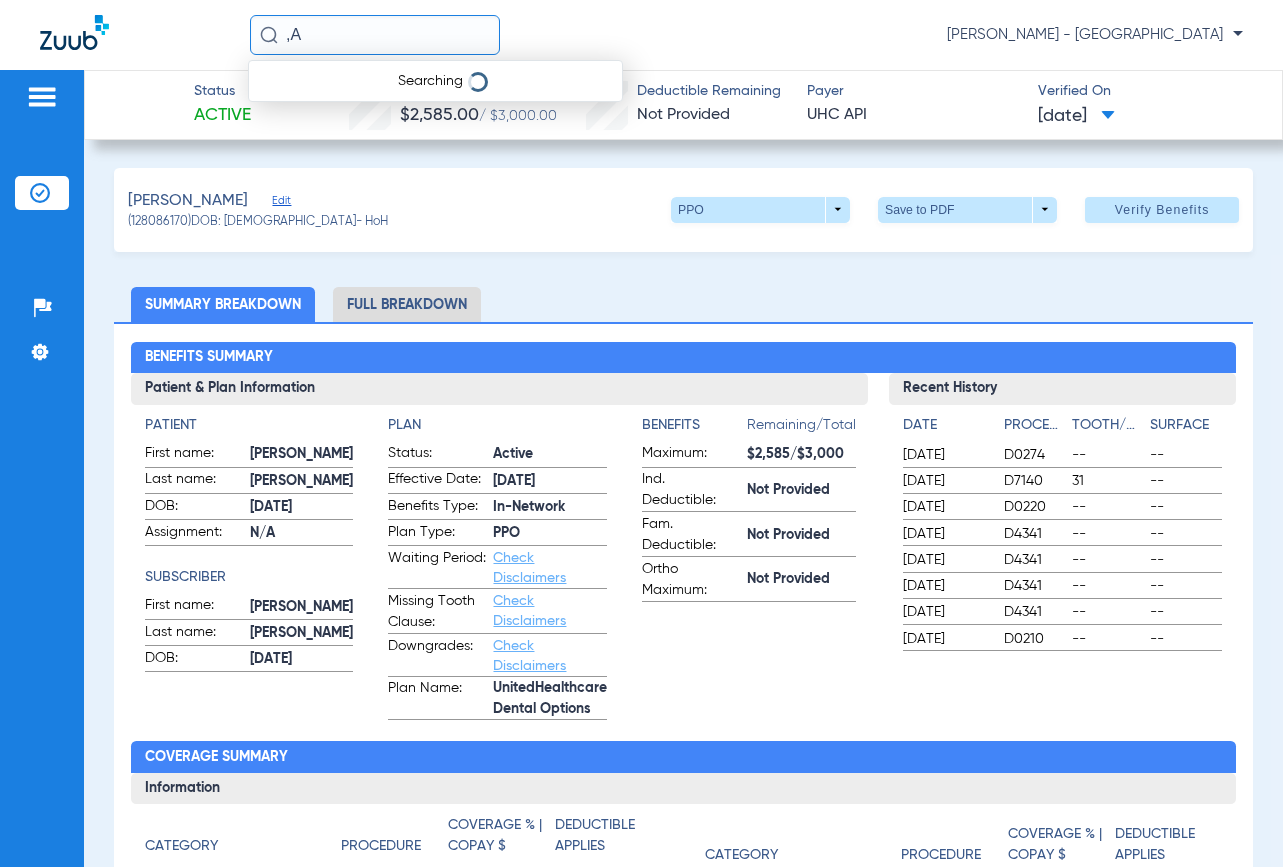 type on "," 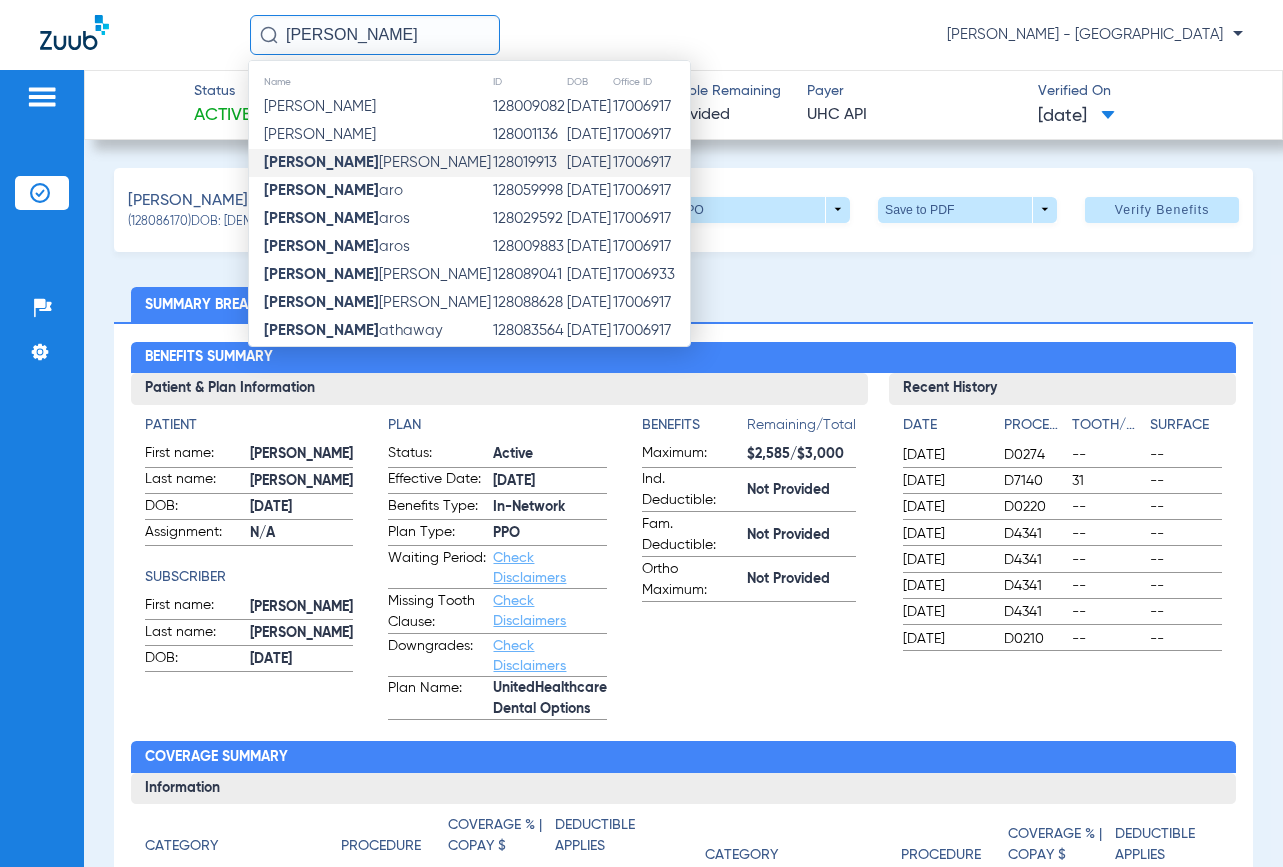 type on "[PERSON_NAME]" 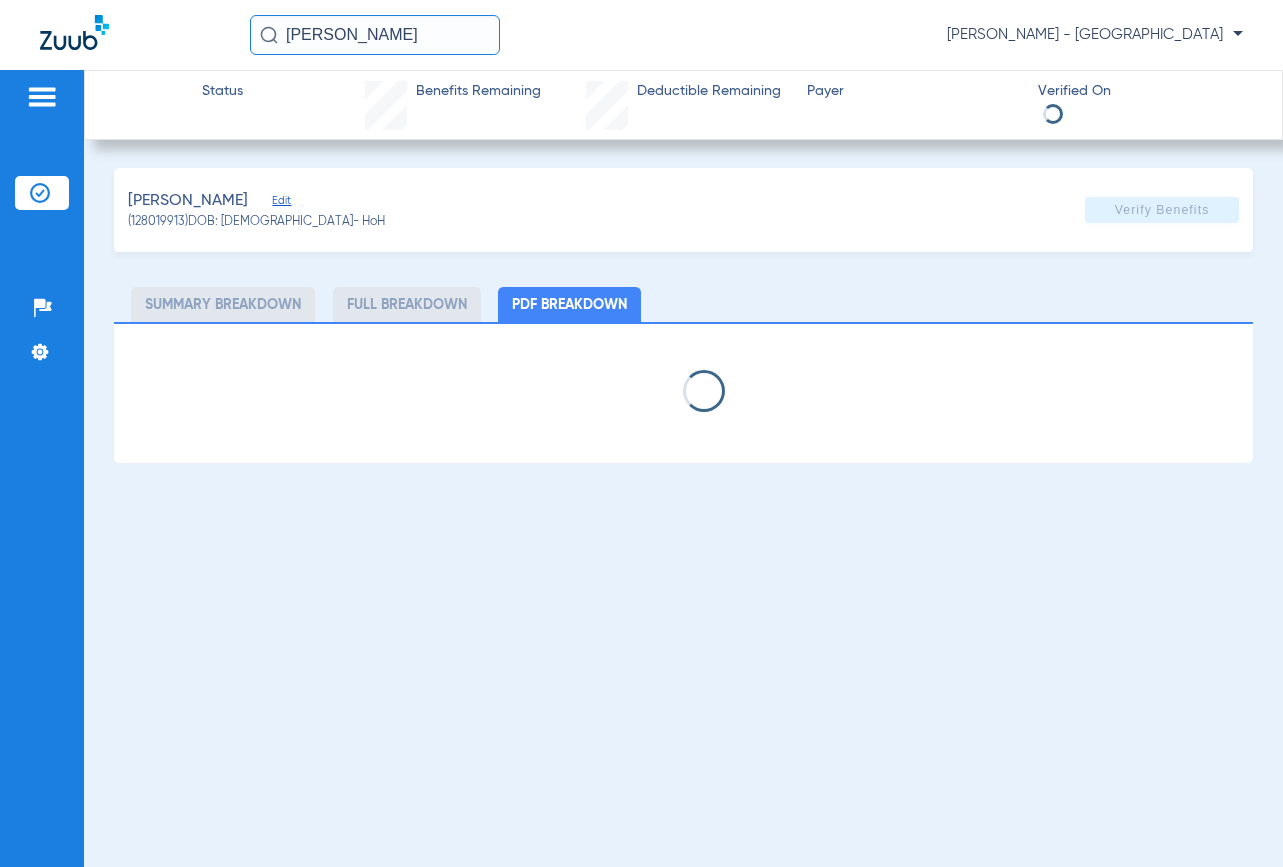 select on "page-width" 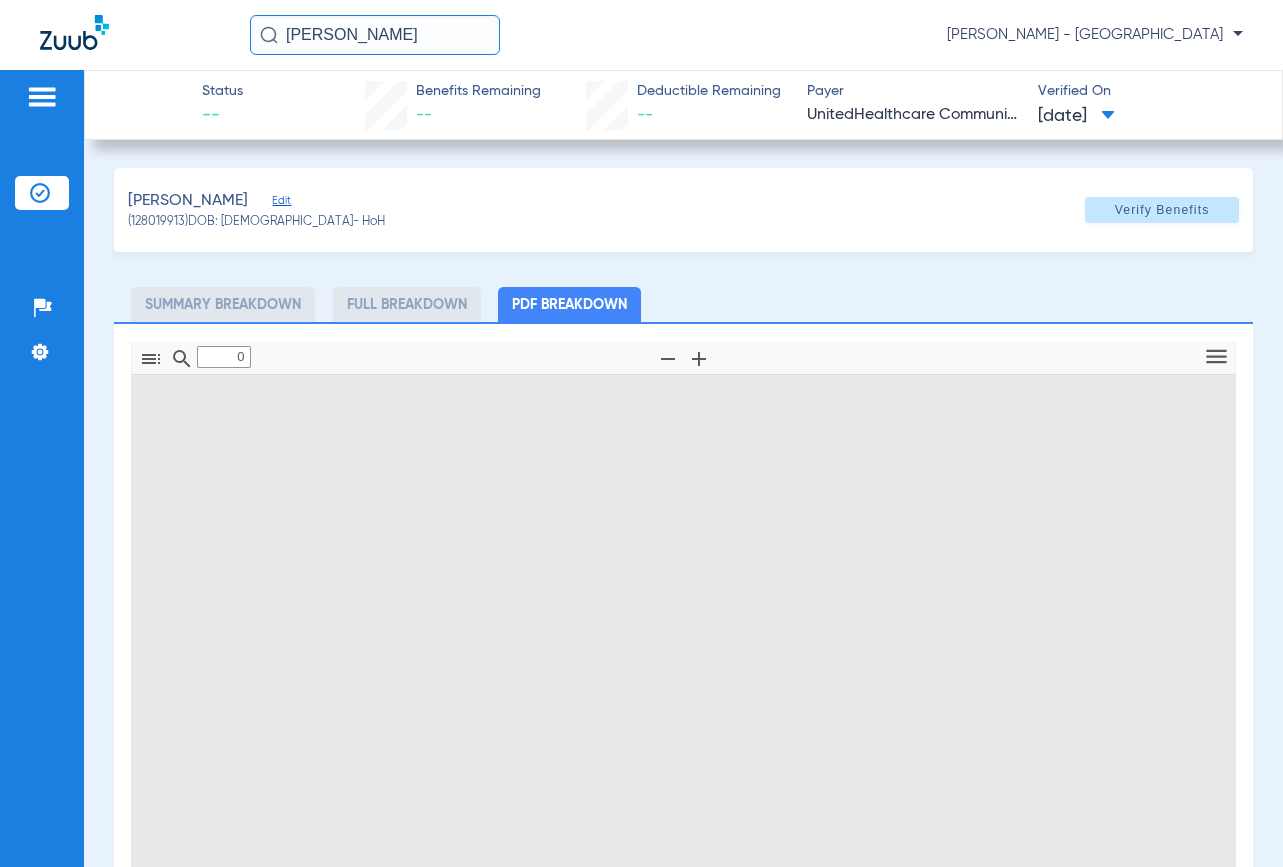 type on "1" 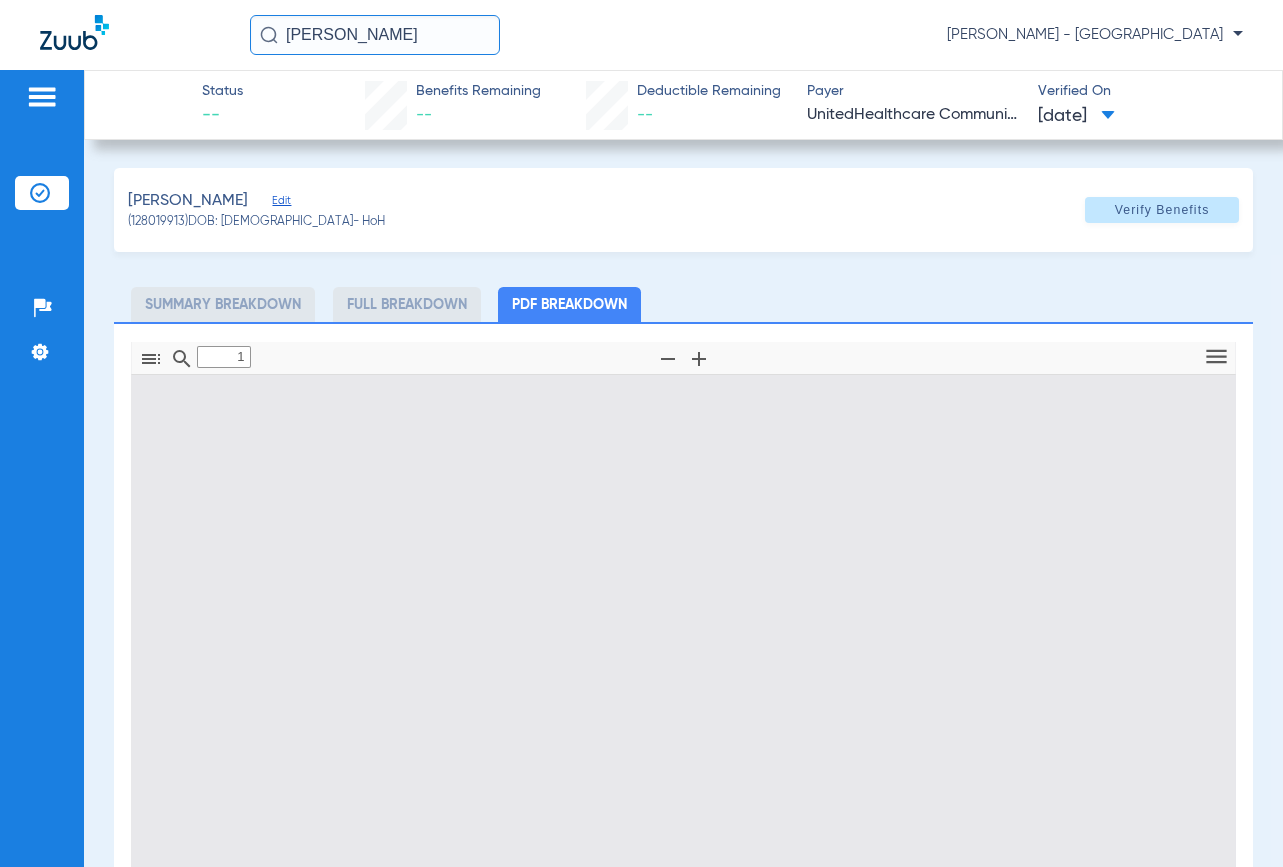 scroll, scrollTop: 10, scrollLeft: 0, axis: vertical 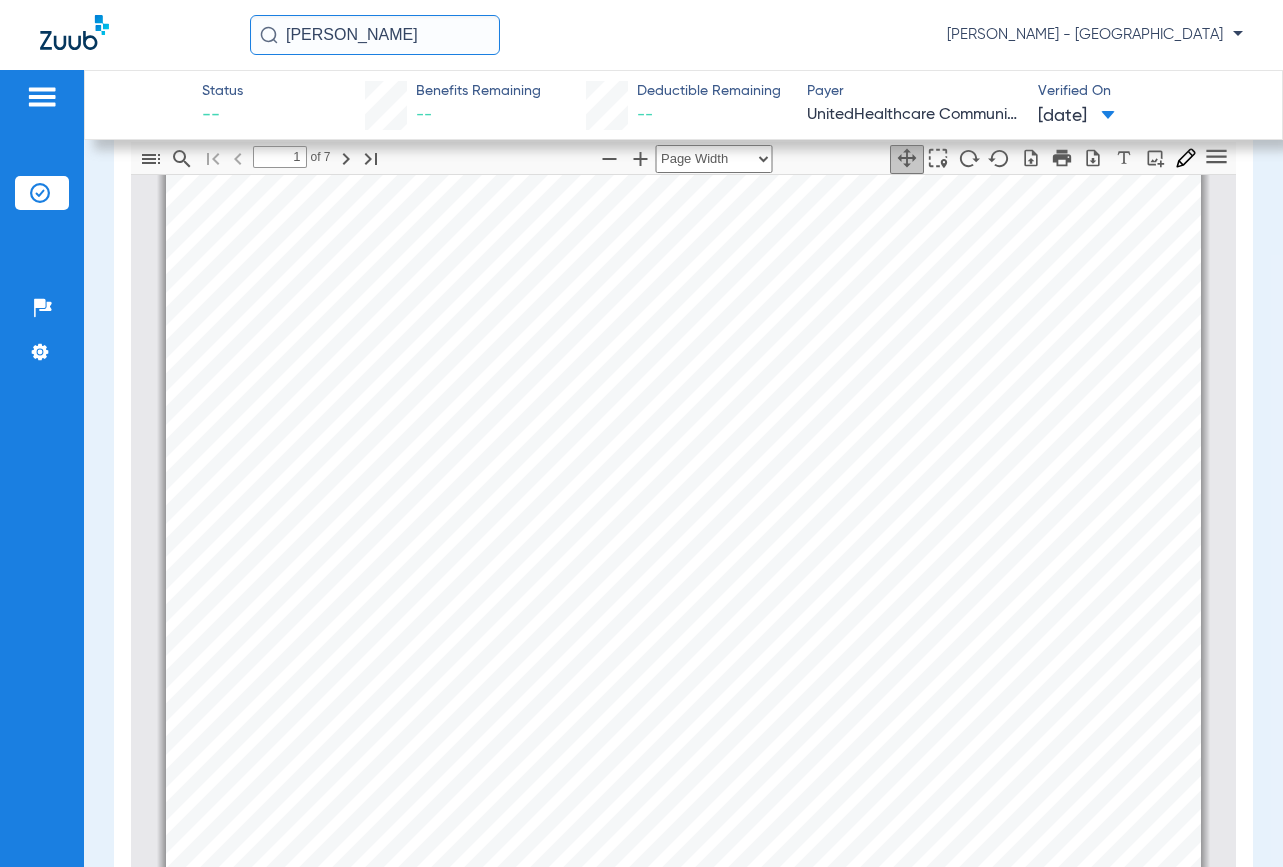 drag, startPoint x: 404, startPoint y: 27, endPoint x: 70, endPoint y: 23, distance: 334.02396 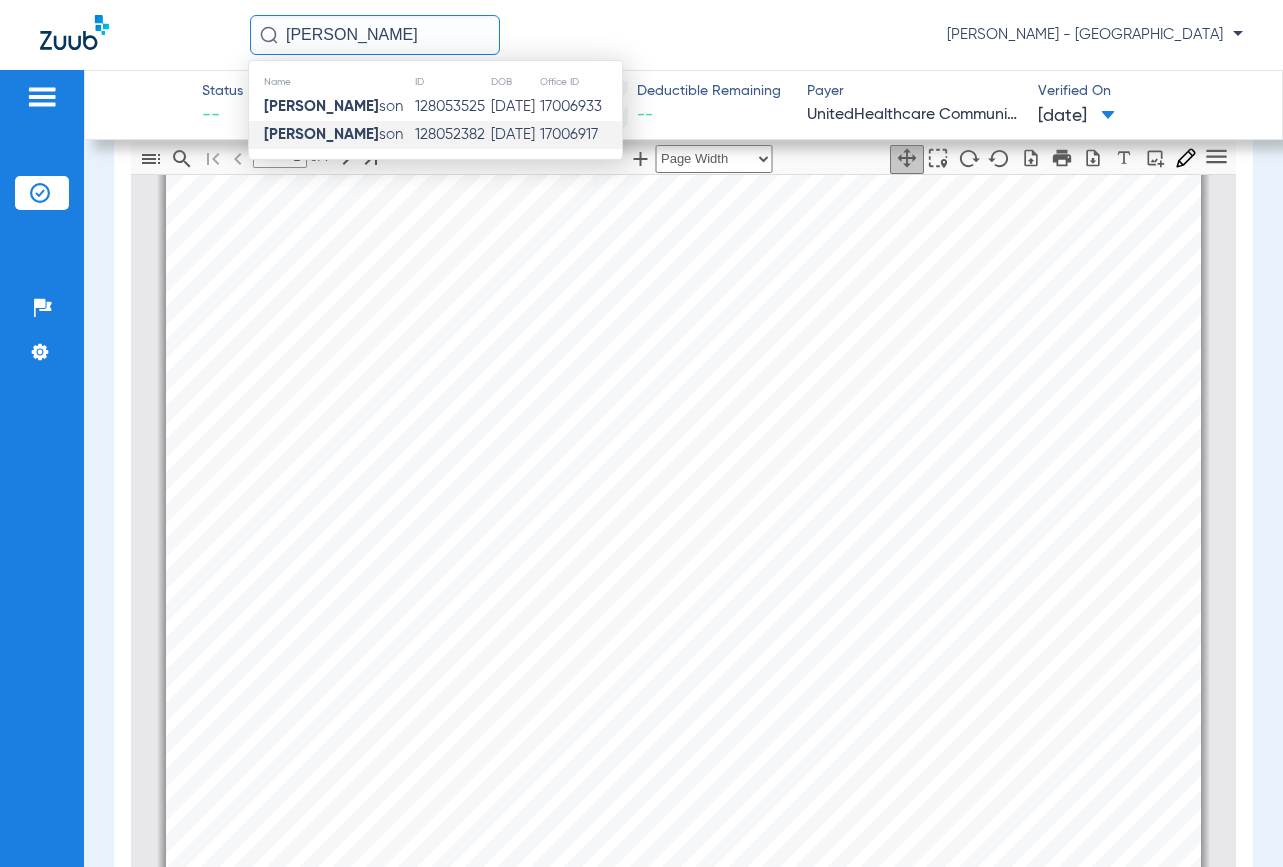 type on "[PERSON_NAME]" 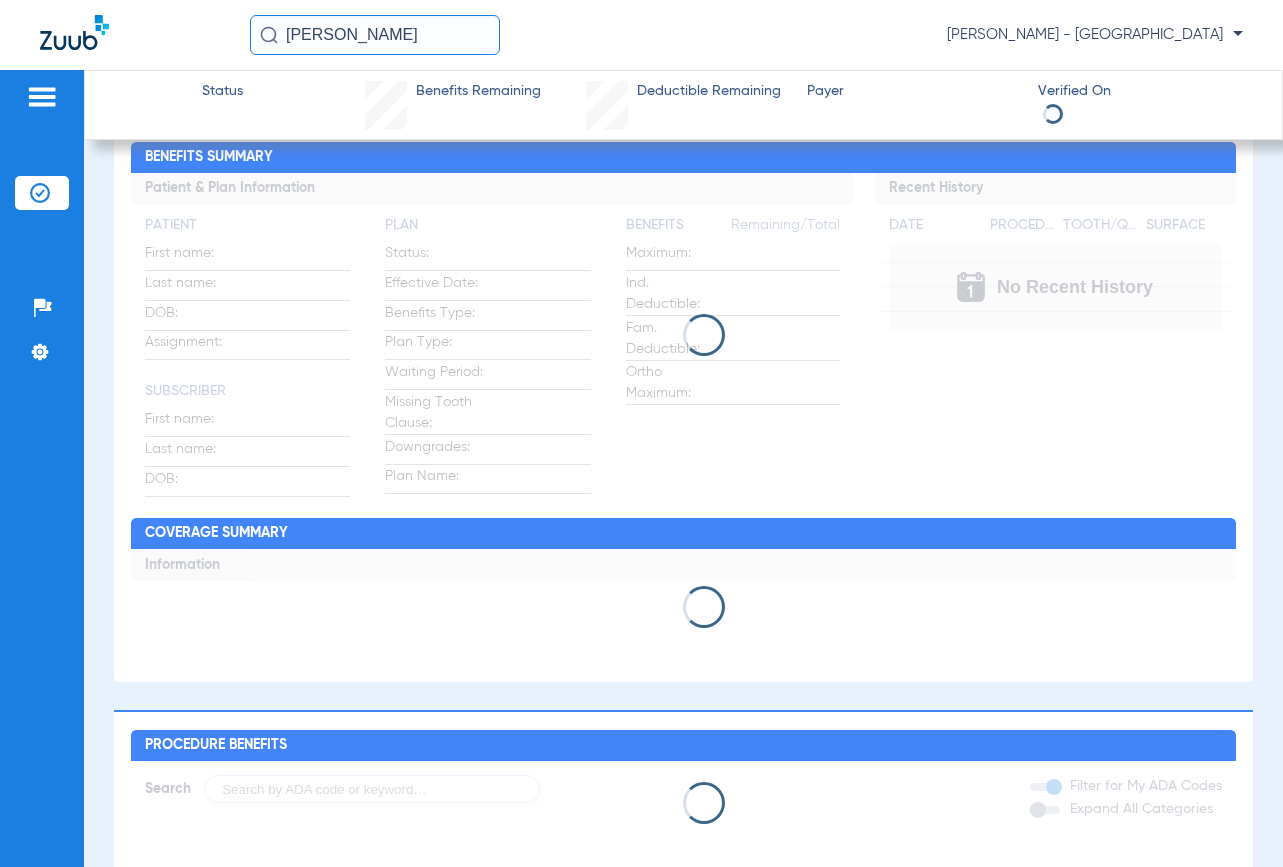 scroll, scrollTop: 0, scrollLeft: 0, axis: both 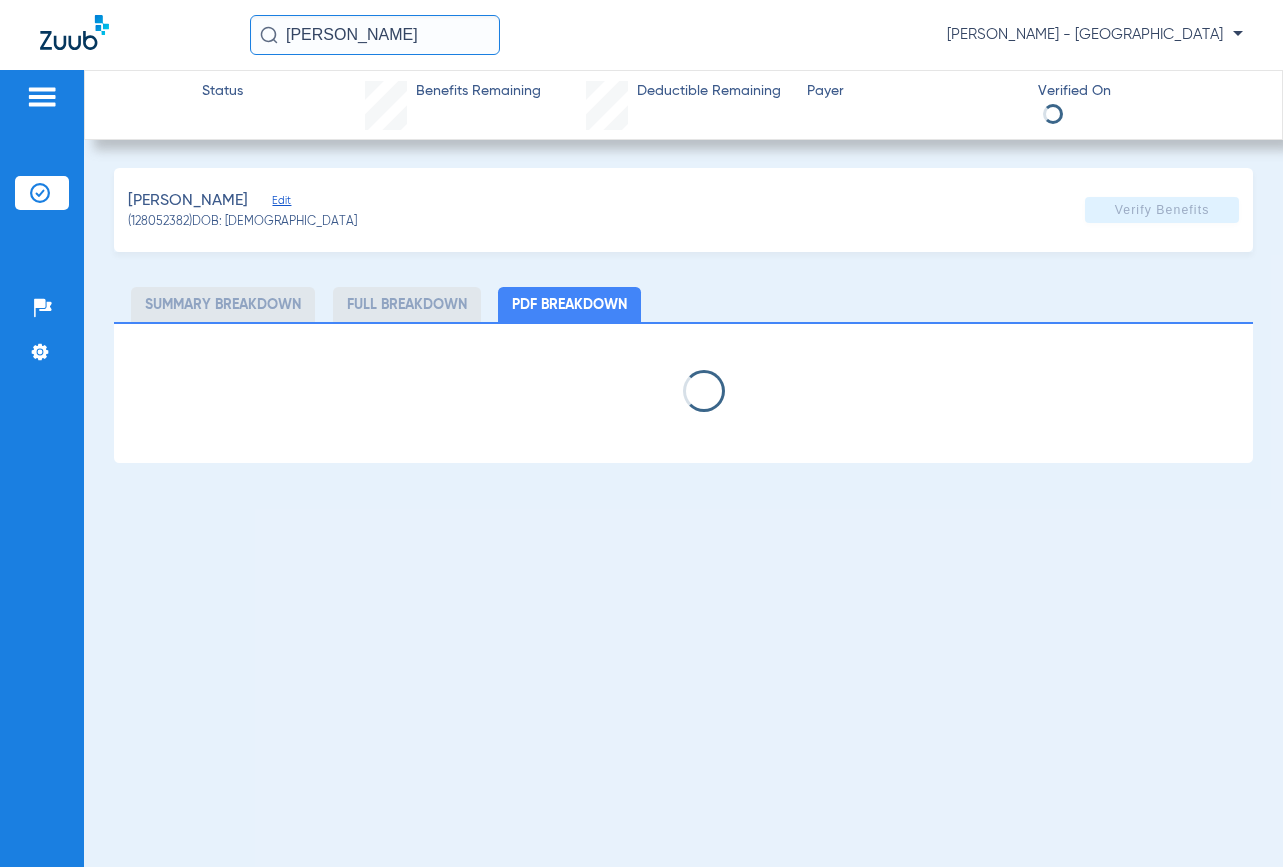 select on "page-width" 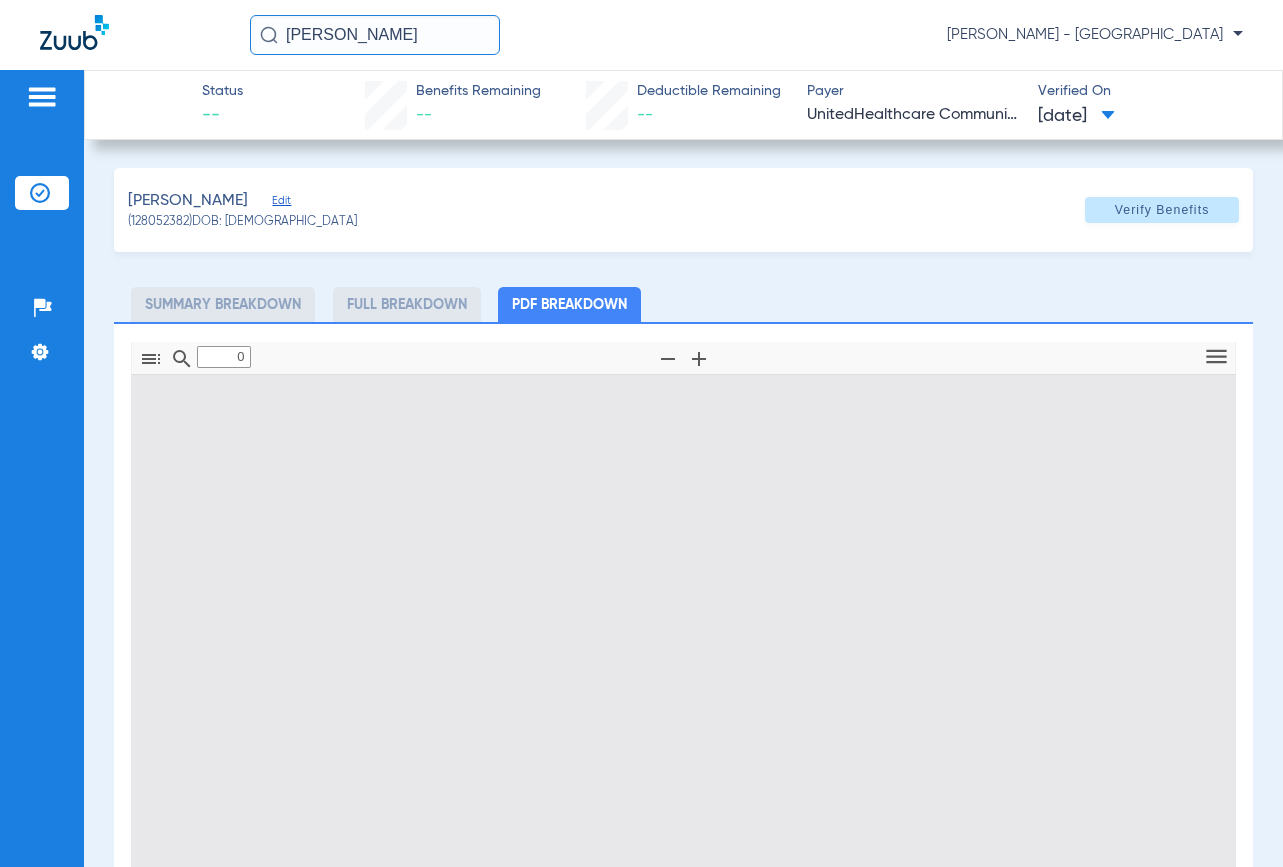 type on "1" 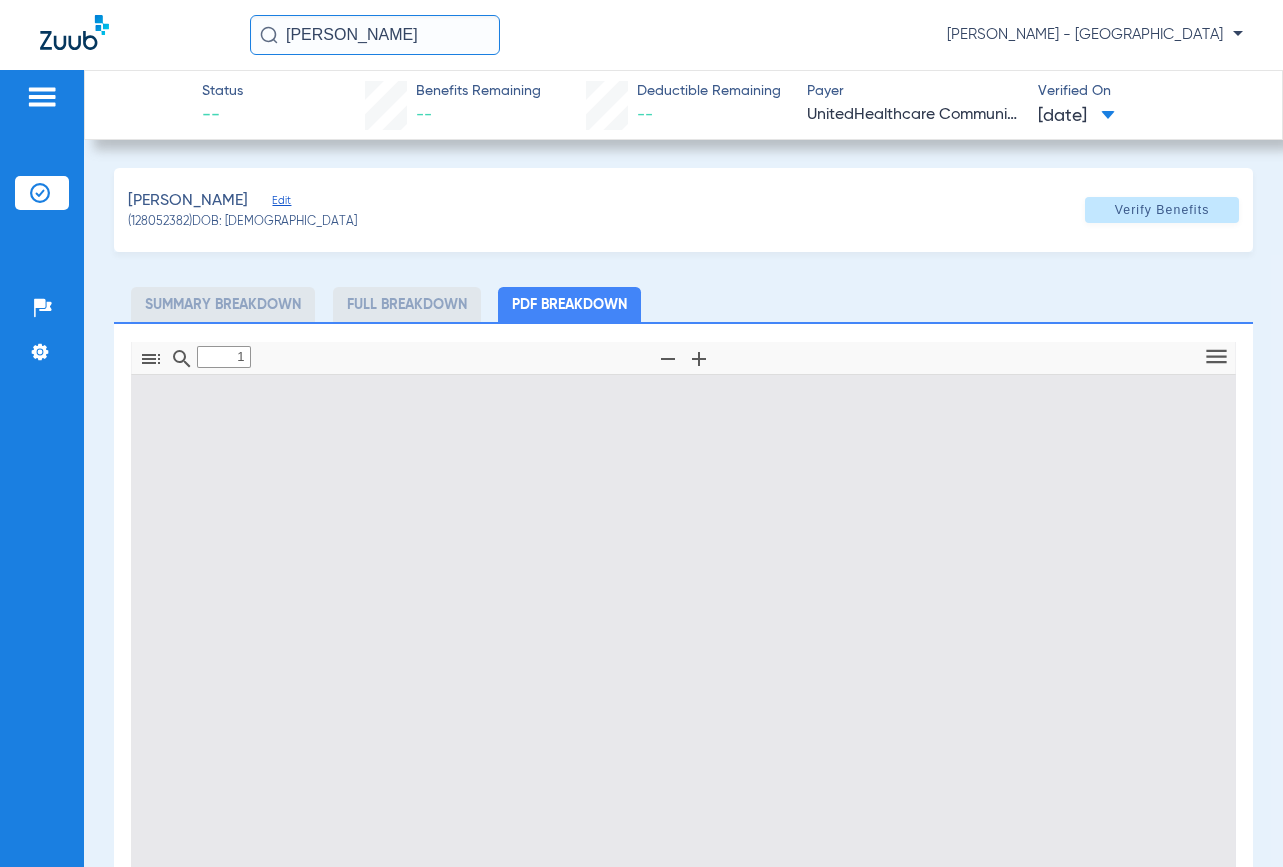 scroll, scrollTop: 10, scrollLeft: 0, axis: vertical 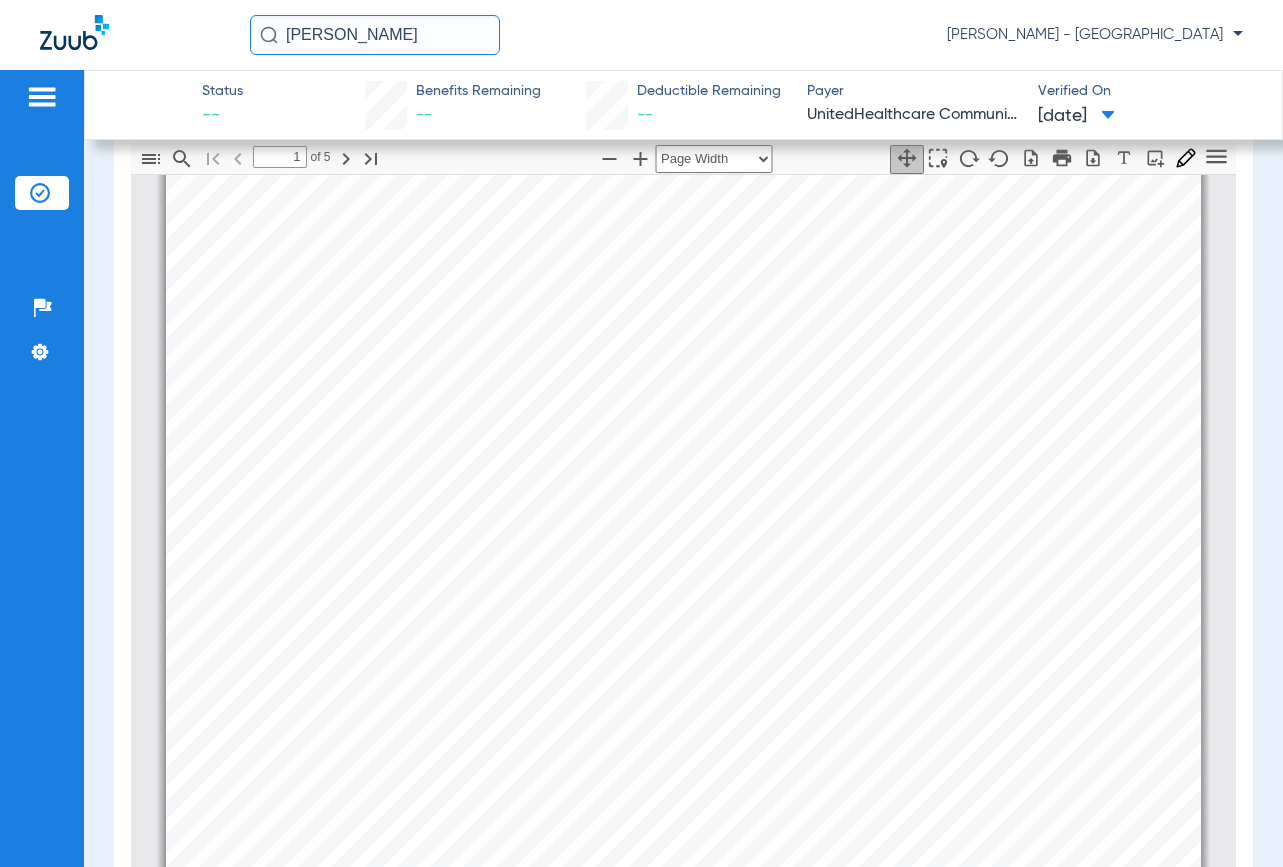 drag, startPoint x: 445, startPoint y: 29, endPoint x: -153, endPoint y: 36, distance: 598.04095 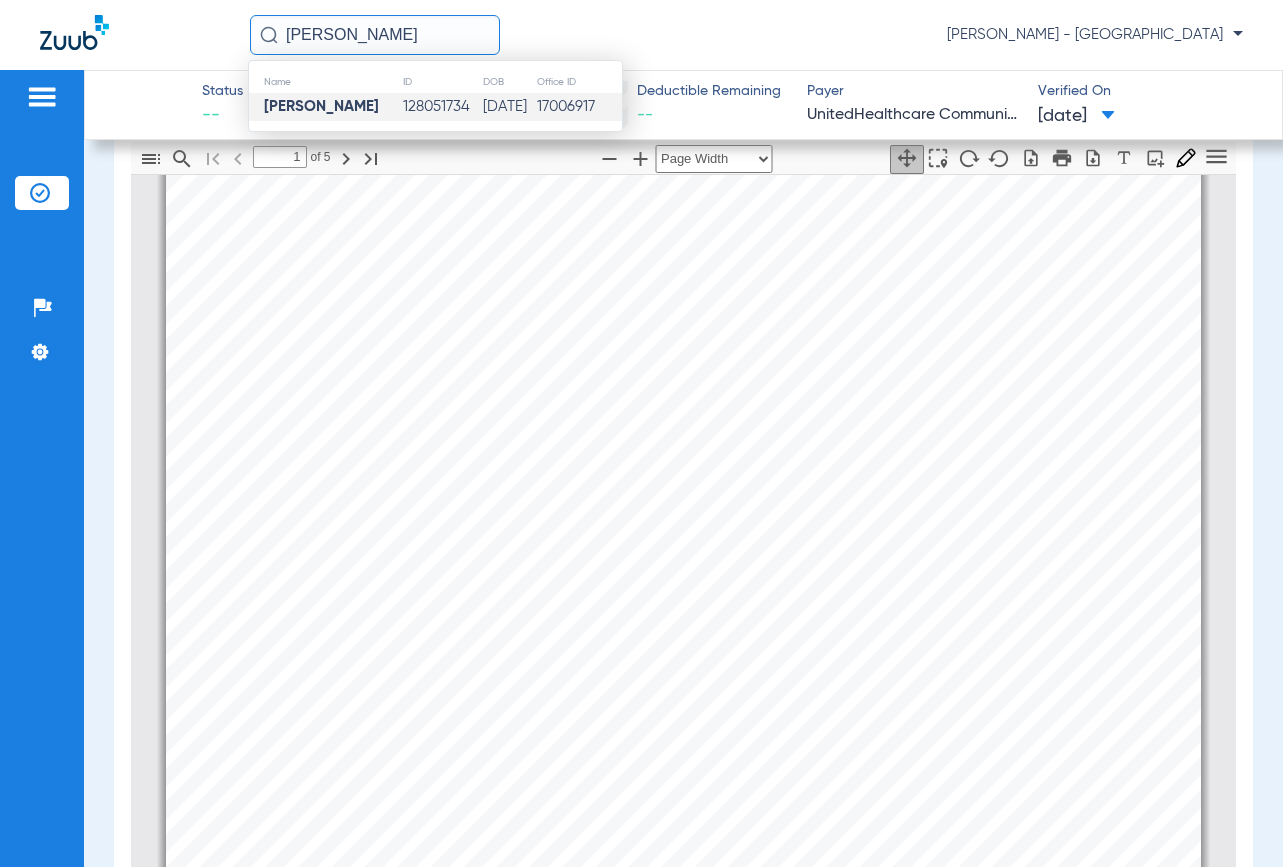 type on "[PERSON_NAME]" 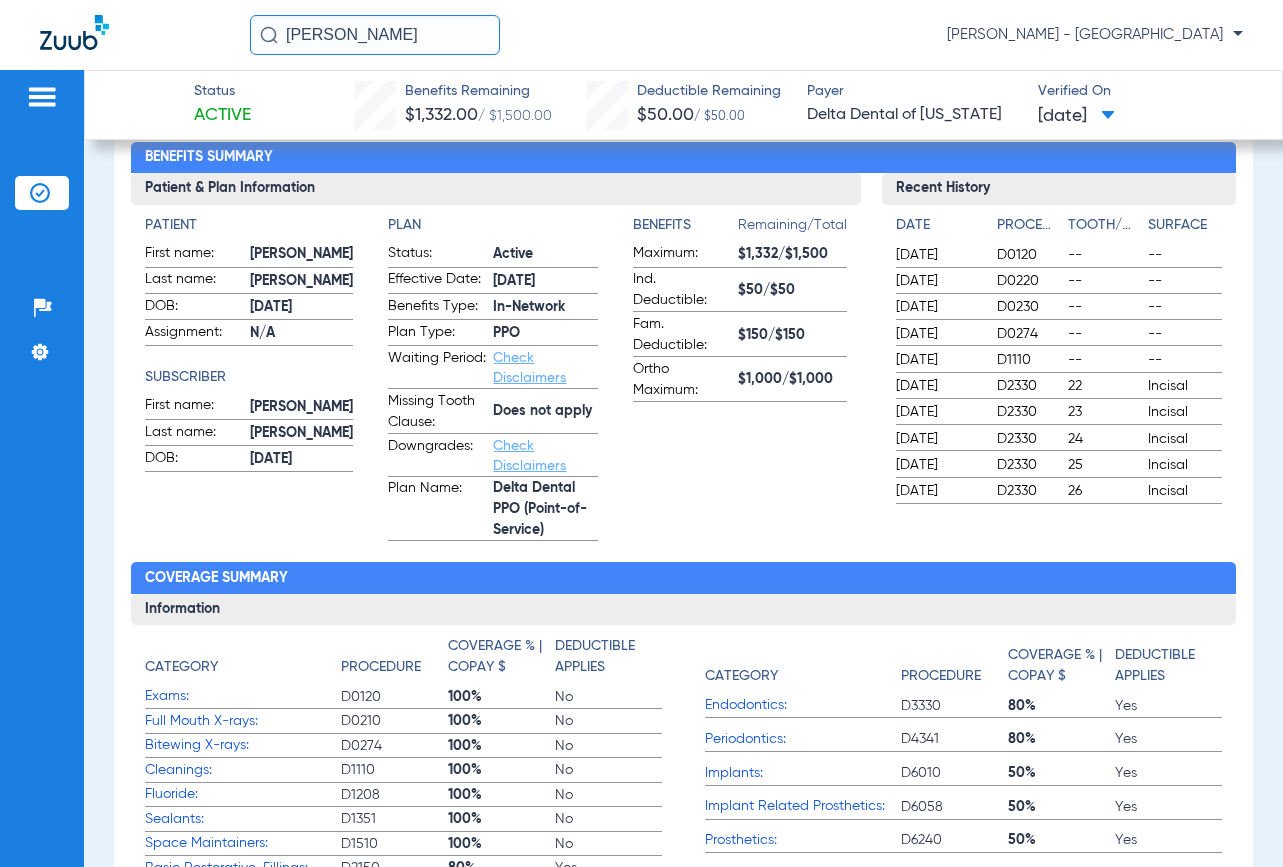 drag, startPoint x: 440, startPoint y: 40, endPoint x: -83, endPoint y: 67, distance: 523.6965 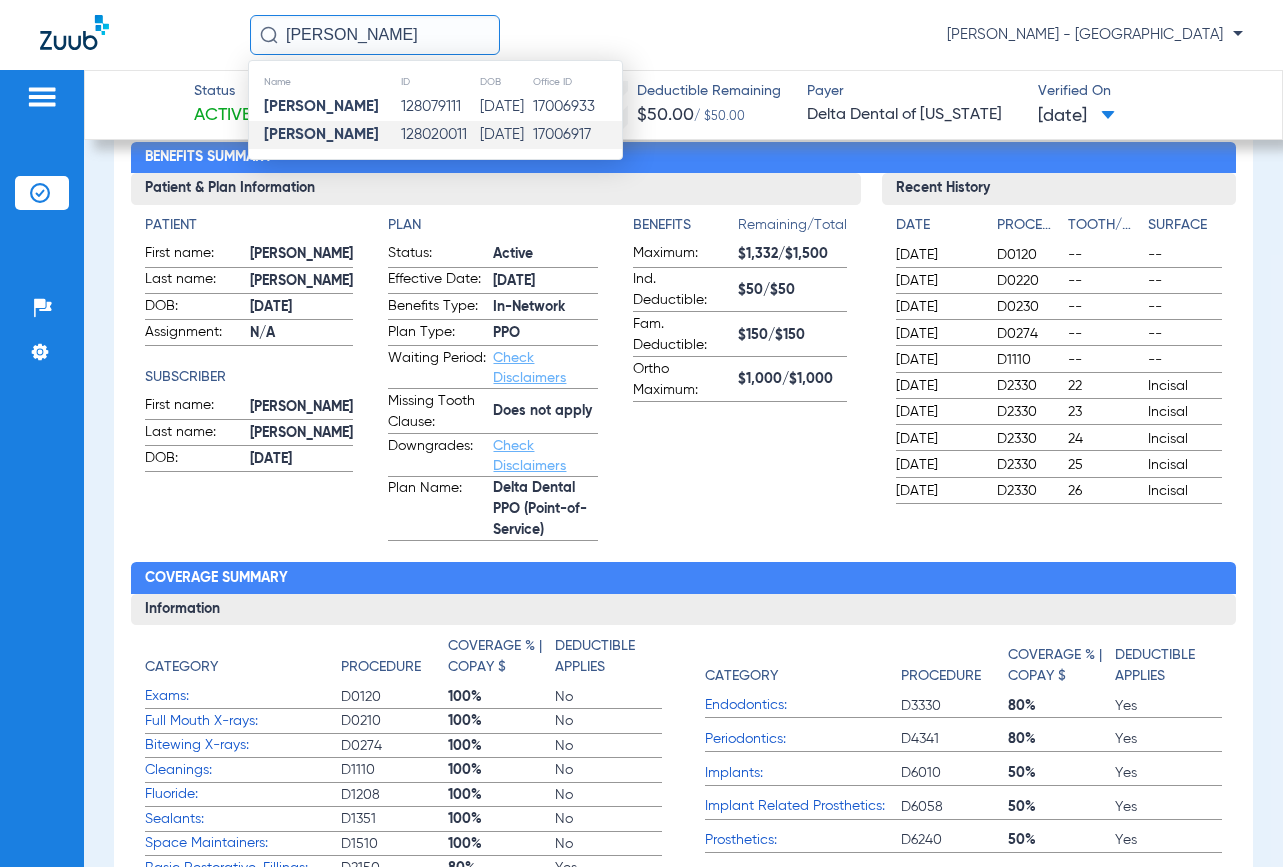 type on "[PERSON_NAME]" 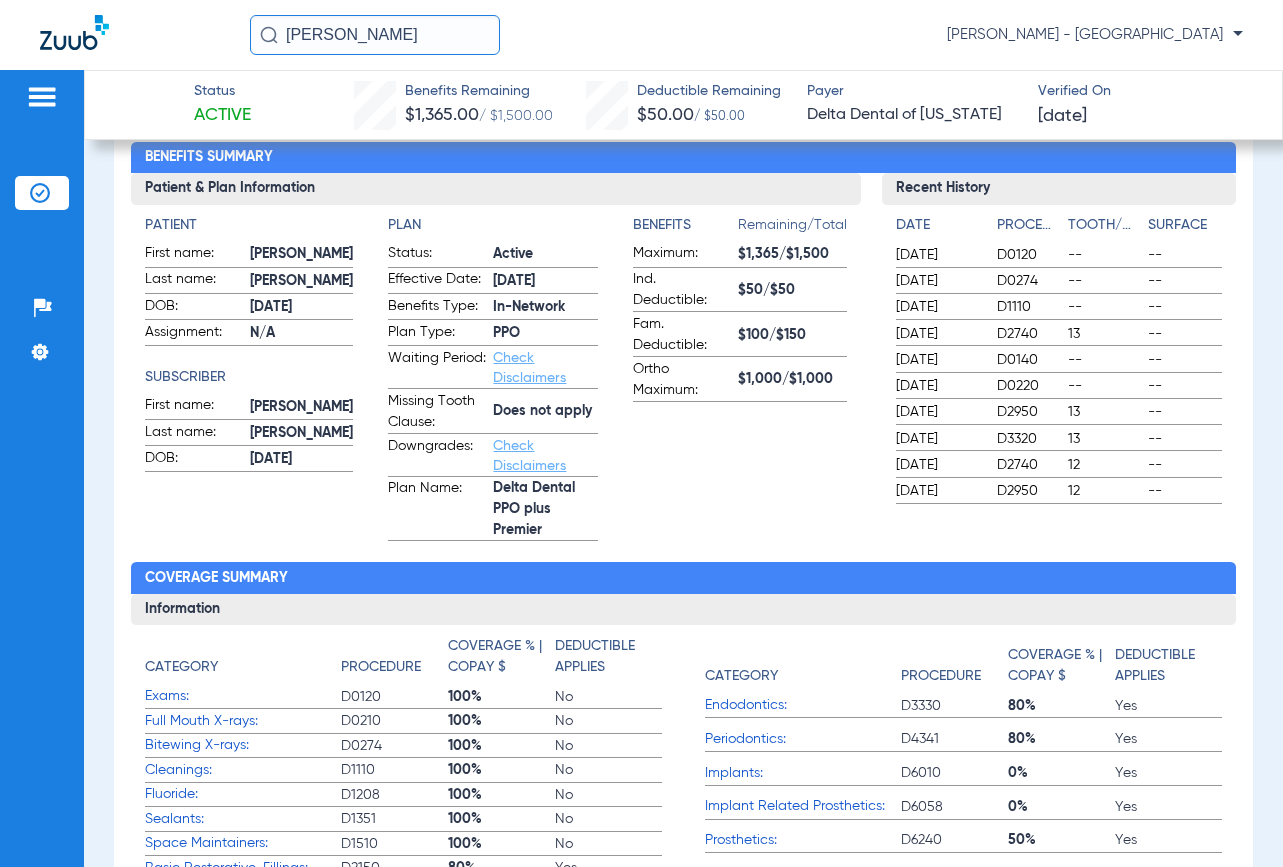 click on "[PERSON_NAME]" 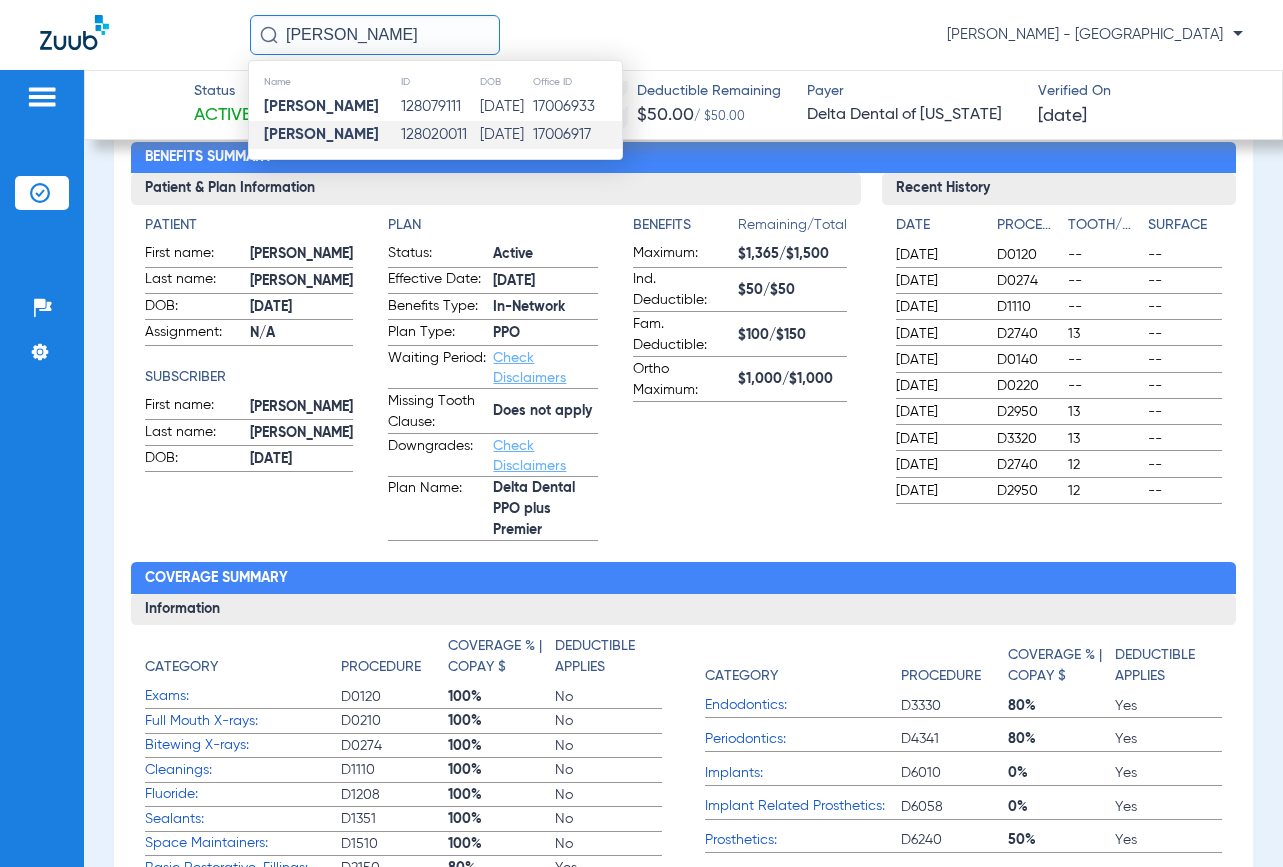 click on "Patient First name:  [PERSON_NAME]  Last name:  [PERSON_NAME]  DOB:  [DEMOGRAPHIC_DATA]  Assignment:  N/A  Subscriber First name:  [PERSON_NAME]  Last name:  [PERSON_NAME]  DOB:  [DEMOGRAPHIC_DATA]  Plan Status:  Active  Effective Date:  [DATE]  Benefits Type:  In-Network  Plan Type:  PPO  Waiting Period:  Check Disclaimers  Missing Tooth Clause:  Does not apply  Downgrades:  Check Disclaimers  Plan Name:  Delta Dental PPO plus Premier  Benefits  Remaining/Total  Maximum:  $1,365/$1,500  Ind. Deductible:  $50/$50  Fam. Deductible:  $100/$150  Ortho Maximum:  $1,000/$1,000" 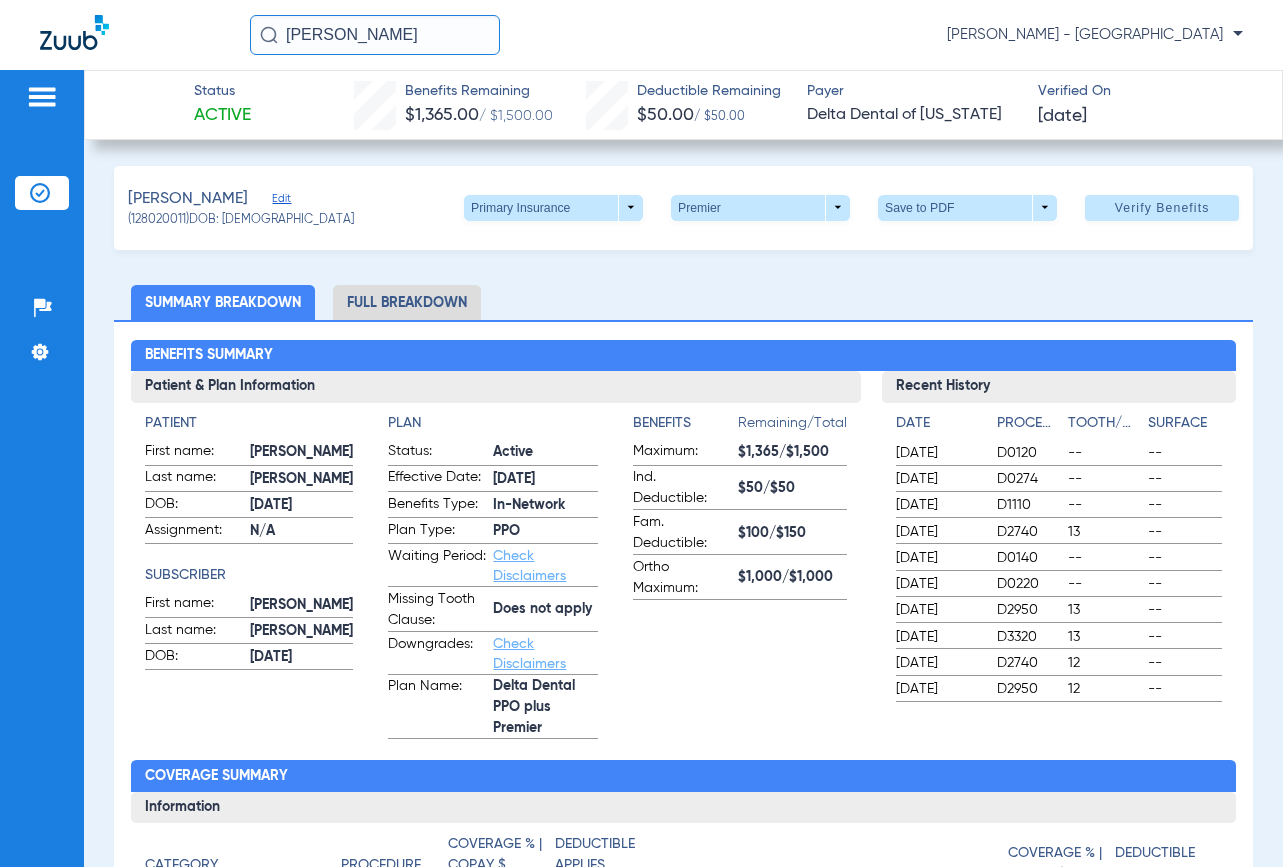 scroll, scrollTop: 0, scrollLeft: 0, axis: both 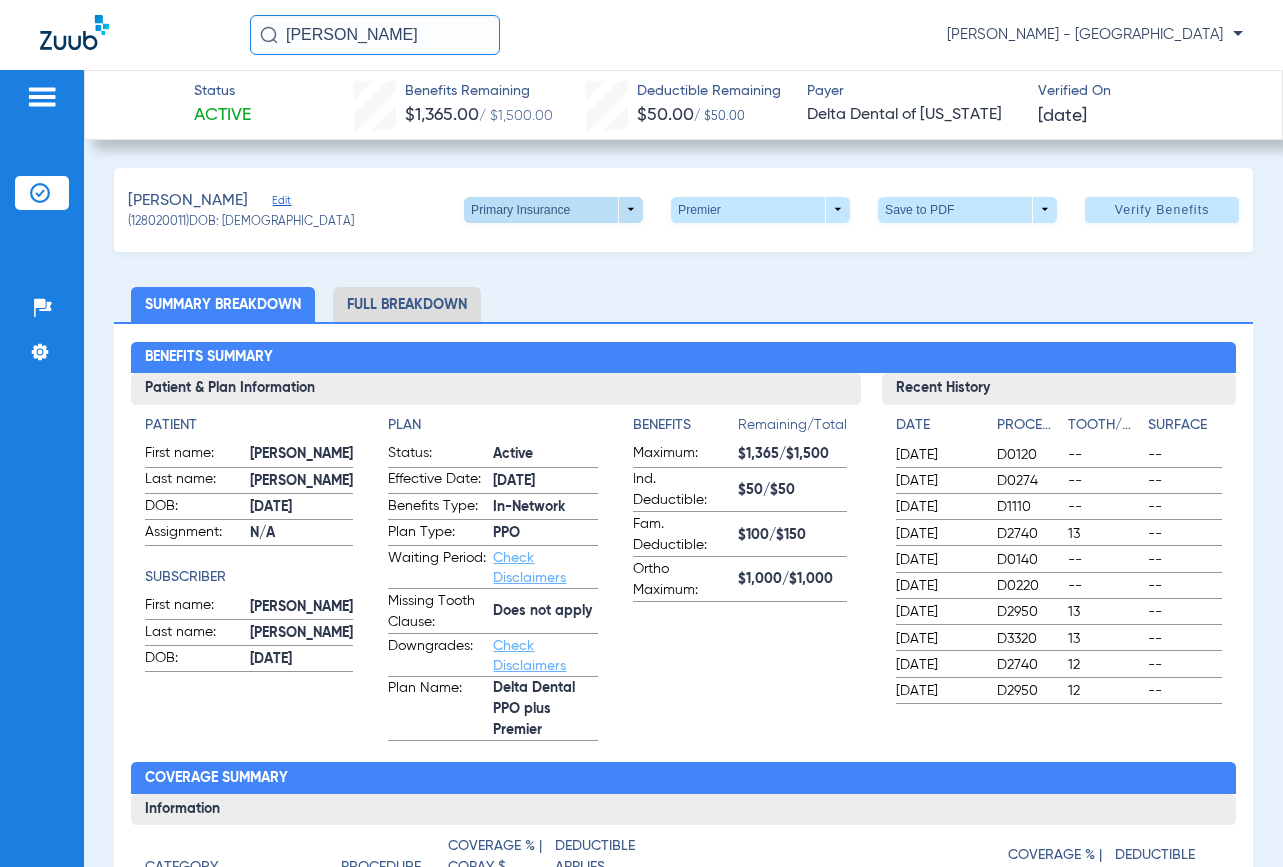 click 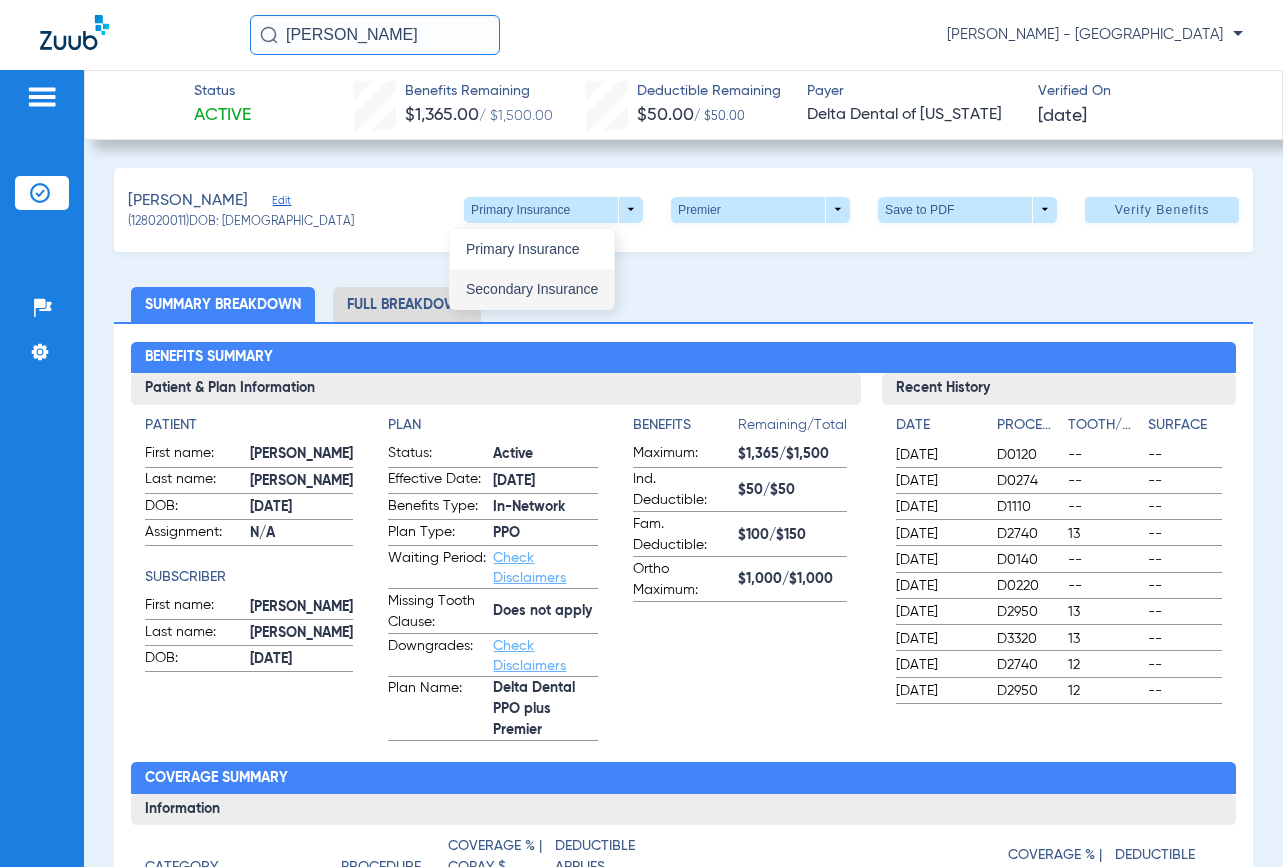 click on "Secondary Insurance" at bounding box center [532, 289] 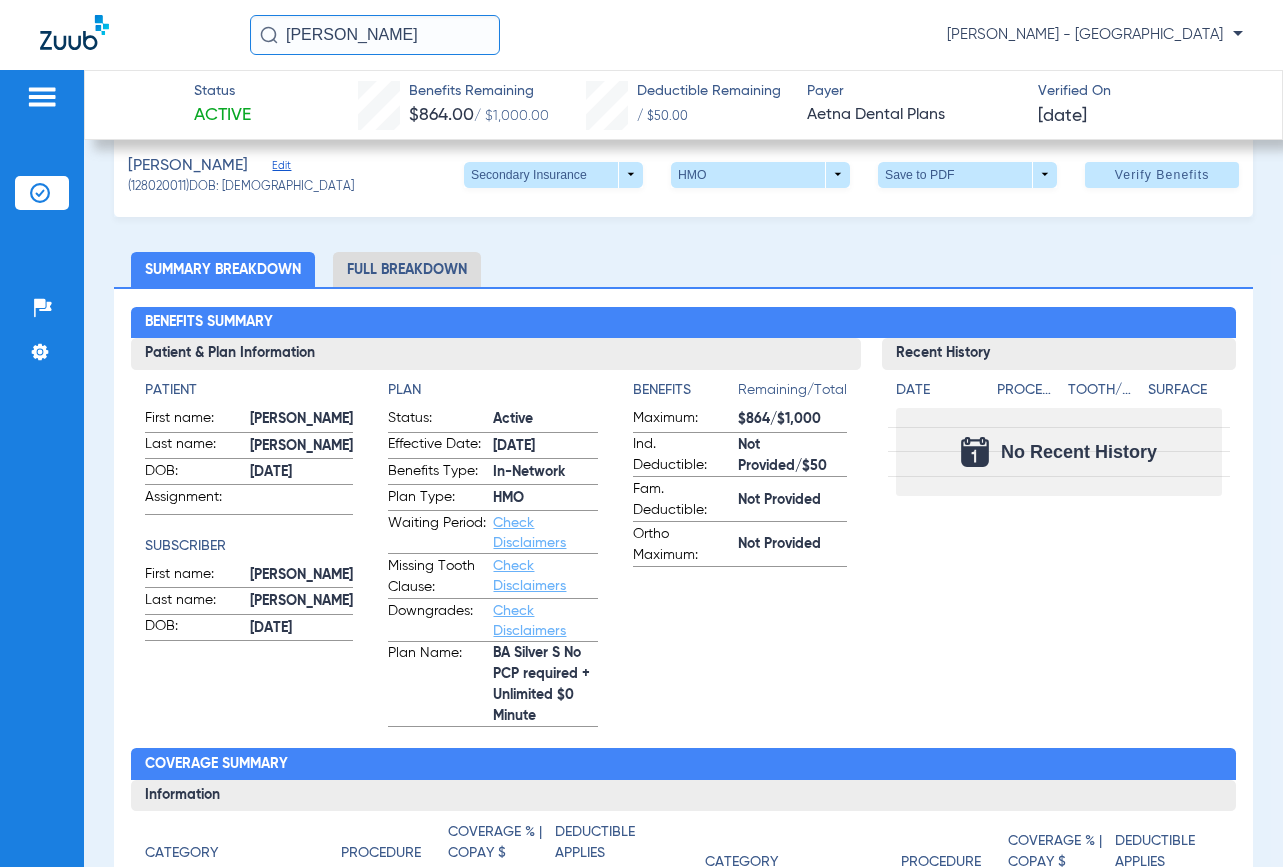 scroll, scrollTop: 0, scrollLeft: 0, axis: both 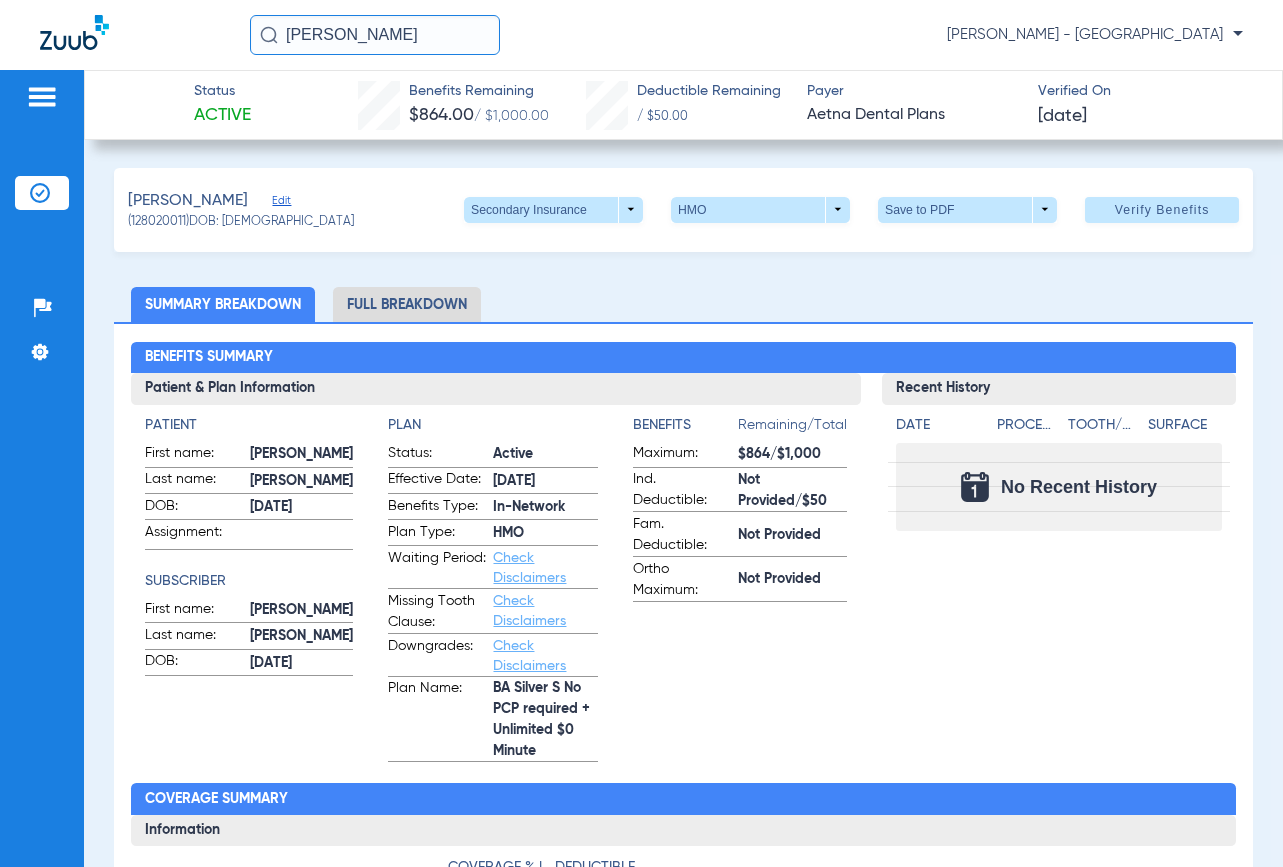 click on "Patients  Insurance Verification  Setup  Help Center Settings" 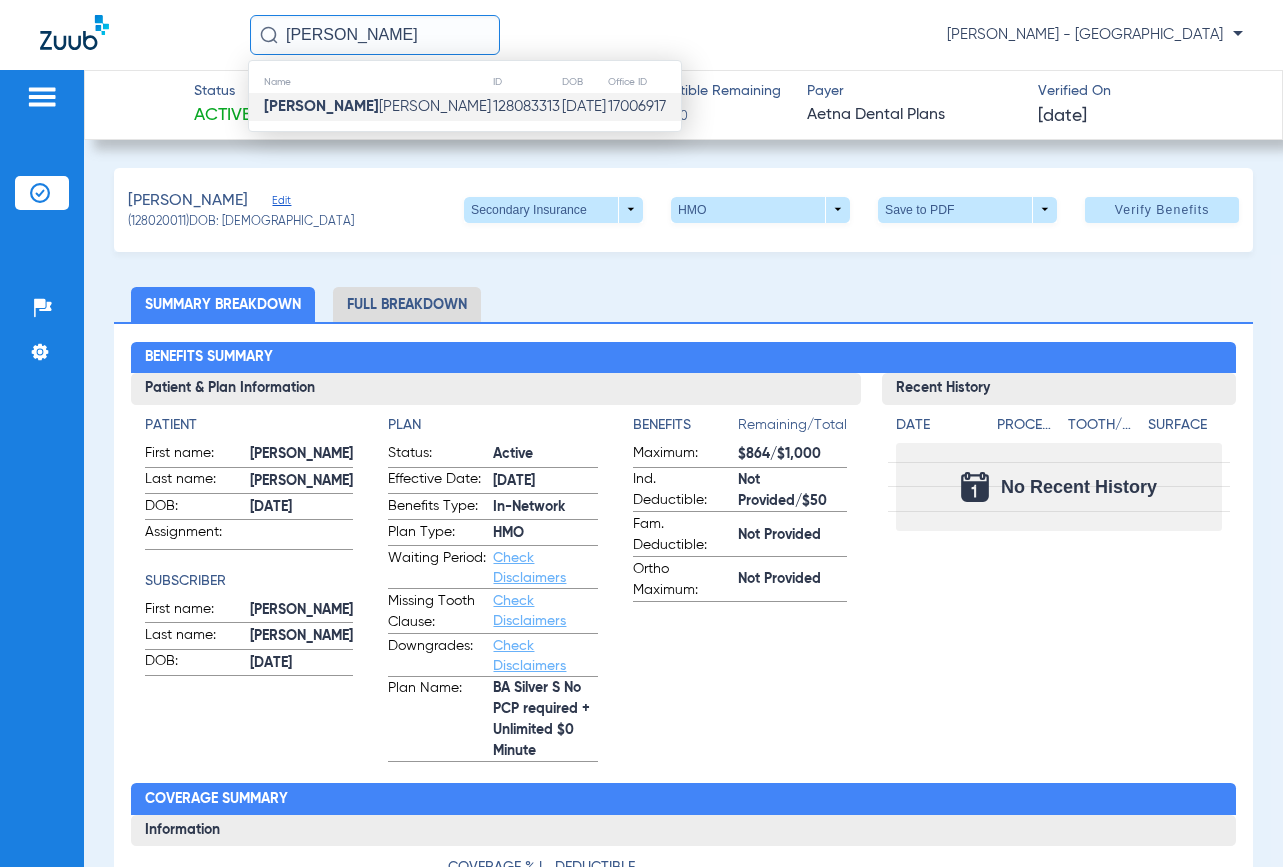 type on "[PERSON_NAME]" 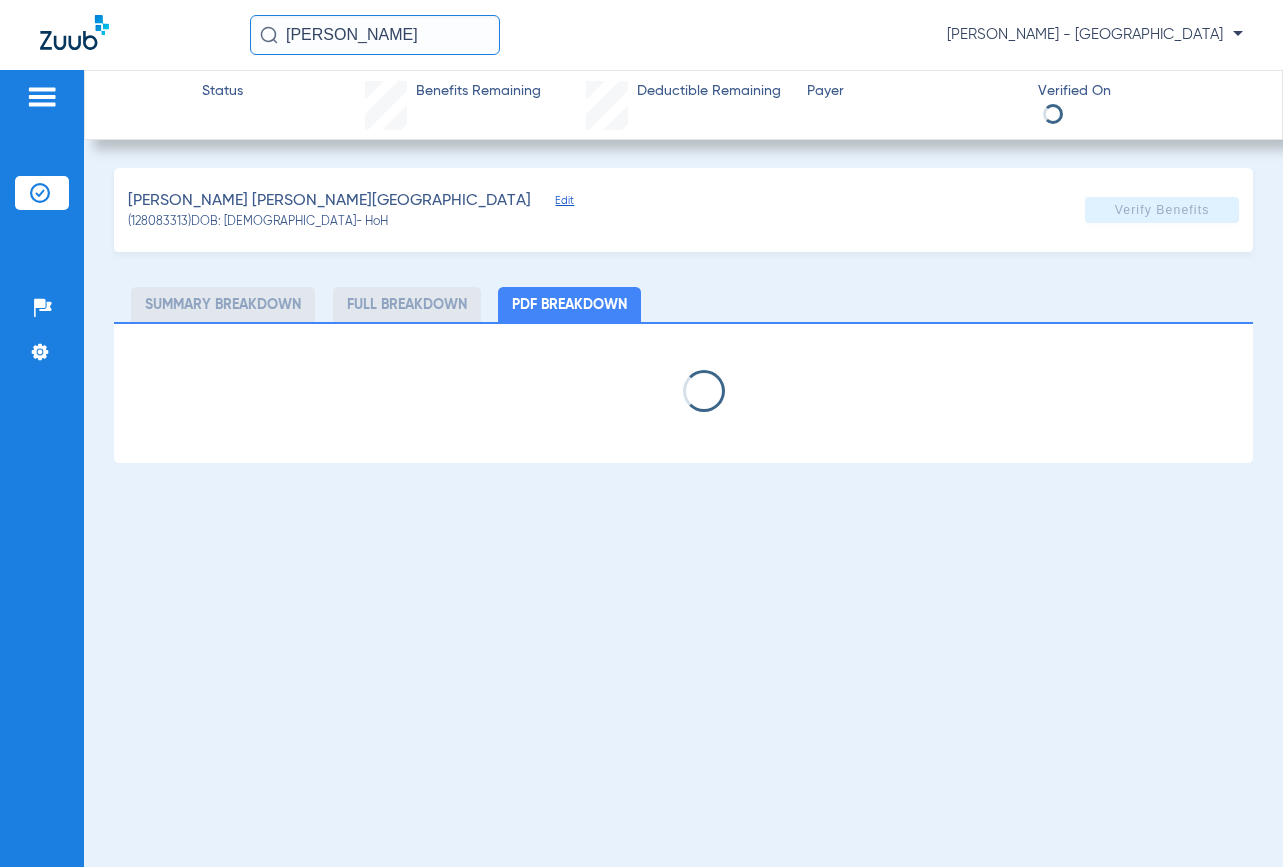 select on "page-width" 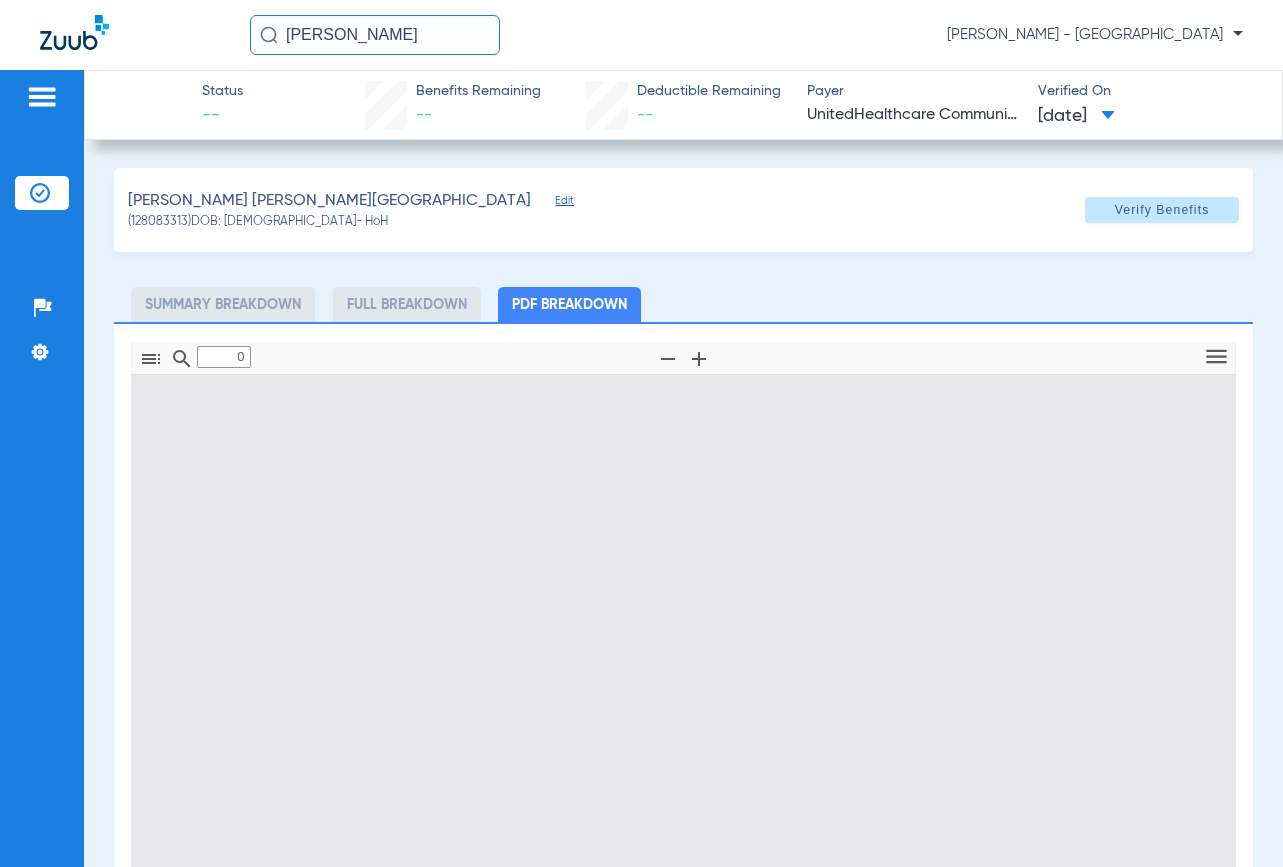 type on "1" 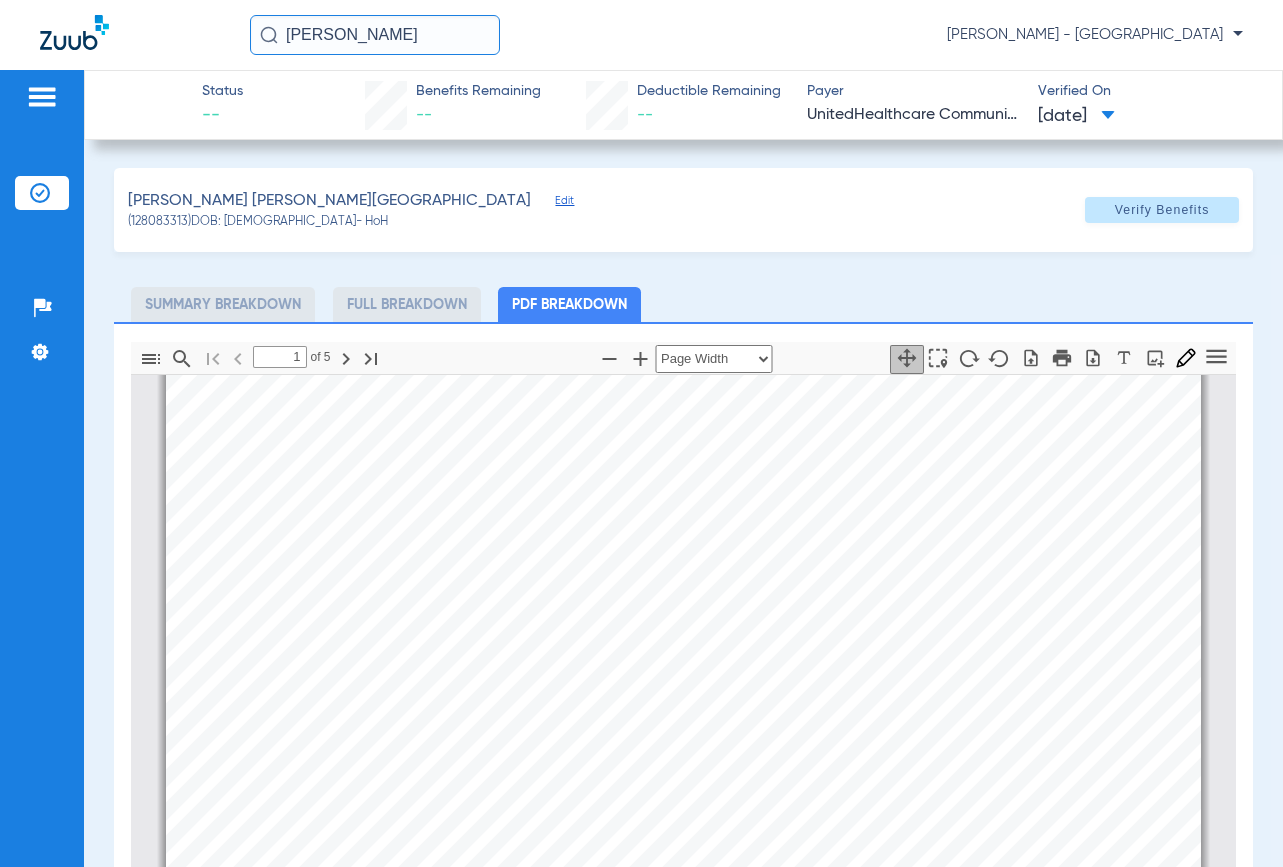 scroll, scrollTop: 110, scrollLeft: 0, axis: vertical 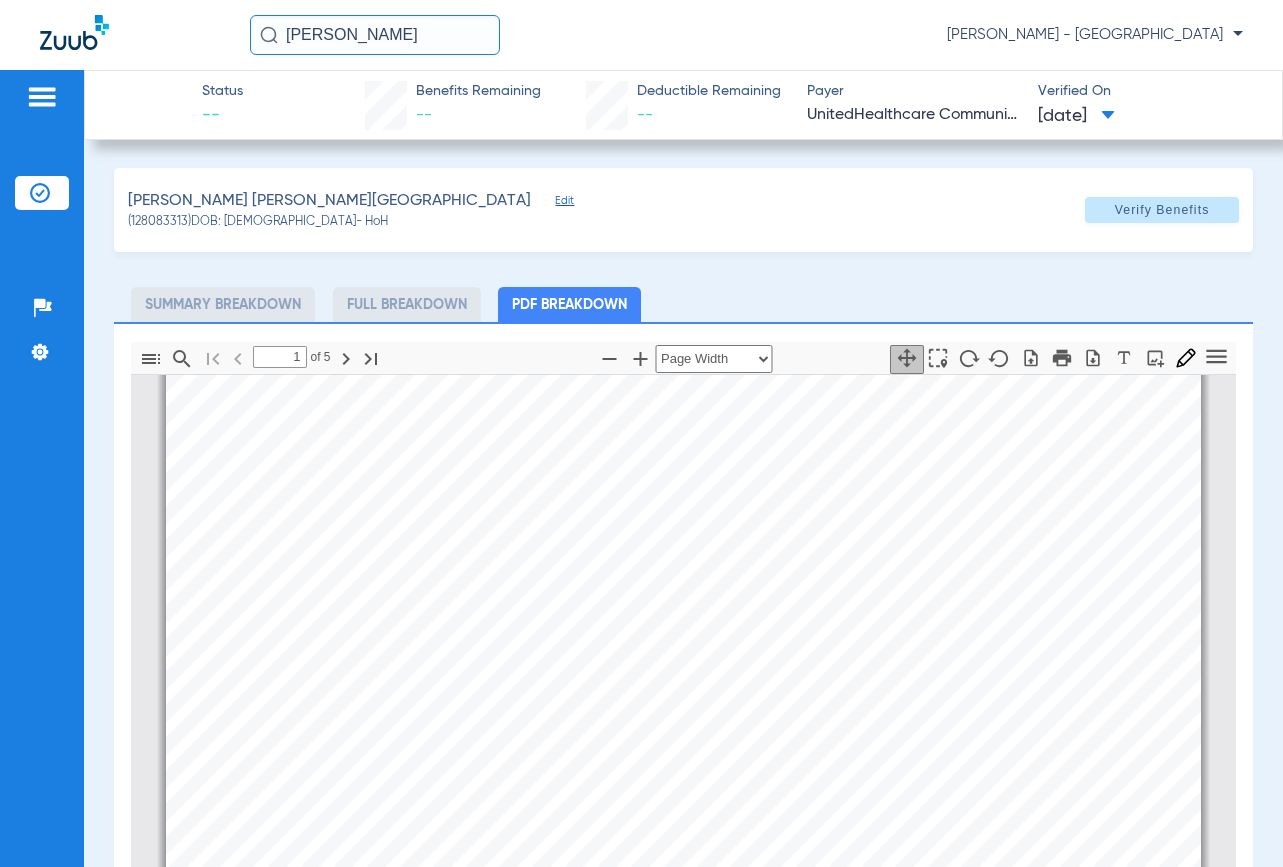 drag, startPoint x: 468, startPoint y: 46, endPoint x: -34, endPoint y: 42, distance: 502.01593 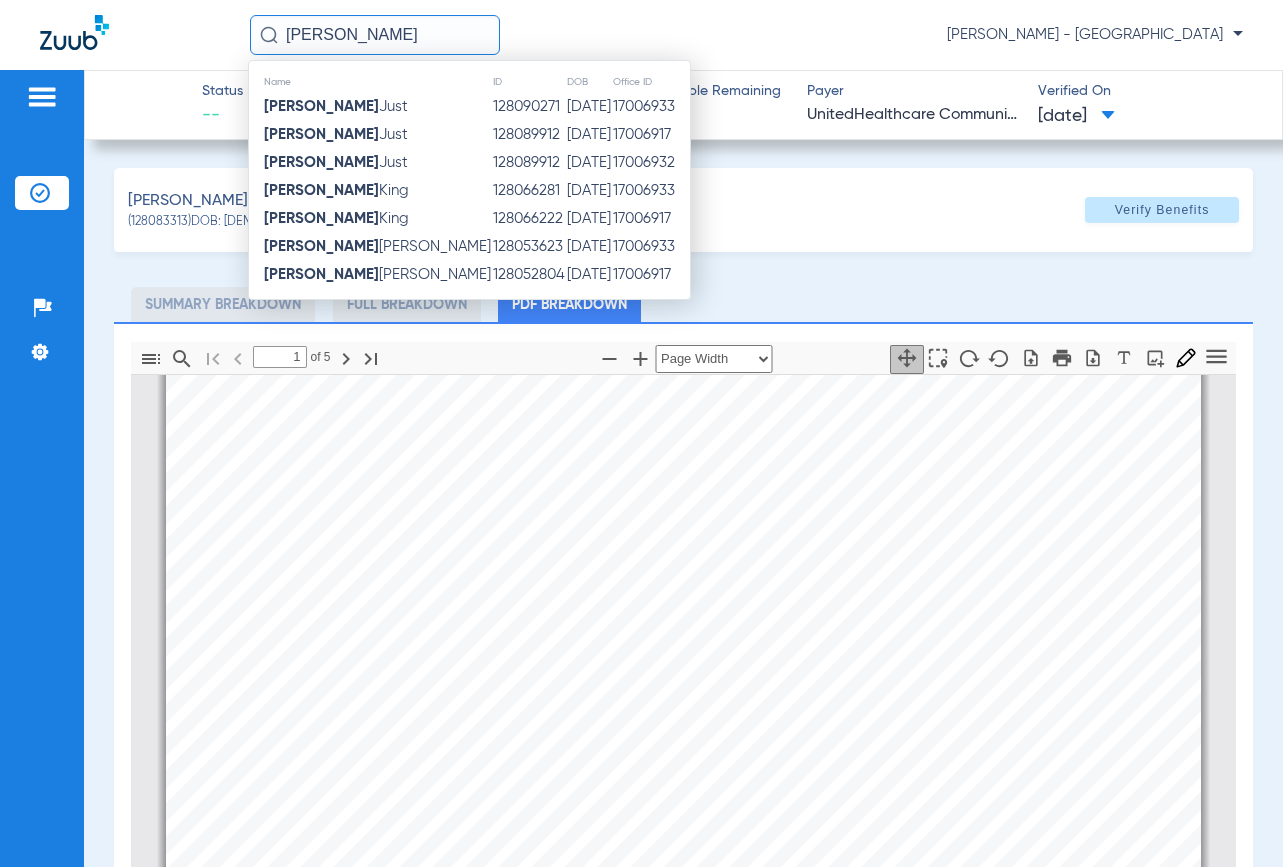 click on "[DATE]" 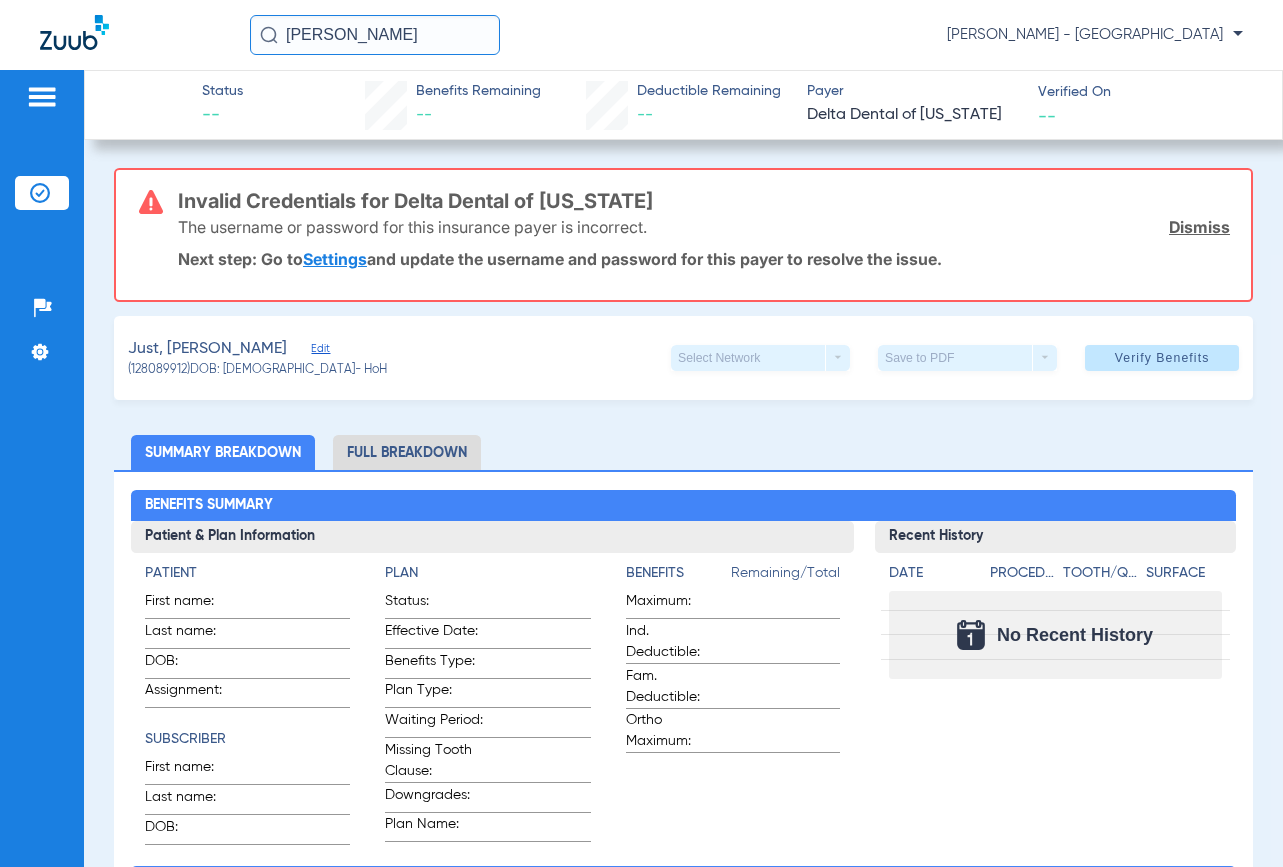drag, startPoint x: 419, startPoint y: 42, endPoint x: -66, endPoint y: 50, distance: 485.06598 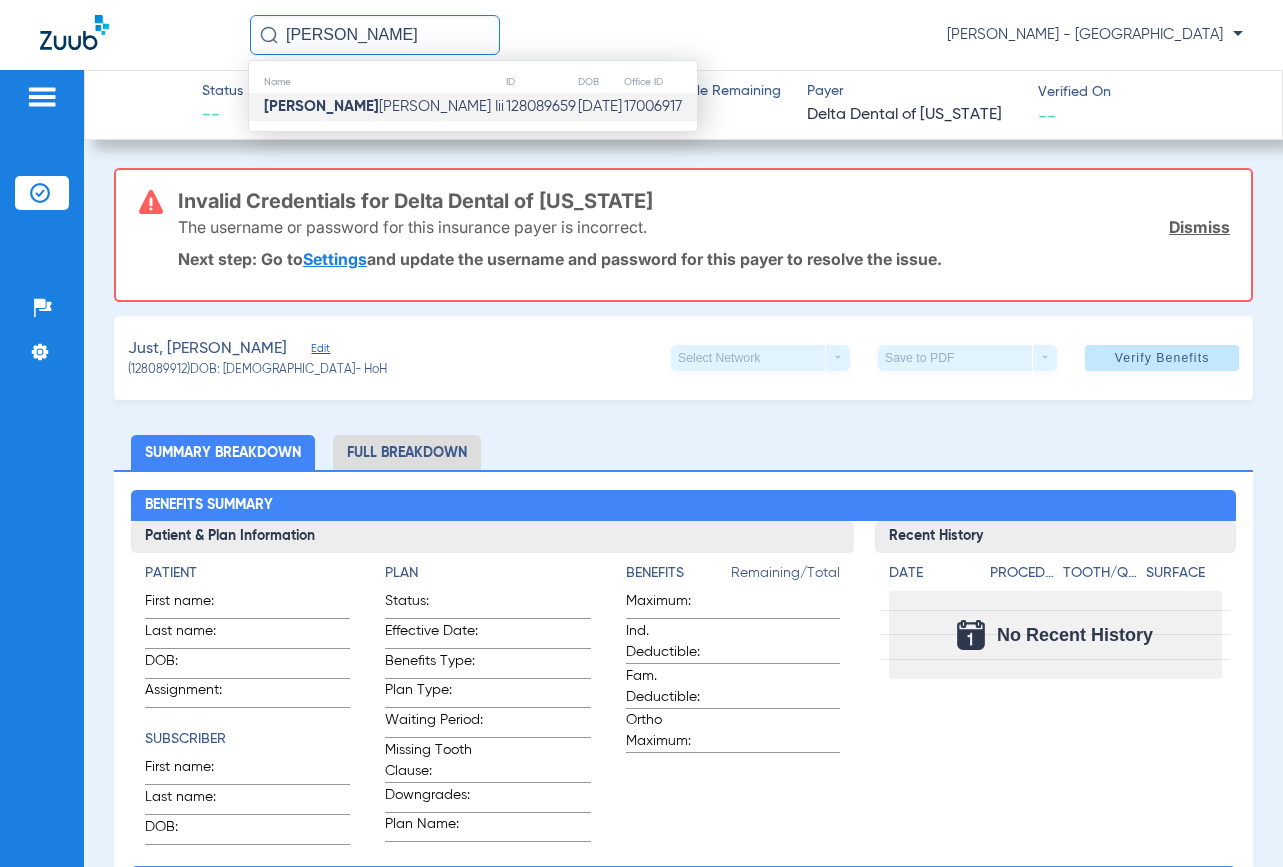 type on "[PERSON_NAME]" 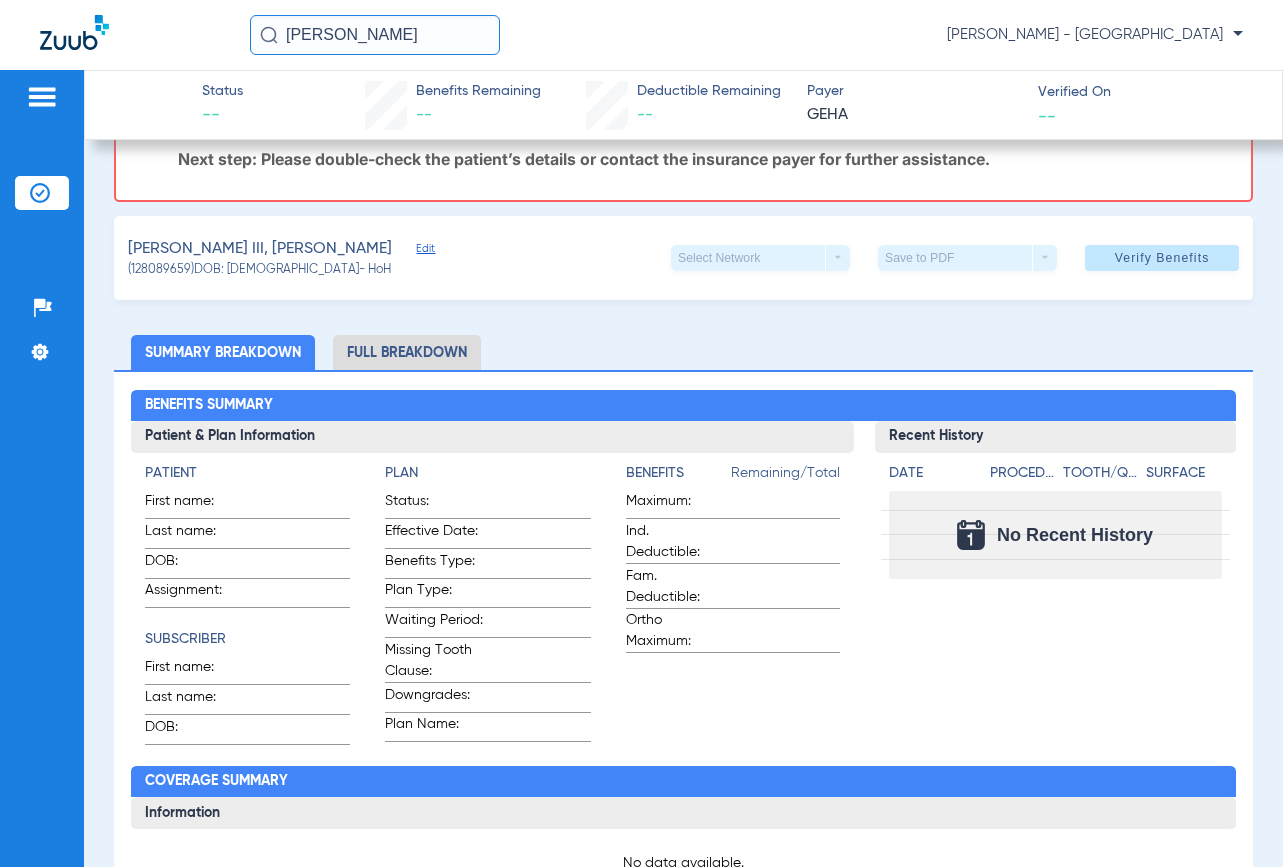 scroll, scrollTop: 0, scrollLeft: 0, axis: both 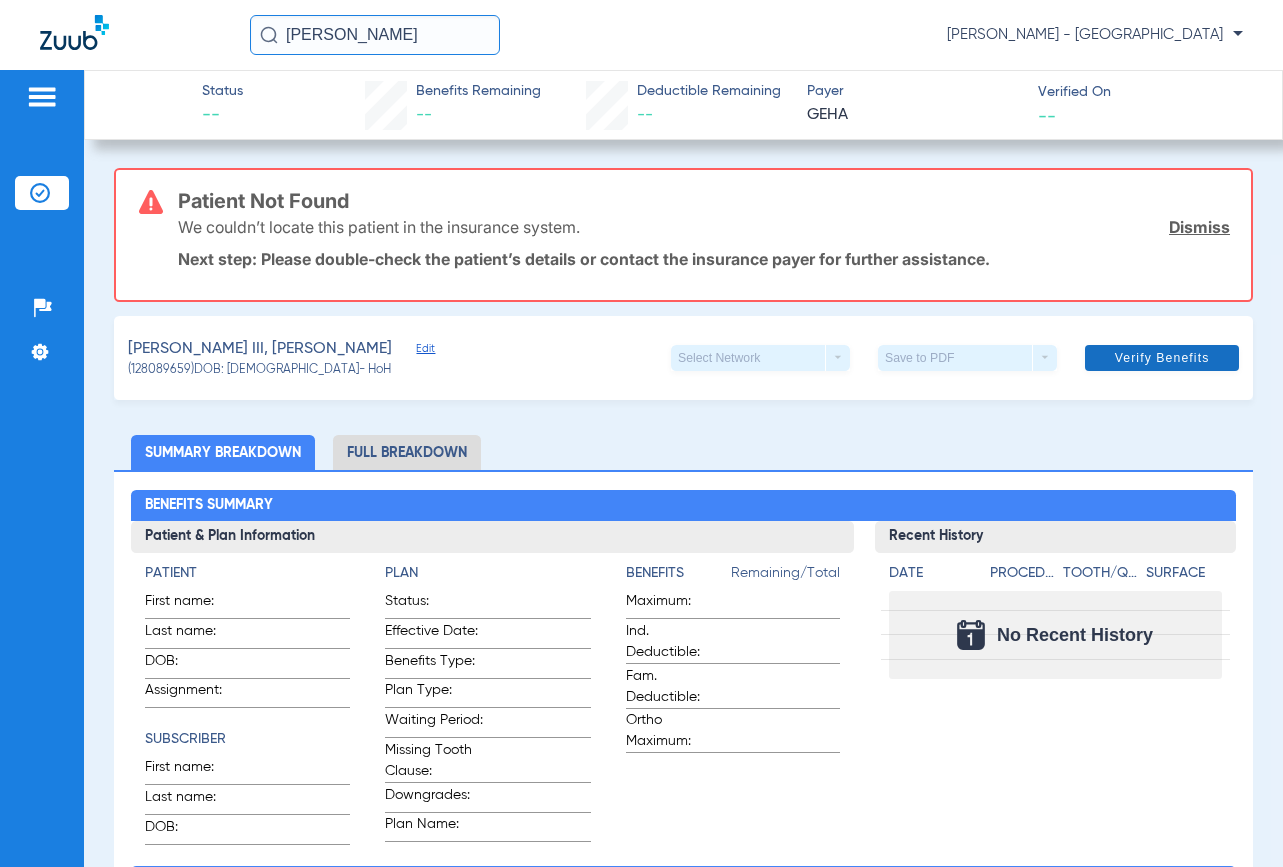 click on "Dismiss" 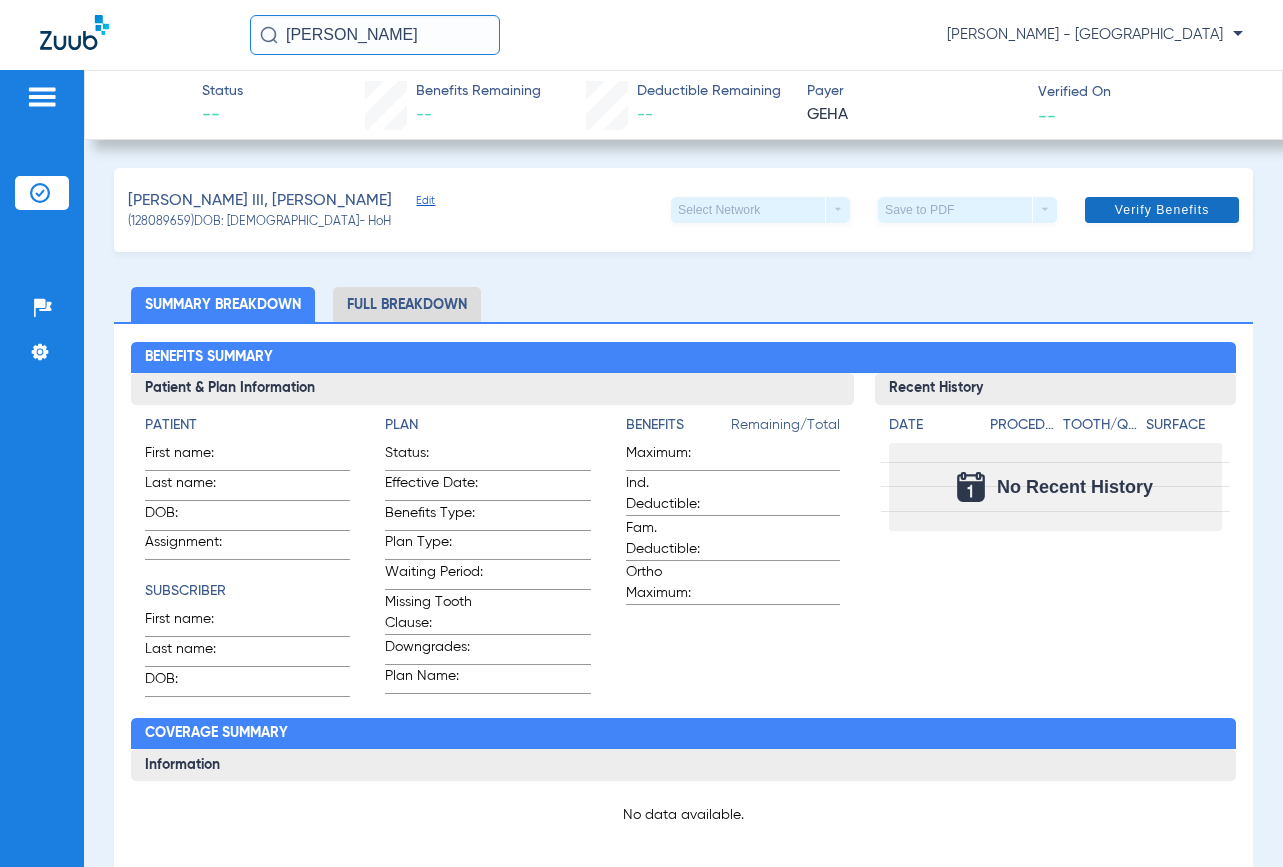click on "Verify Benefits" 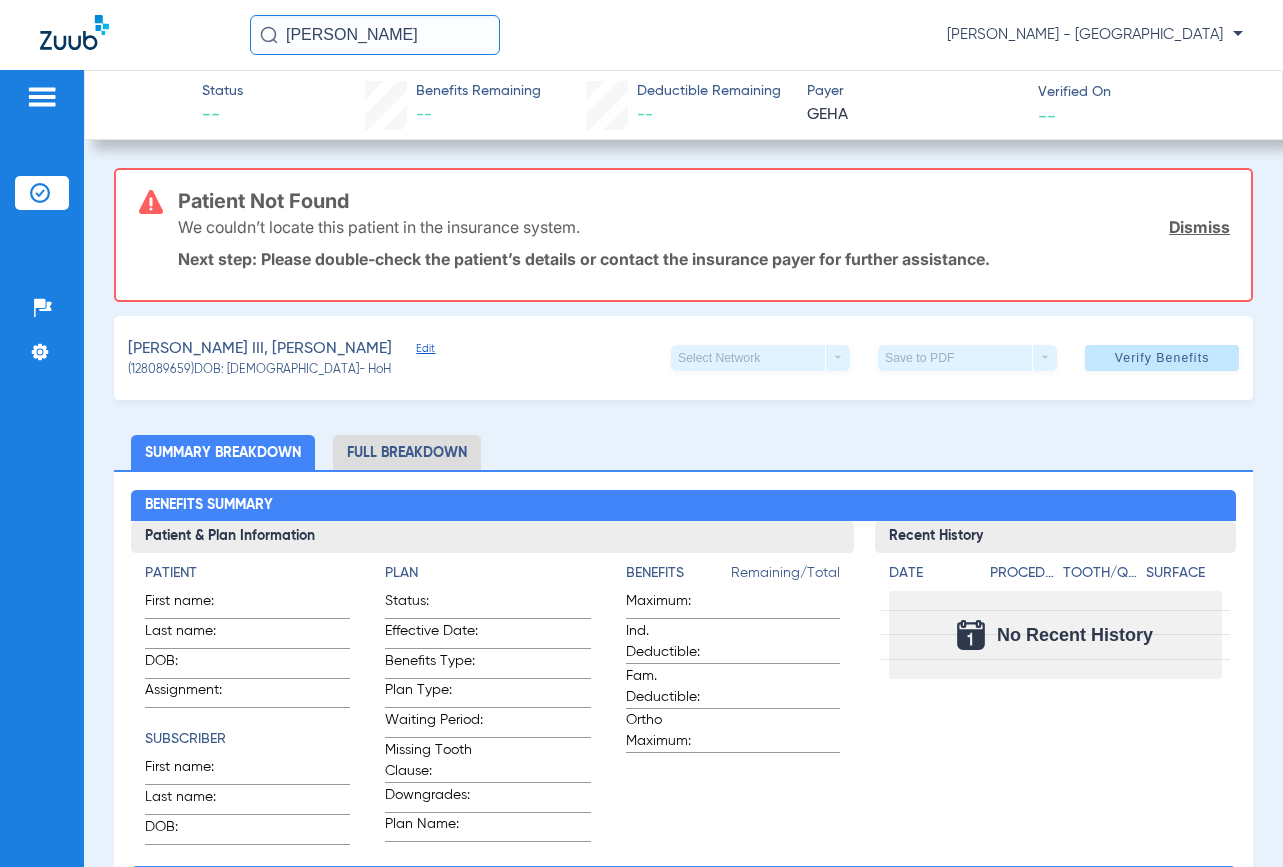 drag, startPoint x: 421, startPoint y: 44, endPoint x: -100, endPoint y: 41, distance: 521.00867 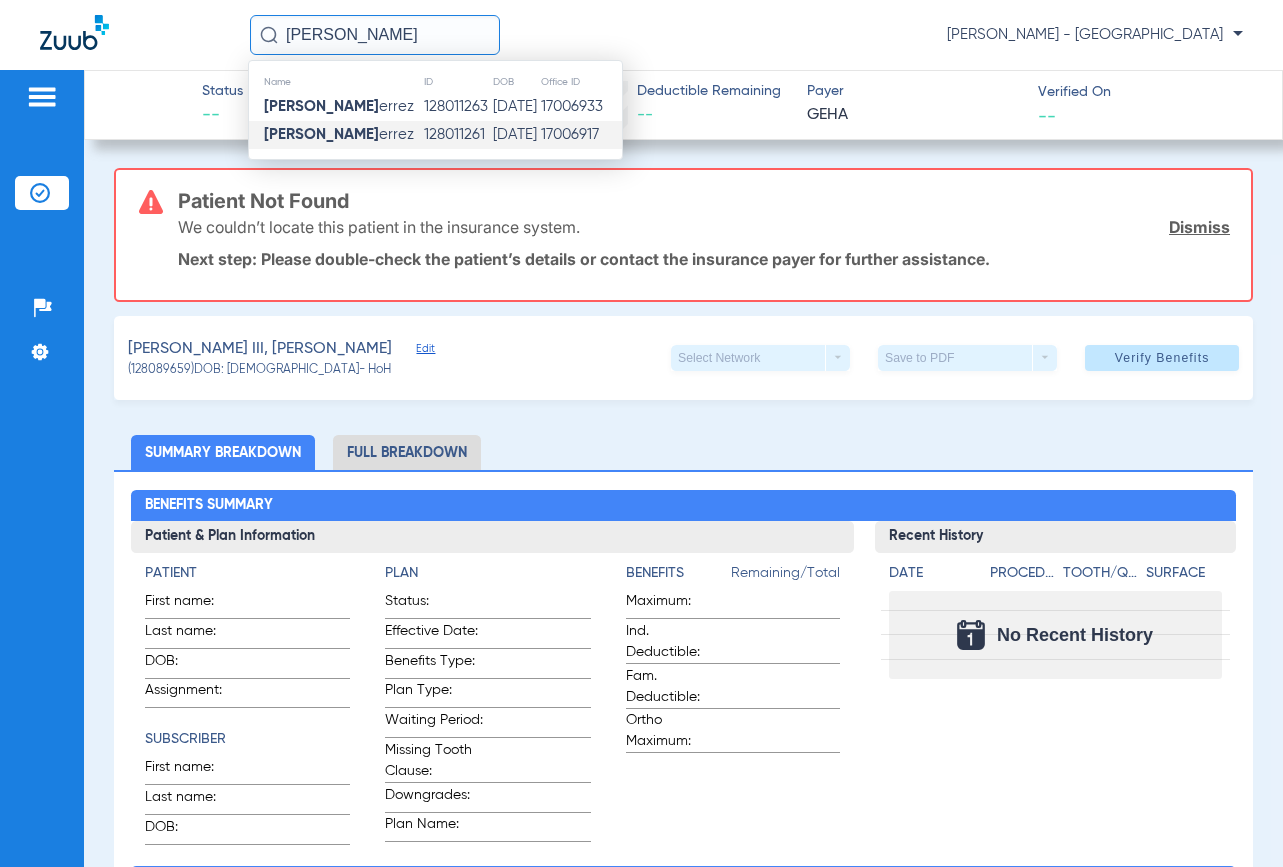 type on "[PERSON_NAME]" 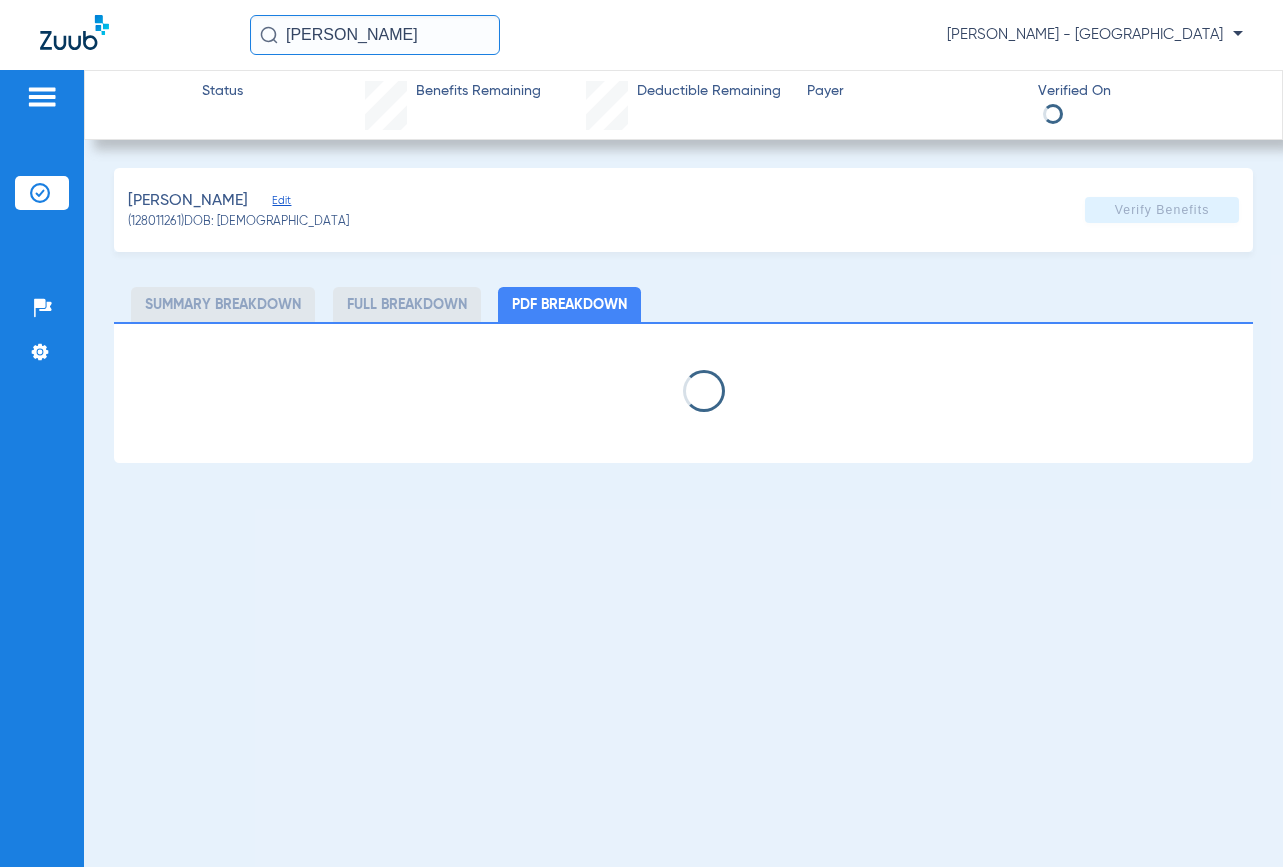 select on "page-width" 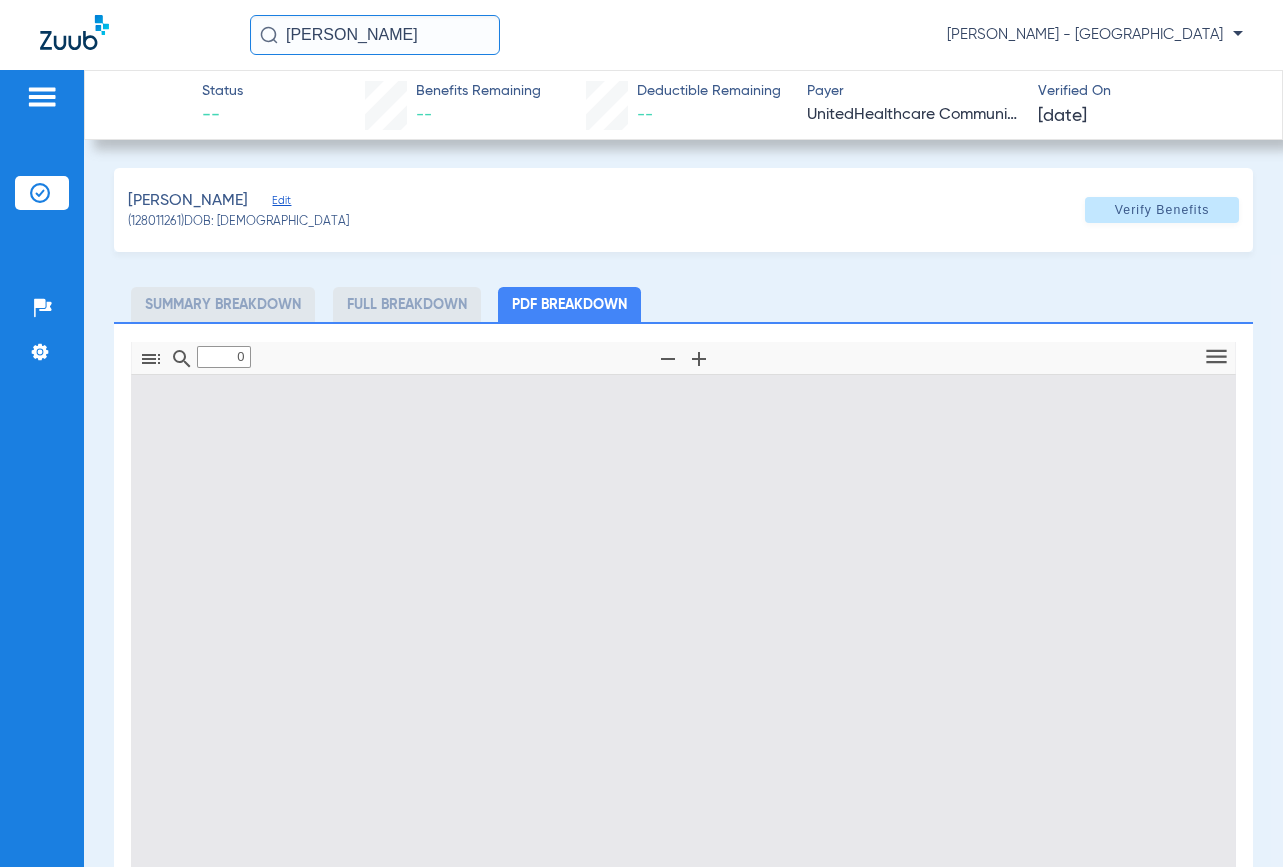 type on "1" 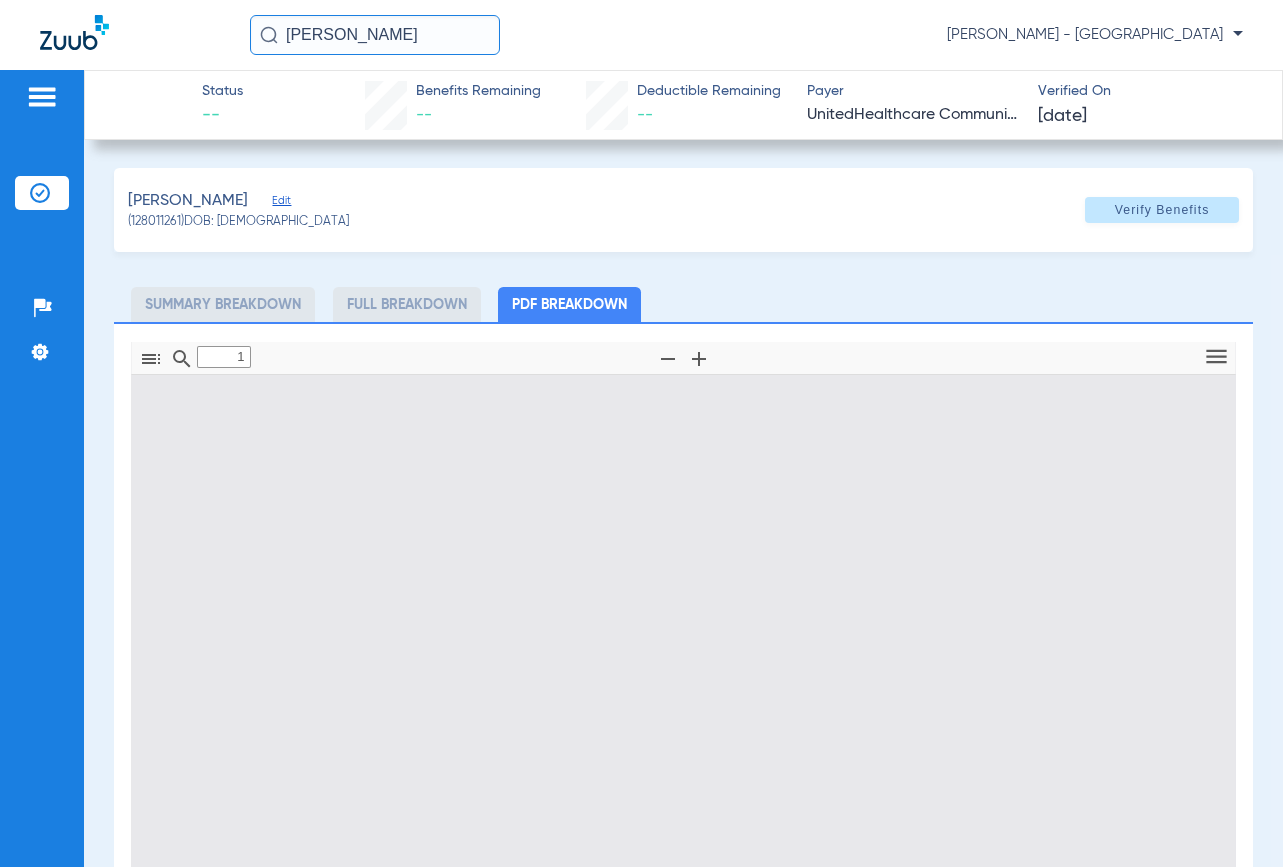 scroll, scrollTop: 10, scrollLeft: 0, axis: vertical 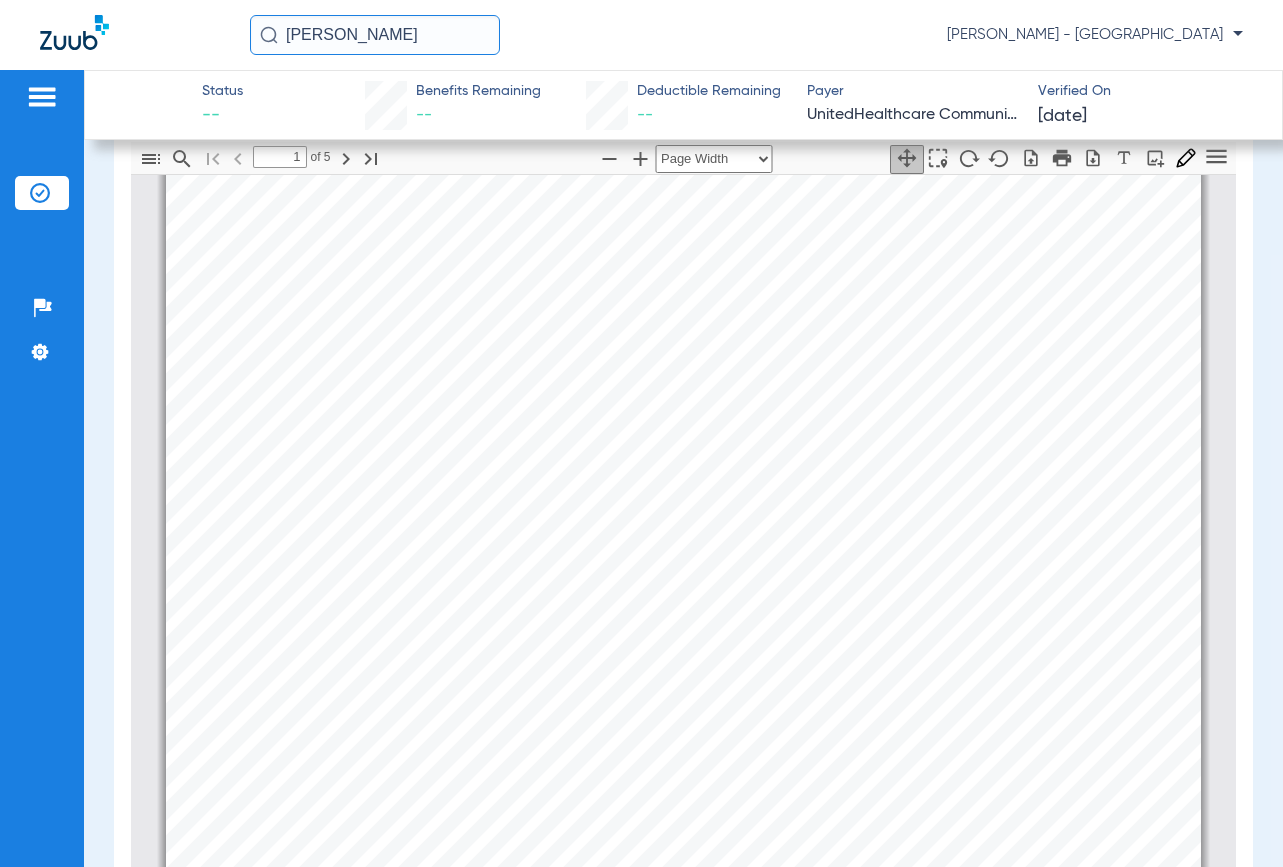 drag, startPoint x: 408, startPoint y: 35, endPoint x: -245, endPoint y: 28, distance: 653.03754 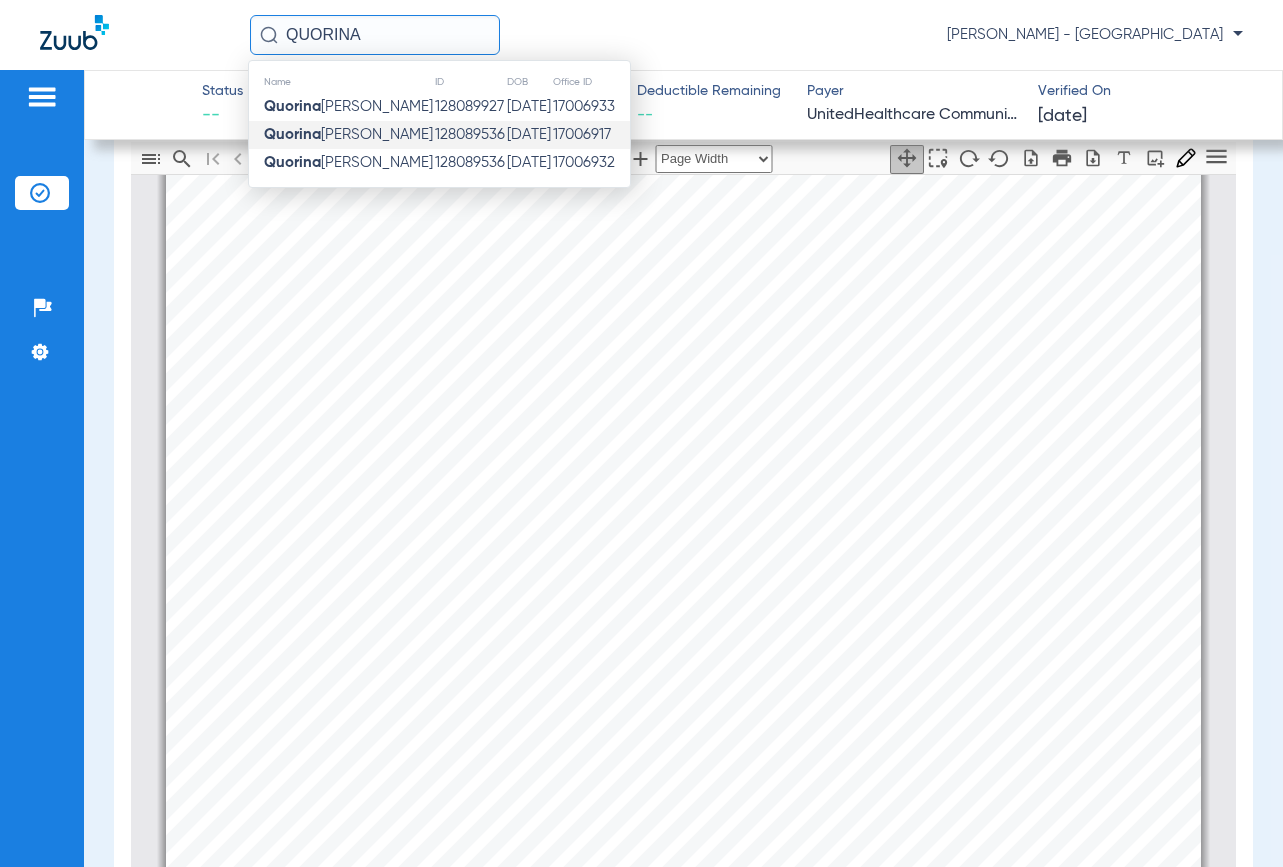 type on "QUORINA" 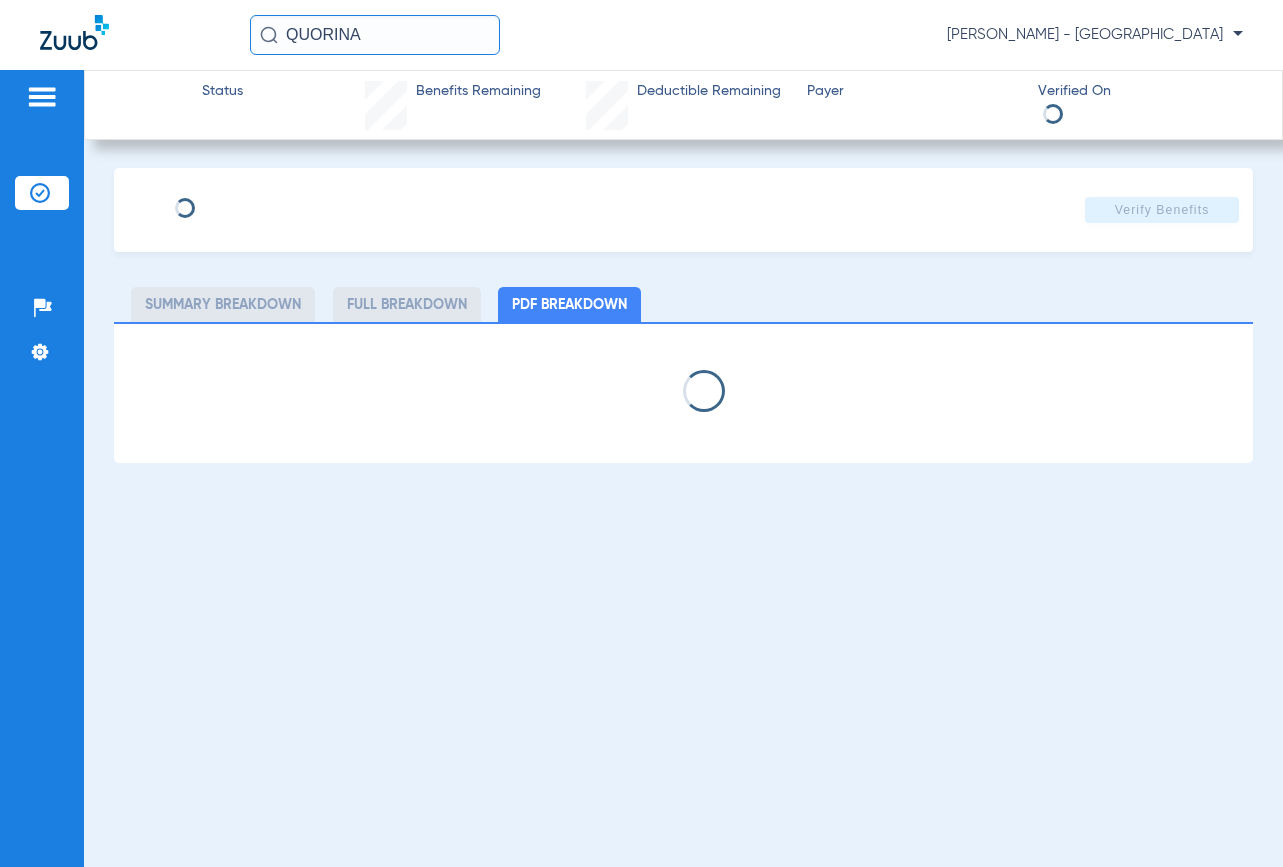 scroll, scrollTop: 0, scrollLeft: 0, axis: both 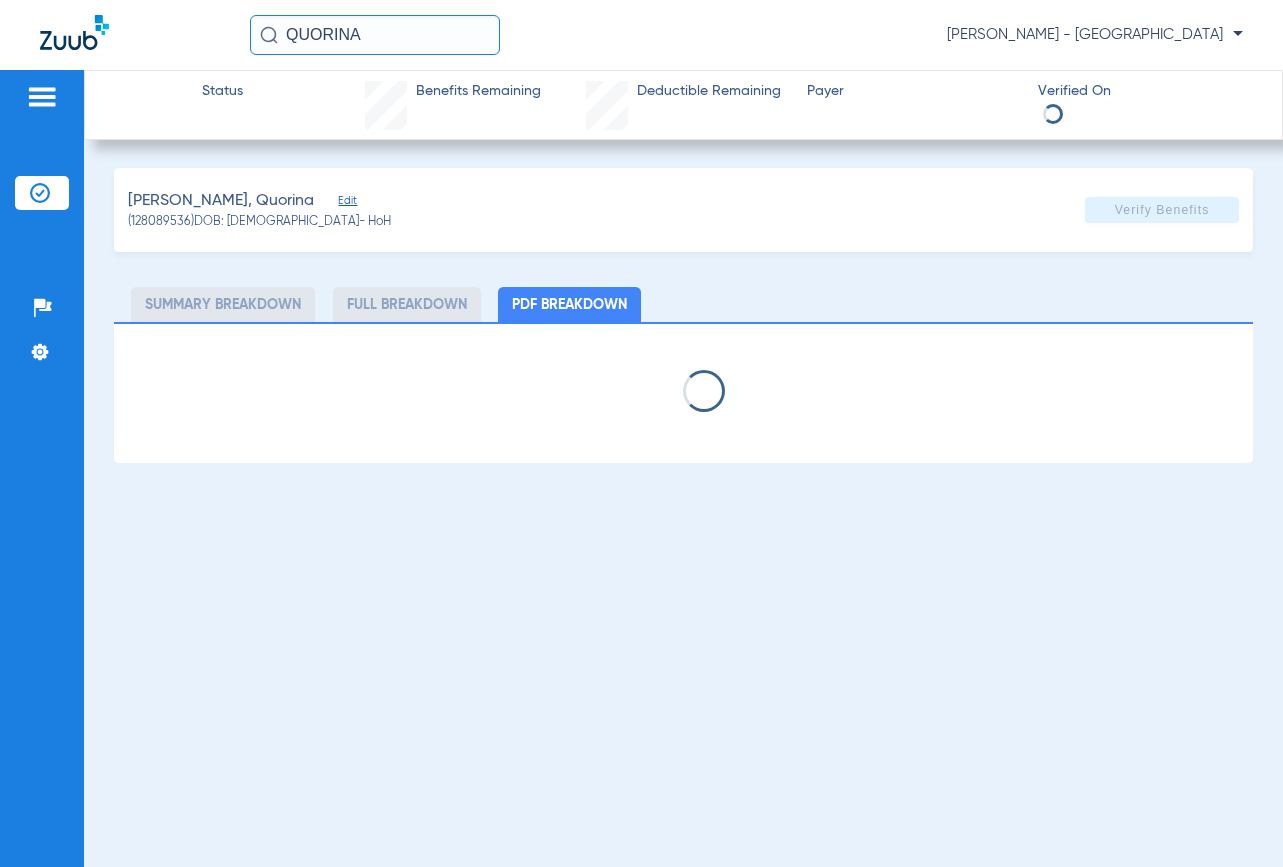 select on "page-width" 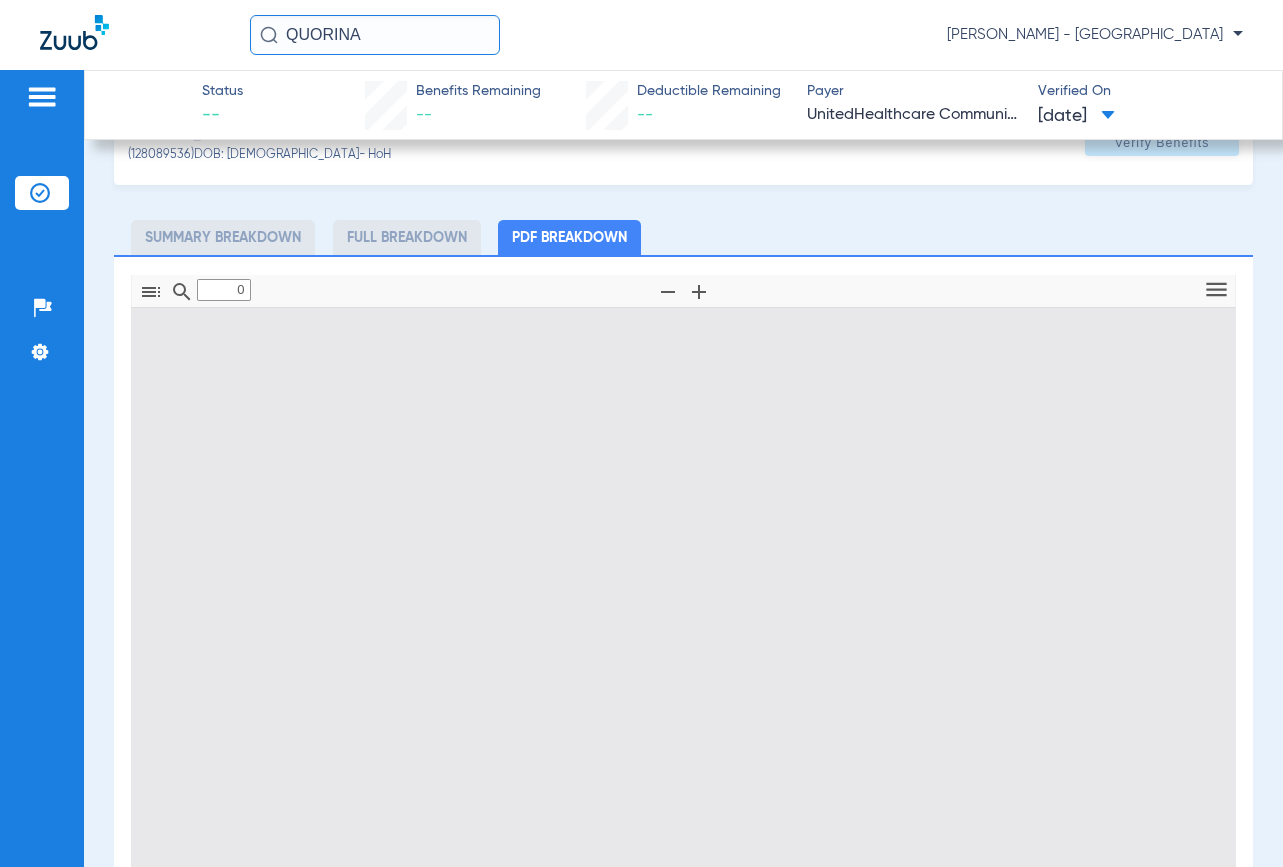 type on "1" 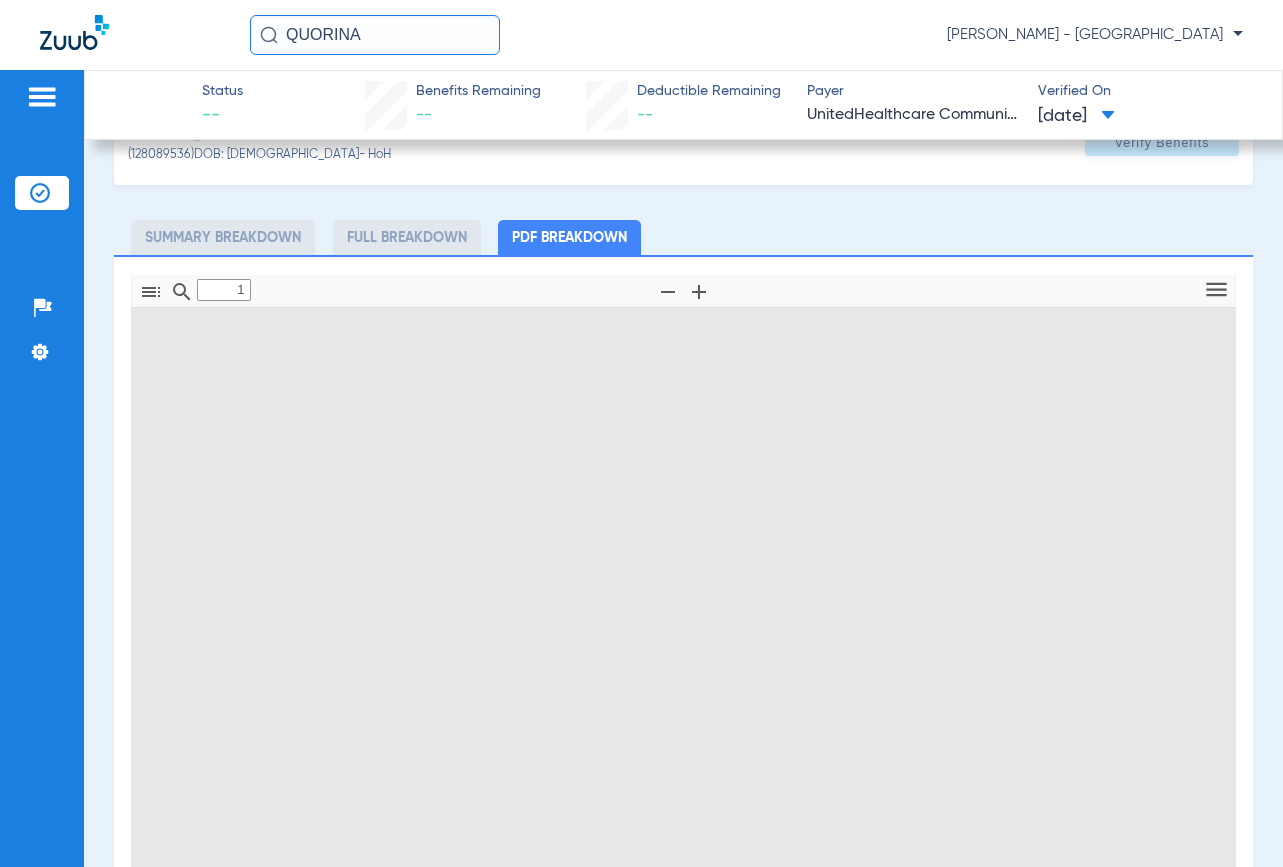 scroll, scrollTop: 100, scrollLeft: 0, axis: vertical 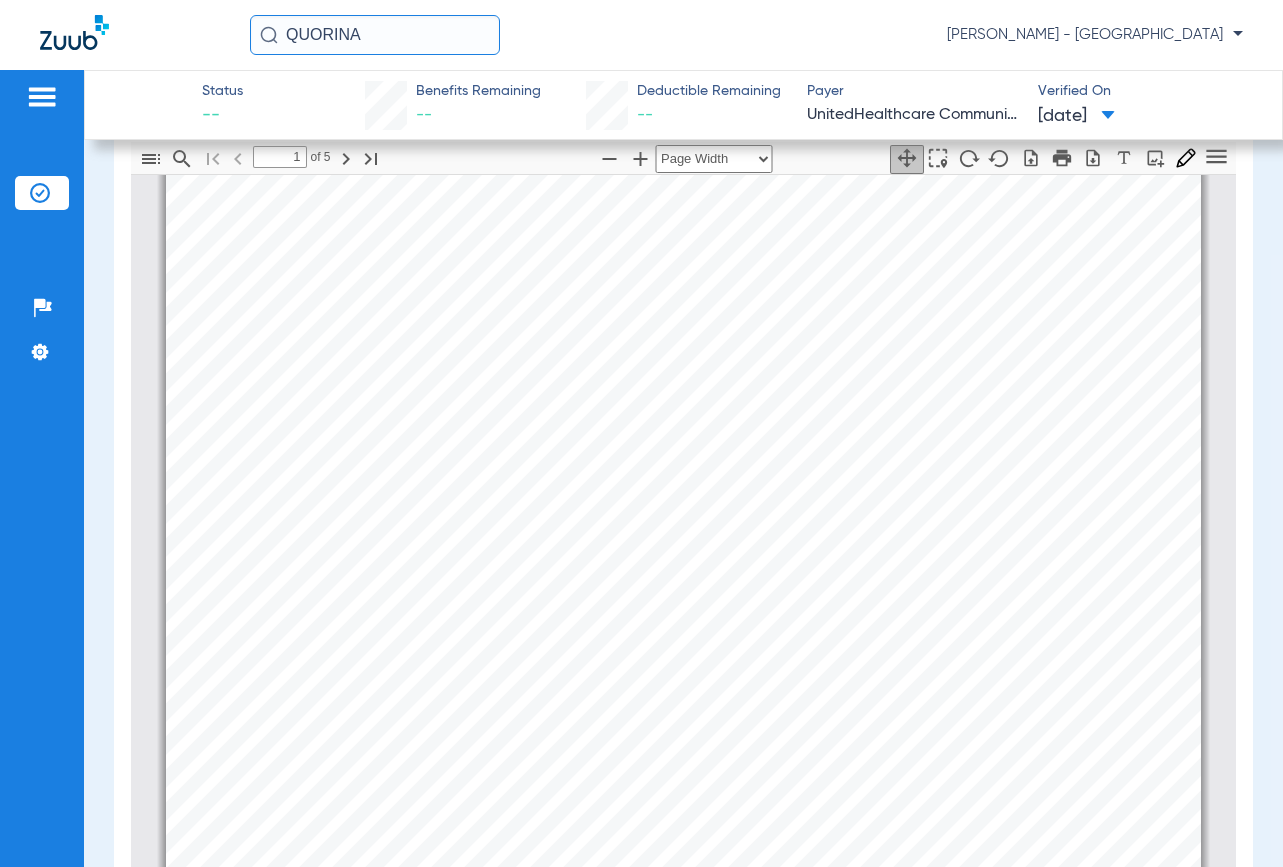 drag, startPoint x: 381, startPoint y: 49, endPoint x: 87, endPoint y: 57, distance: 294.10883 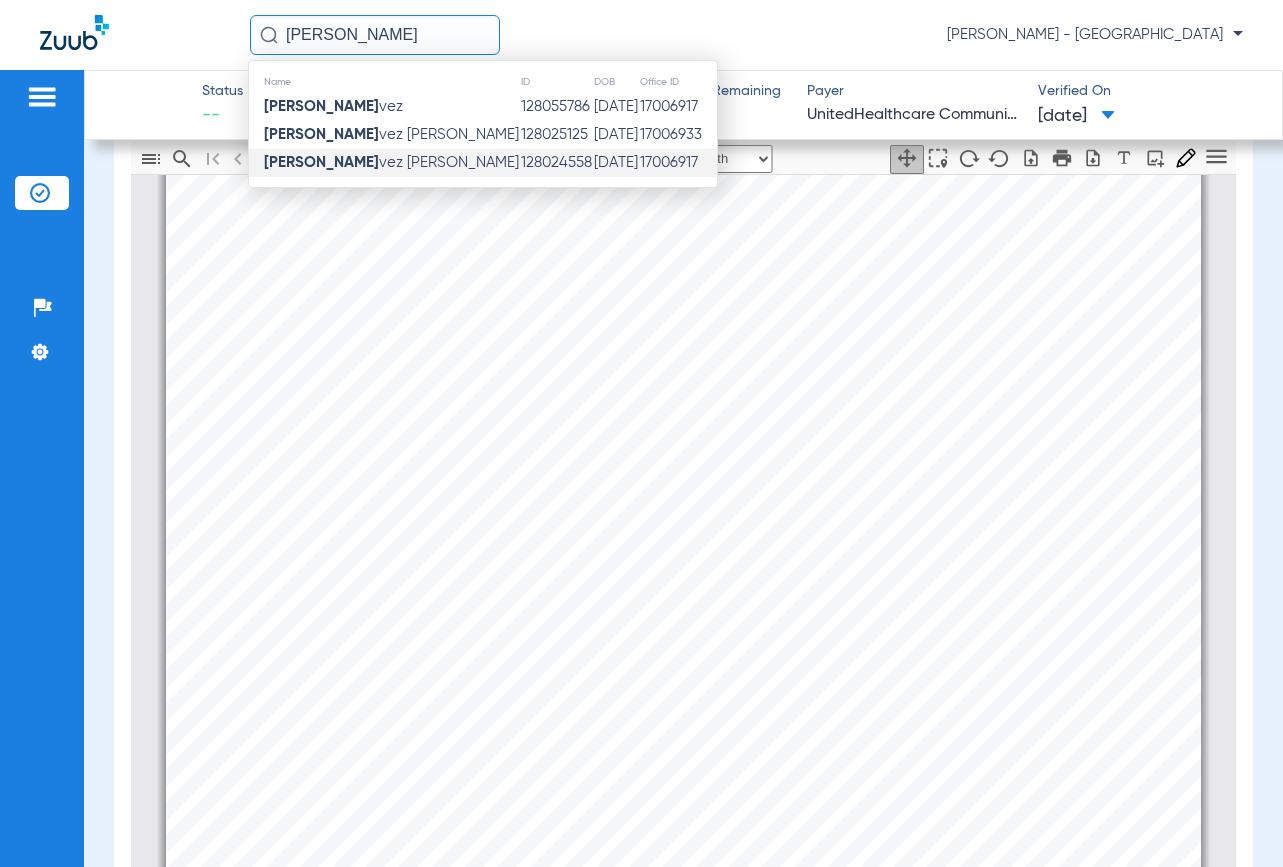 type on "[PERSON_NAME]" 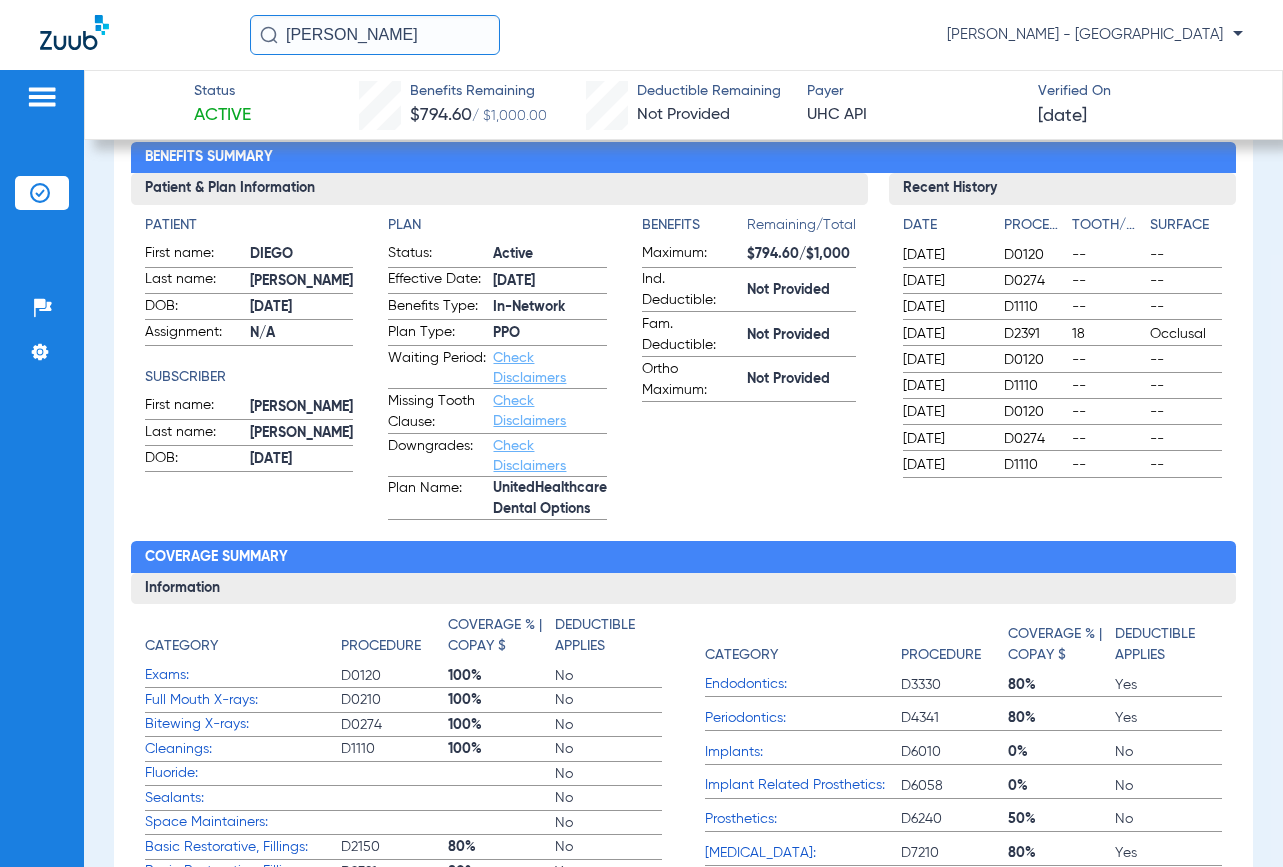 drag, startPoint x: 489, startPoint y: 33, endPoint x: -266, endPoint y: -27, distance: 757.3804 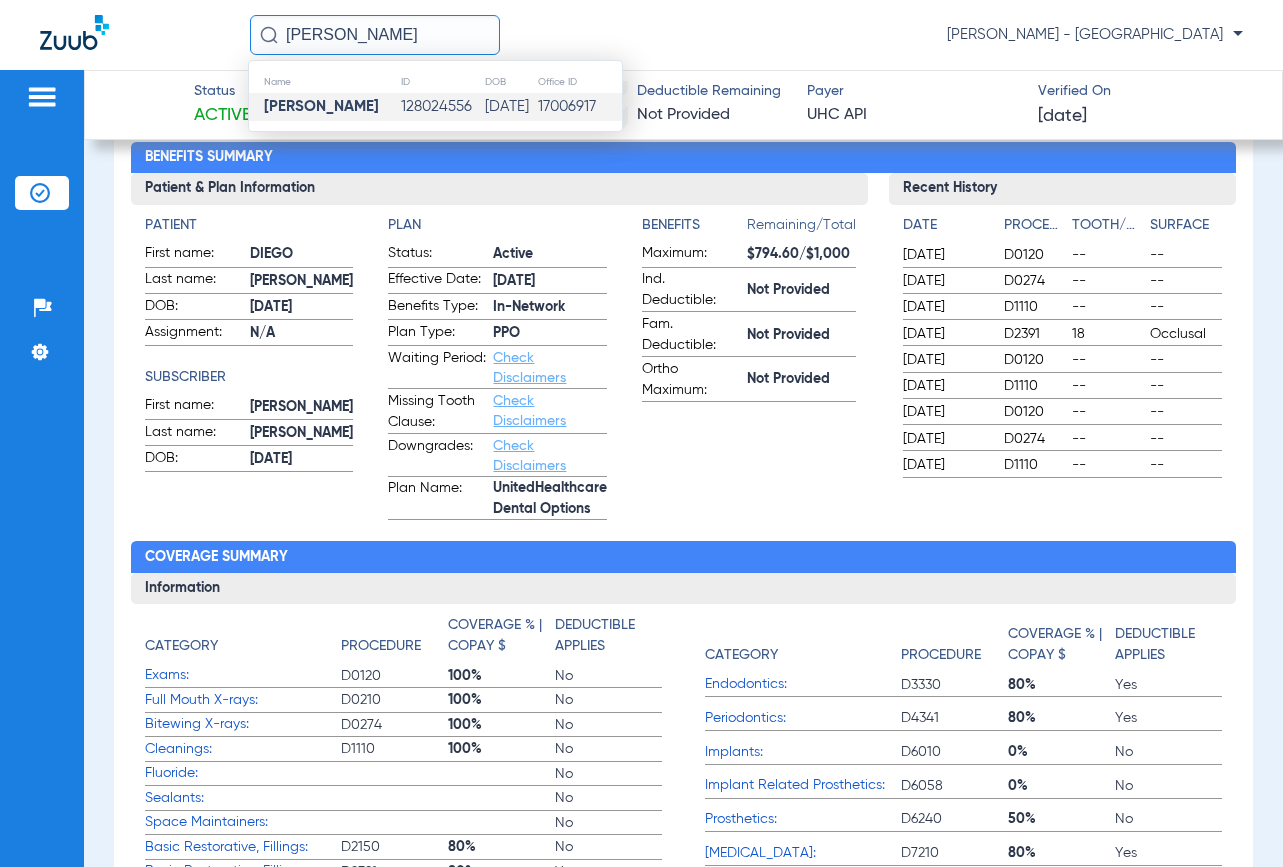 type on "[PERSON_NAME]" 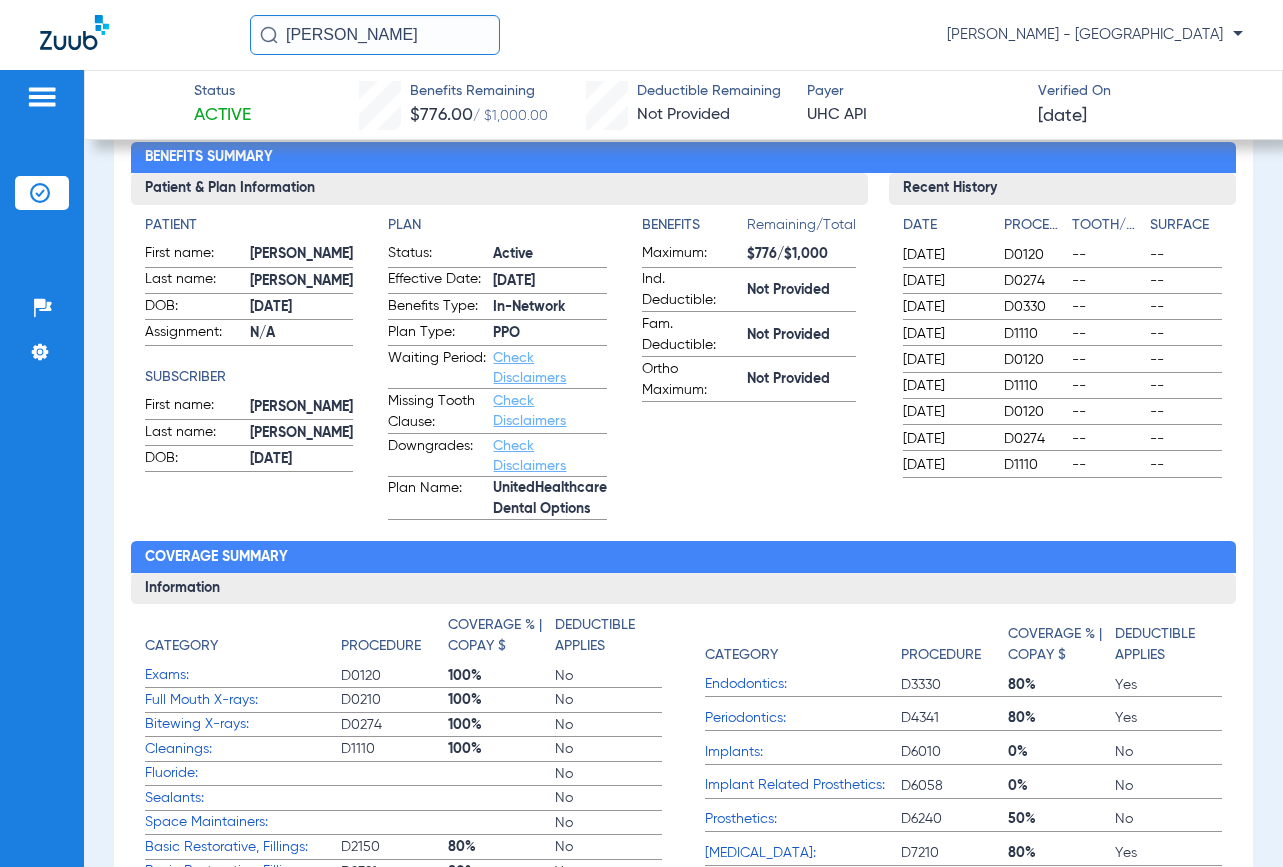 drag, startPoint x: 445, startPoint y: 51, endPoint x: 22, endPoint y: 48, distance: 423.01065 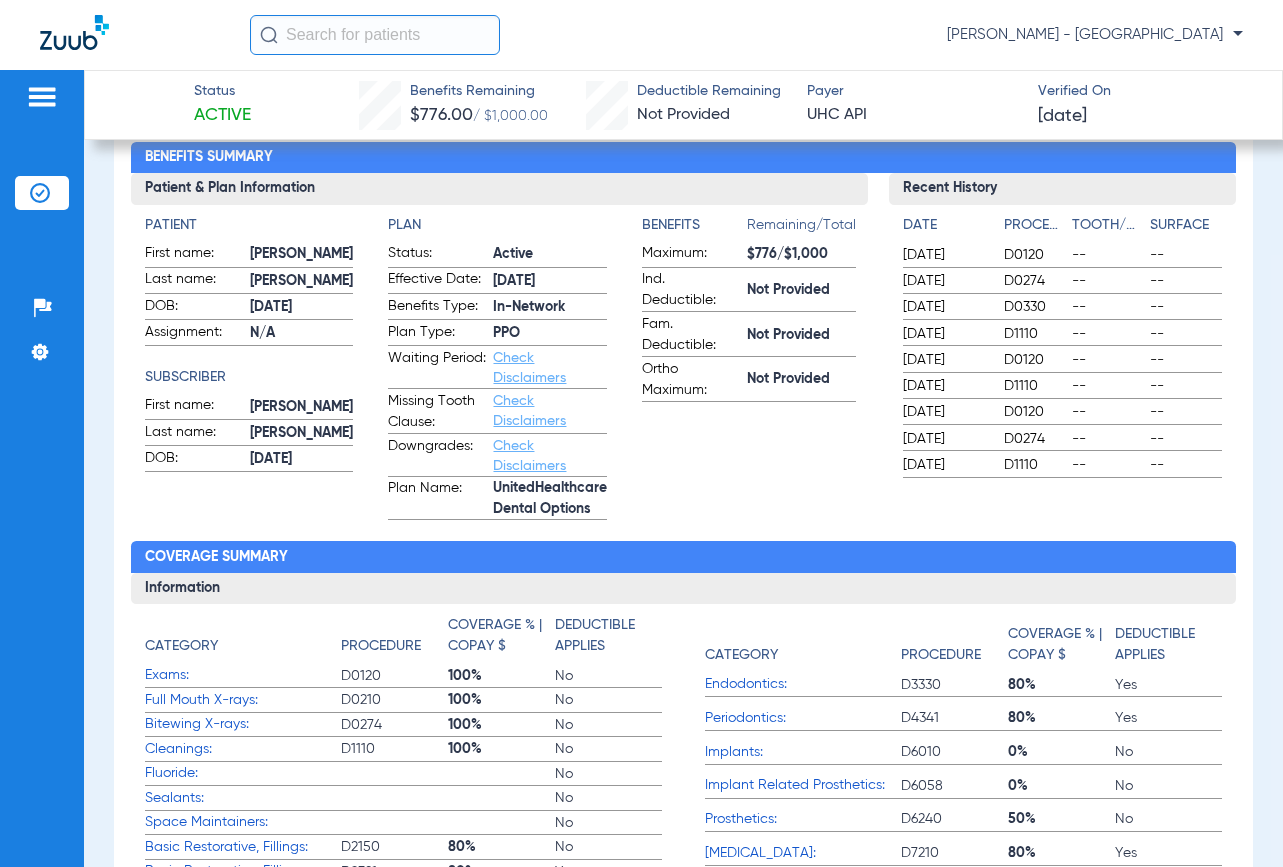 type on "\" 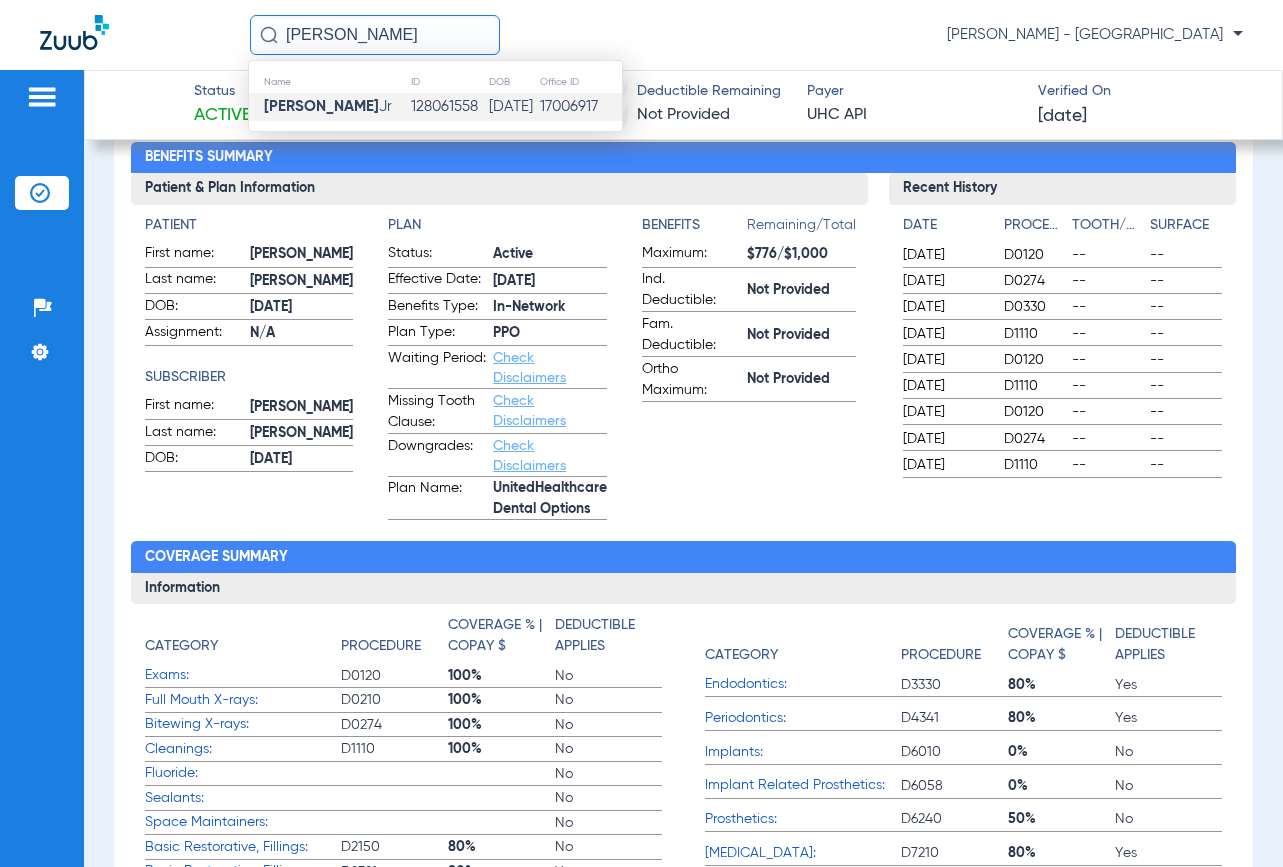 type on "[PERSON_NAME]" 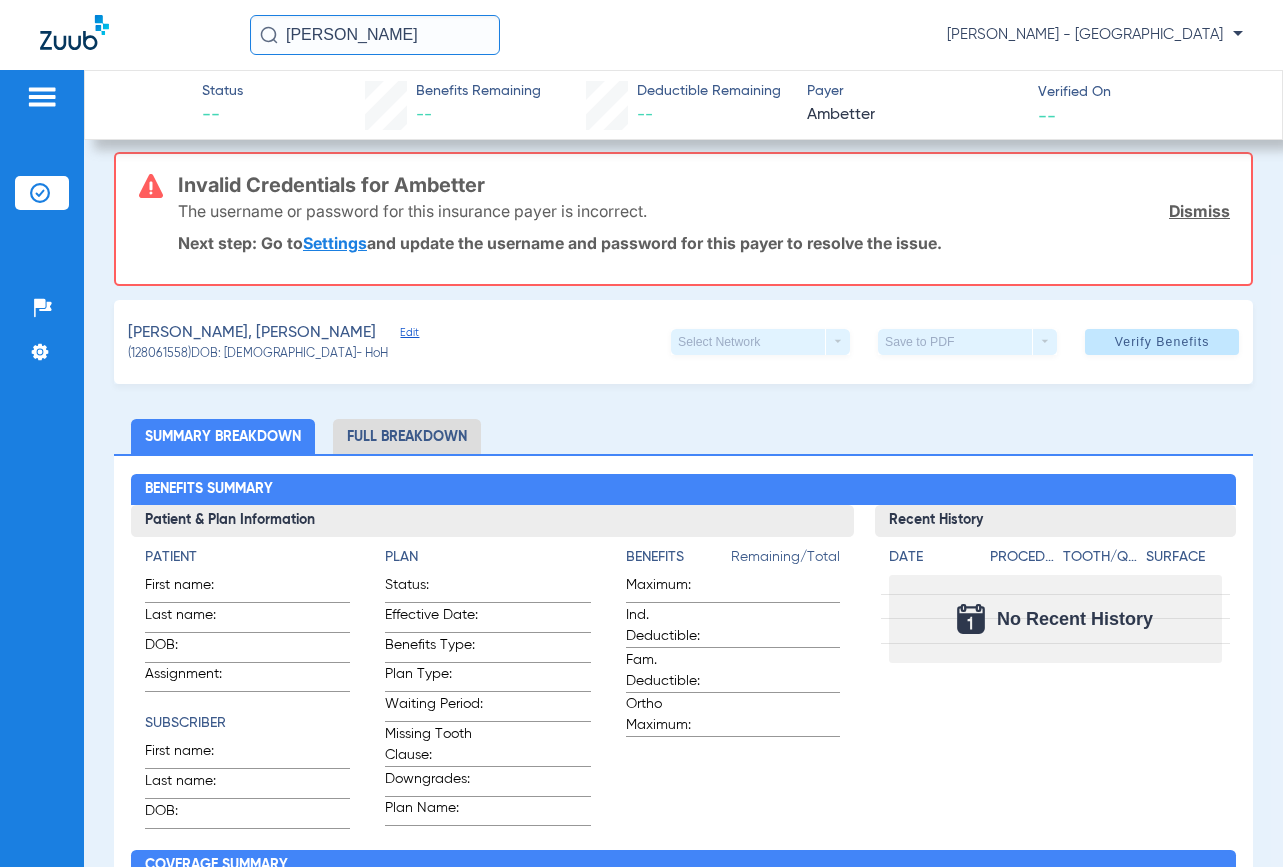 scroll, scrollTop: 0, scrollLeft: 0, axis: both 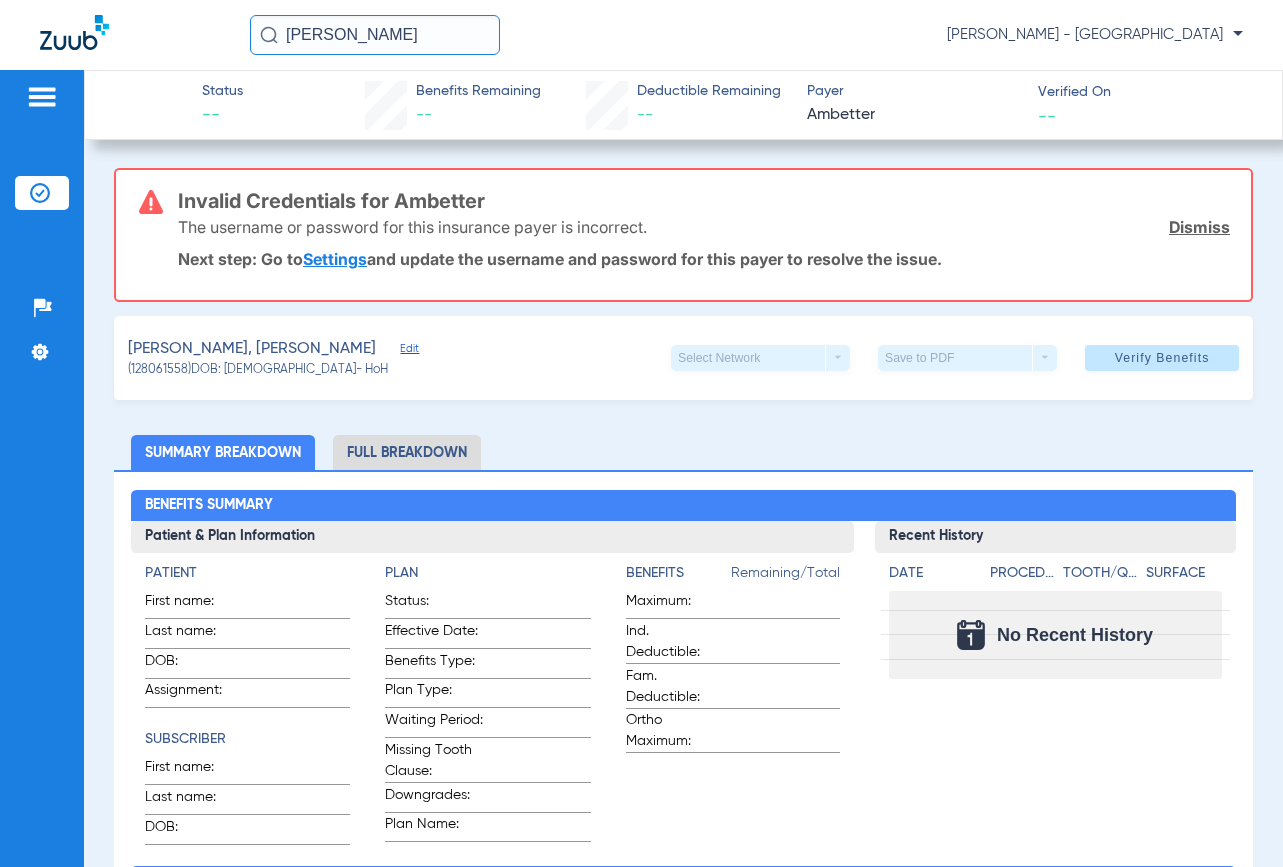 click on "Full Breakdown" 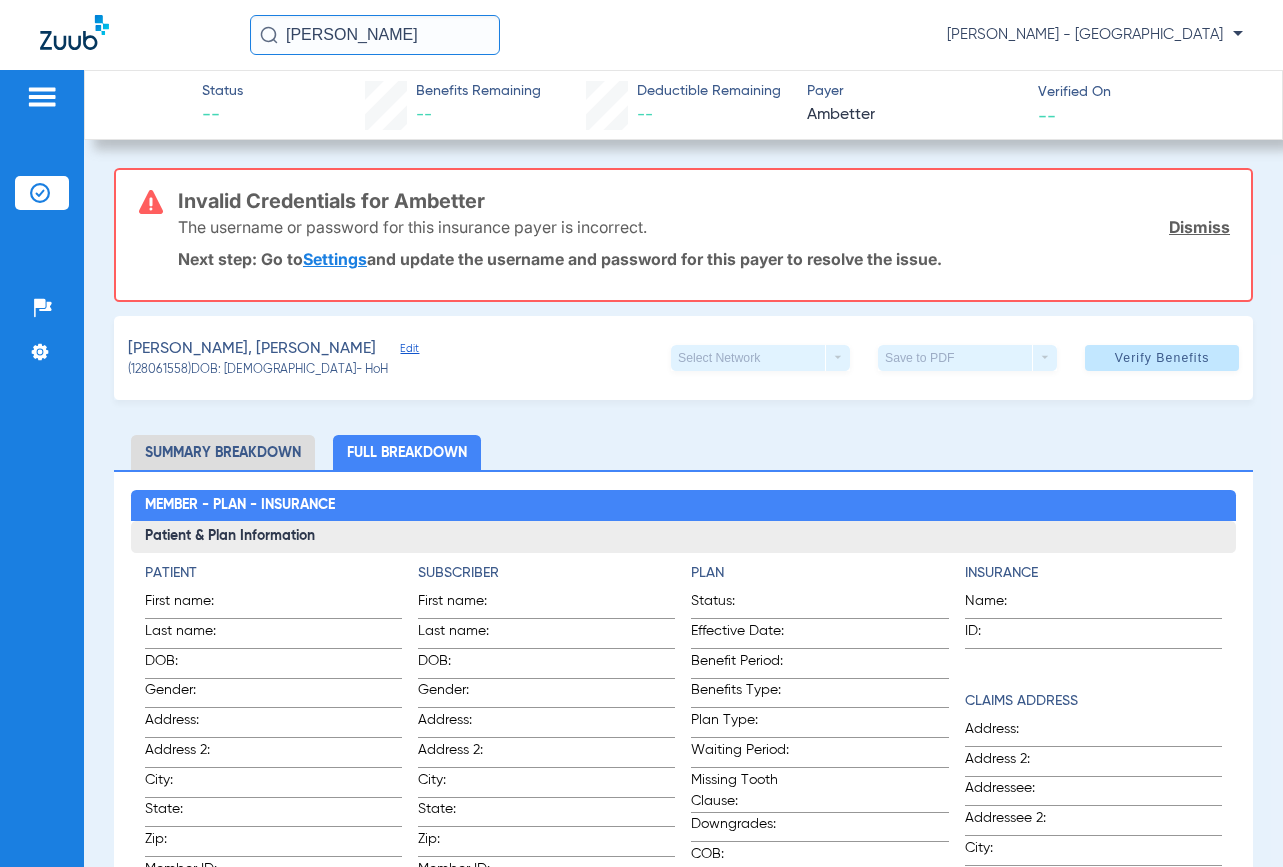 click on "Summary Breakdown" 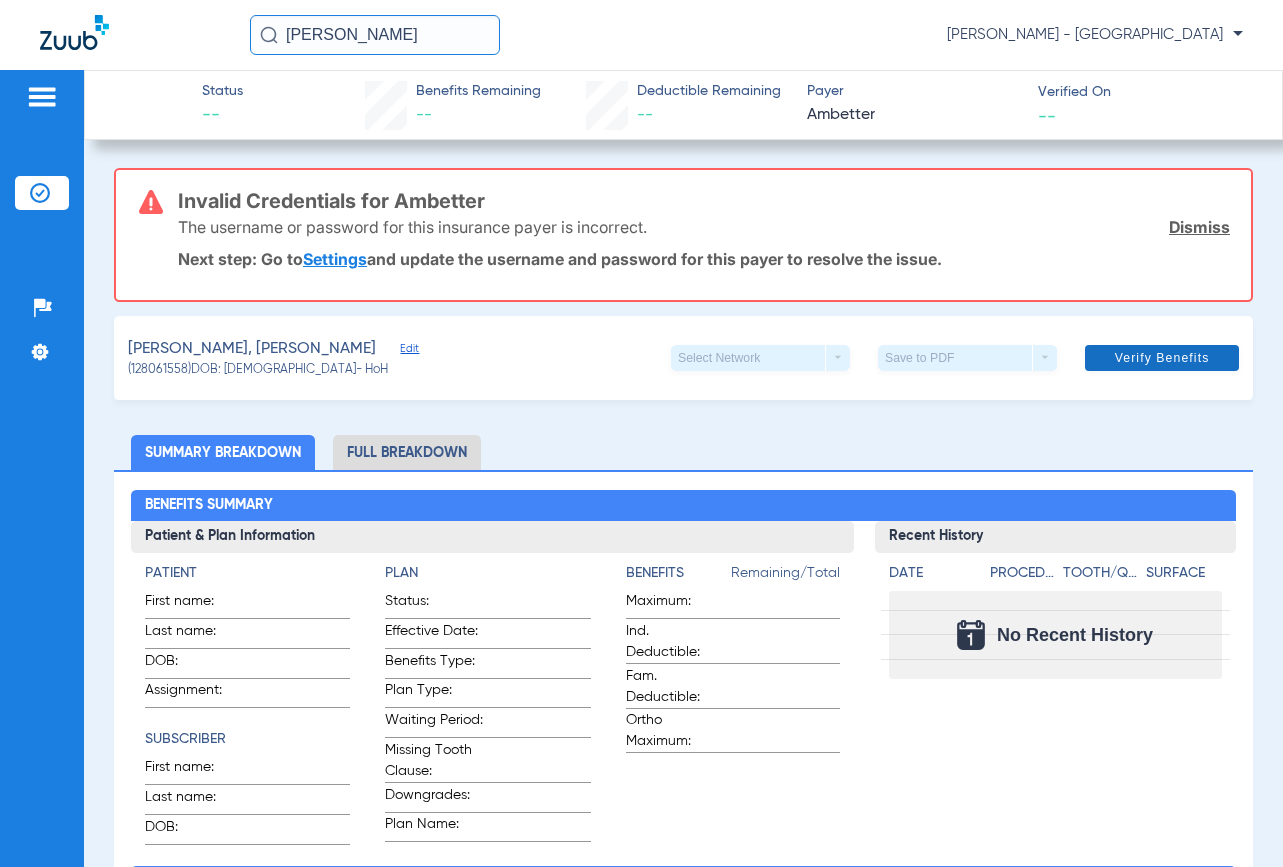 click 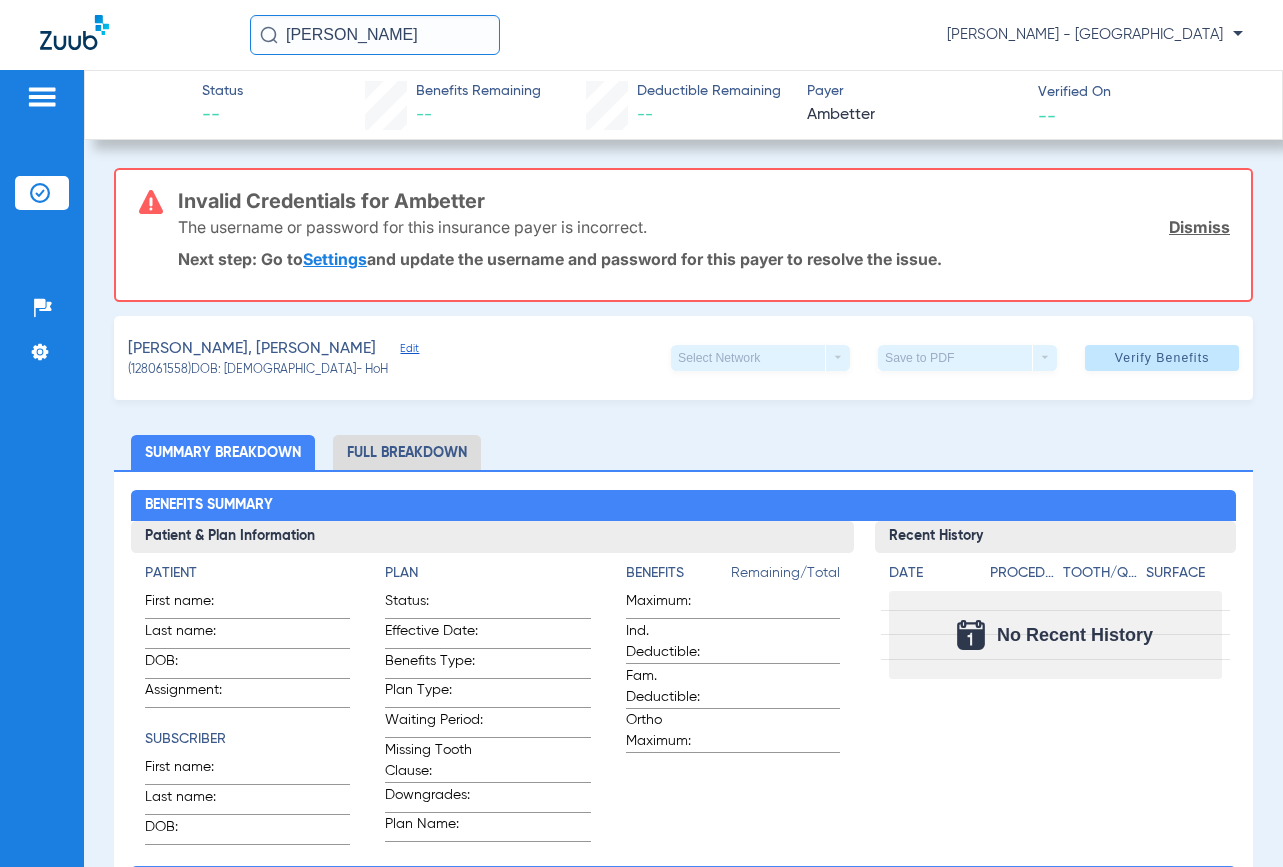 drag, startPoint x: 459, startPoint y: 38, endPoint x: -119, endPoint y: 78, distance: 579.38245 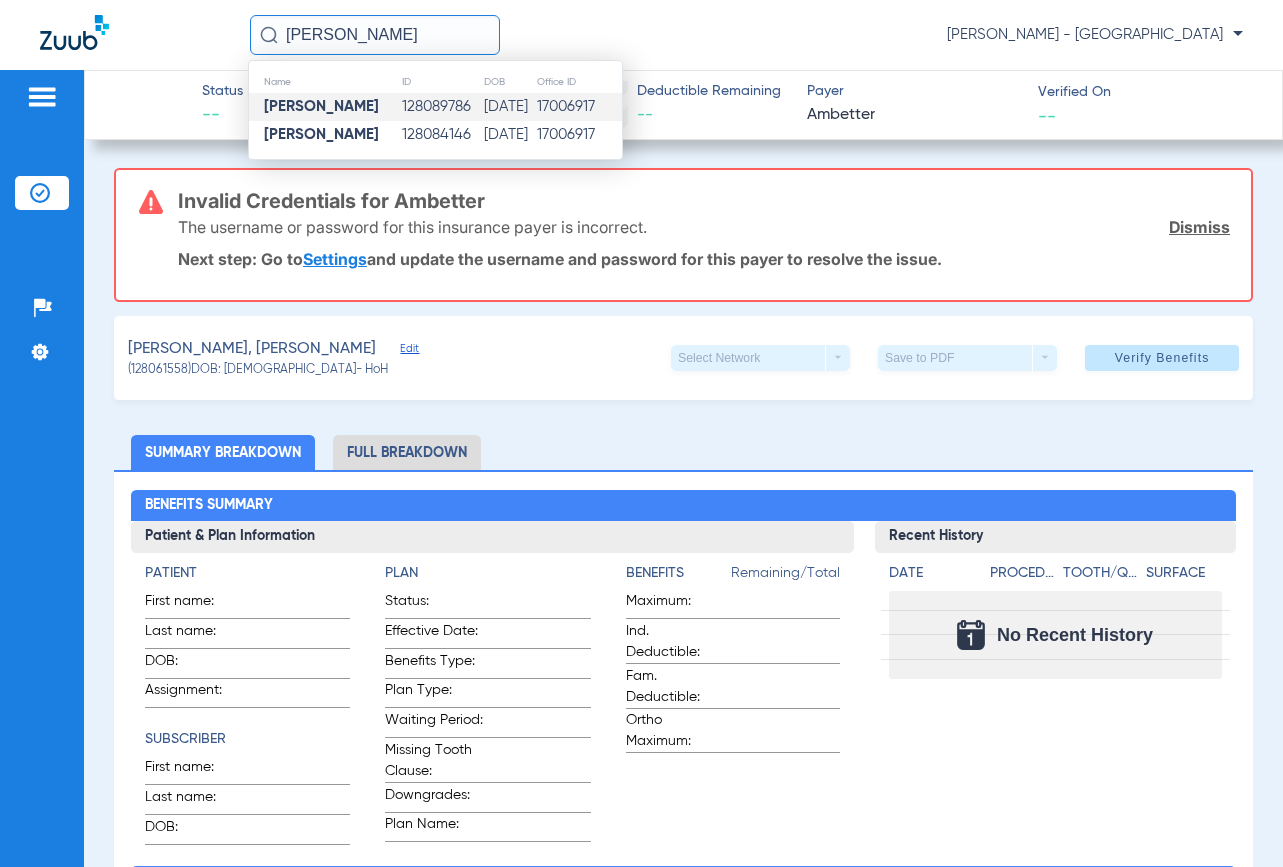 type on "[PERSON_NAME]" 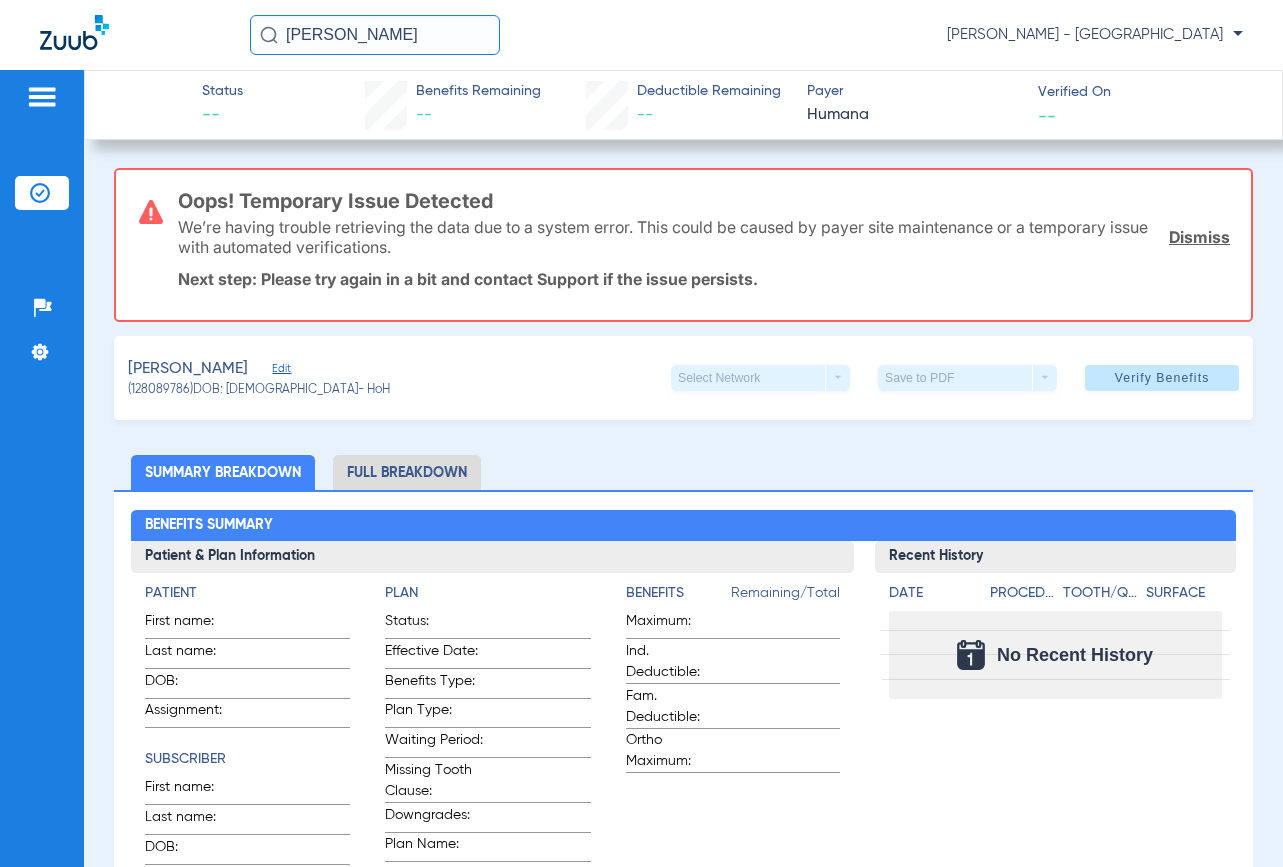 drag, startPoint x: 403, startPoint y: 32, endPoint x: -138, endPoint y: -48, distance: 546.883 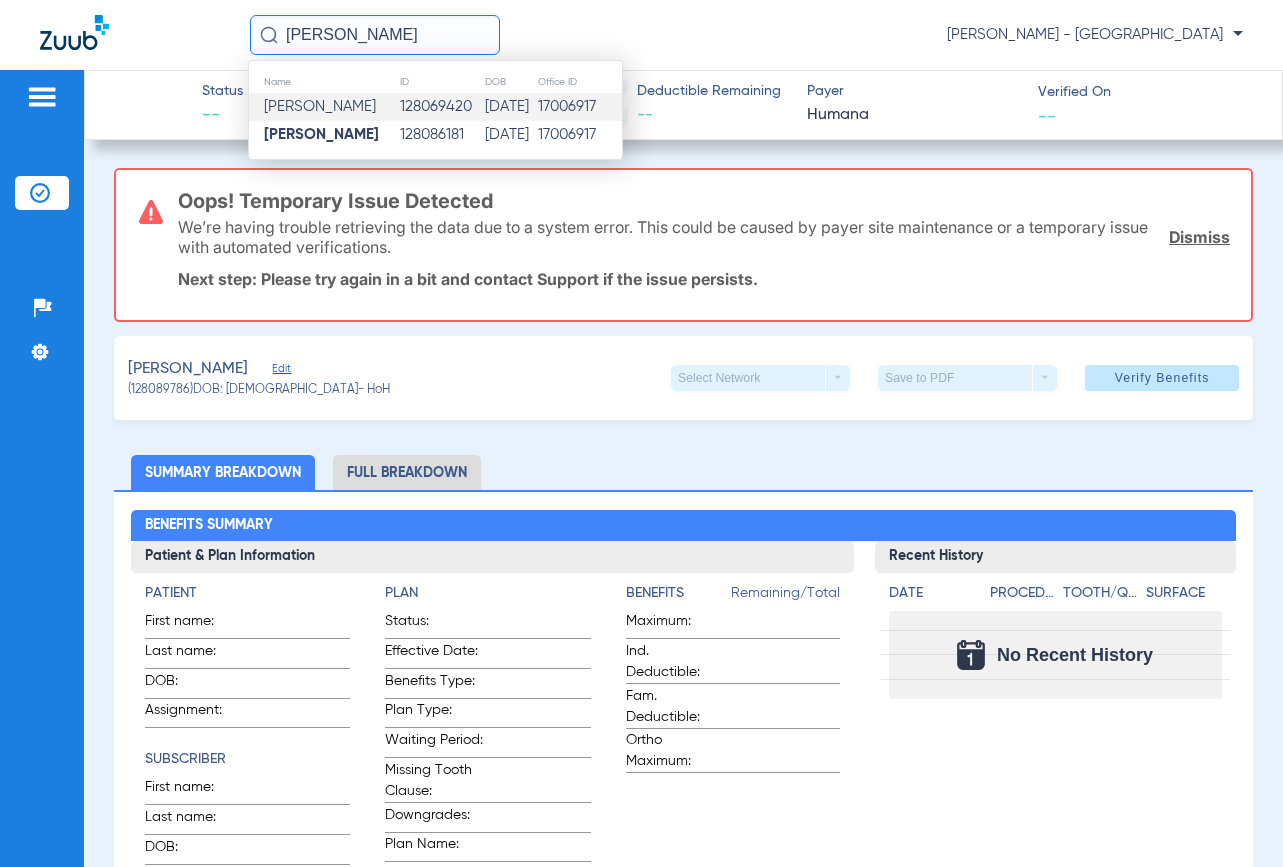 type on "[PERSON_NAME]" 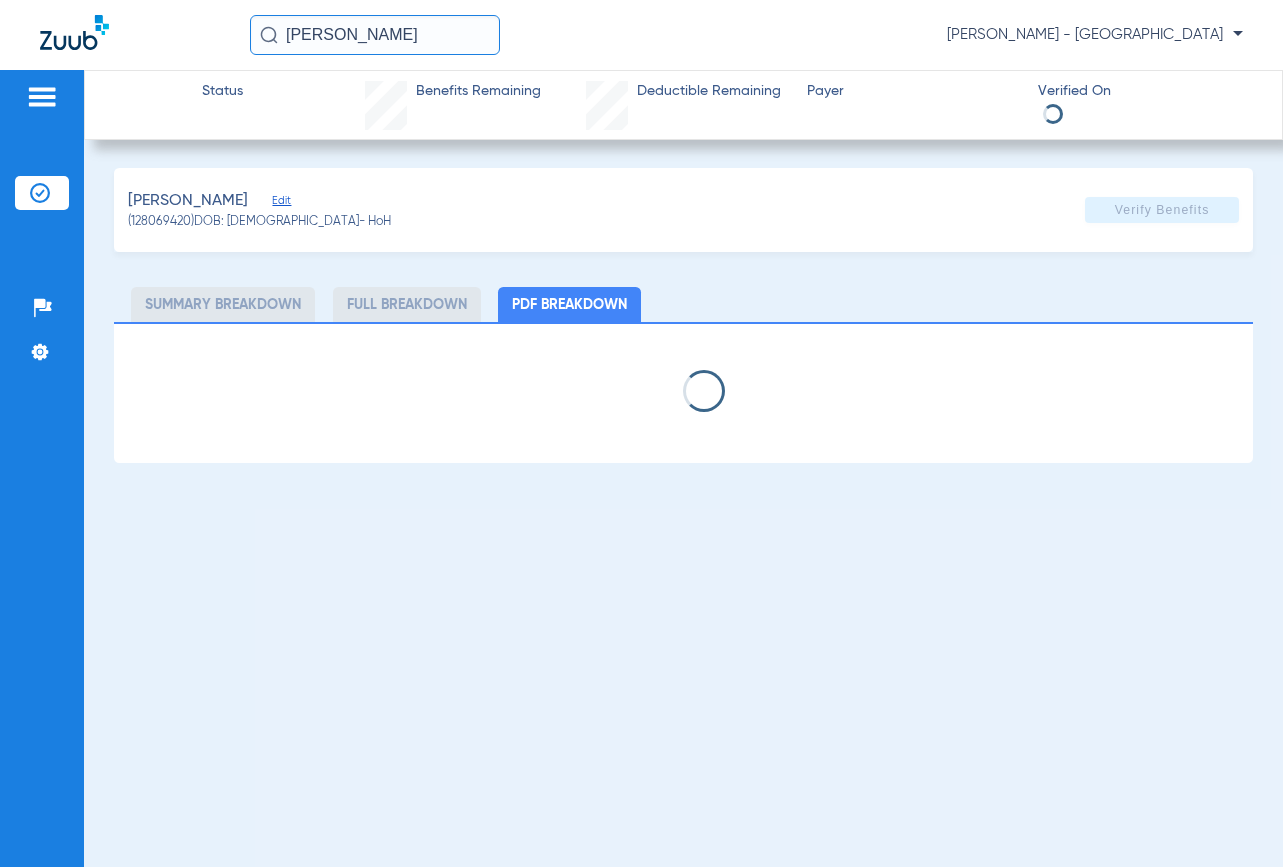 select on "page-width" 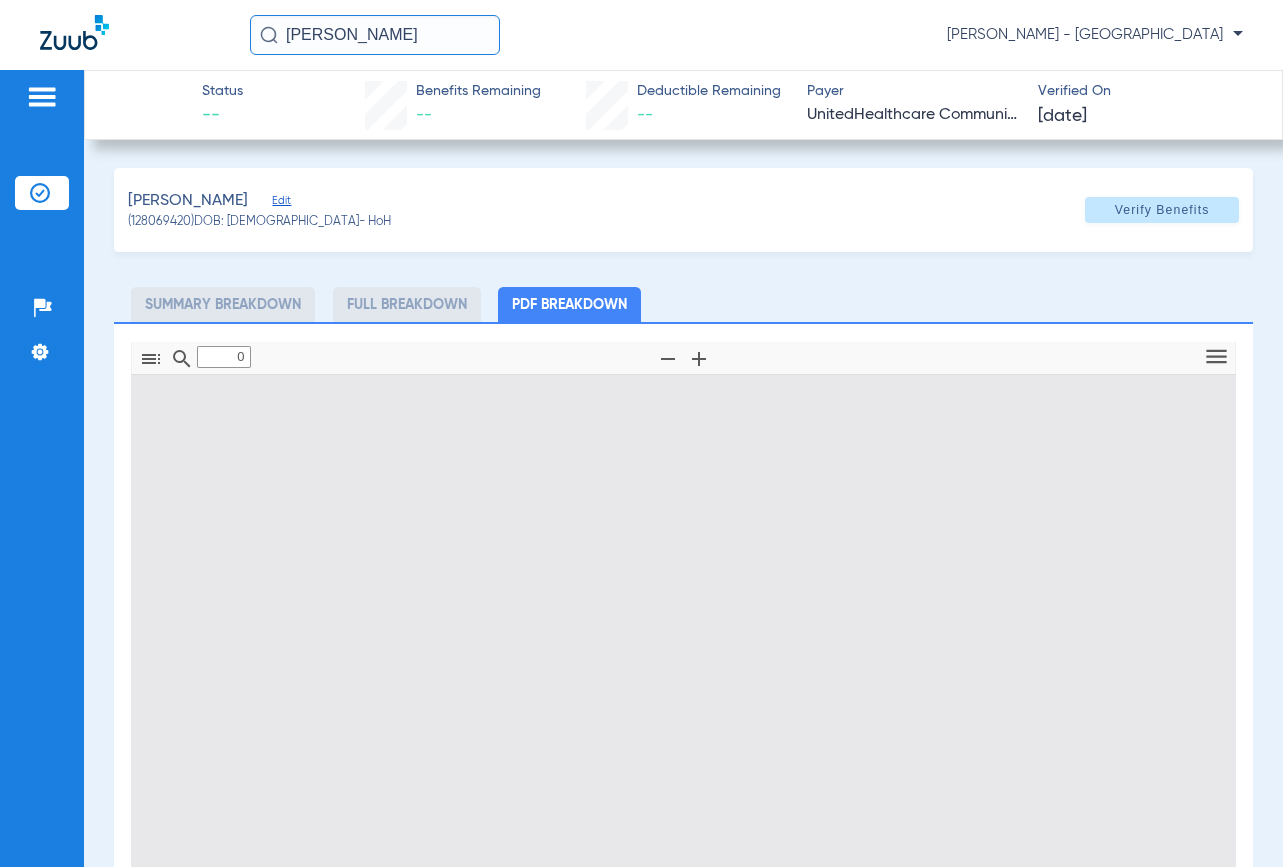 type on "1" 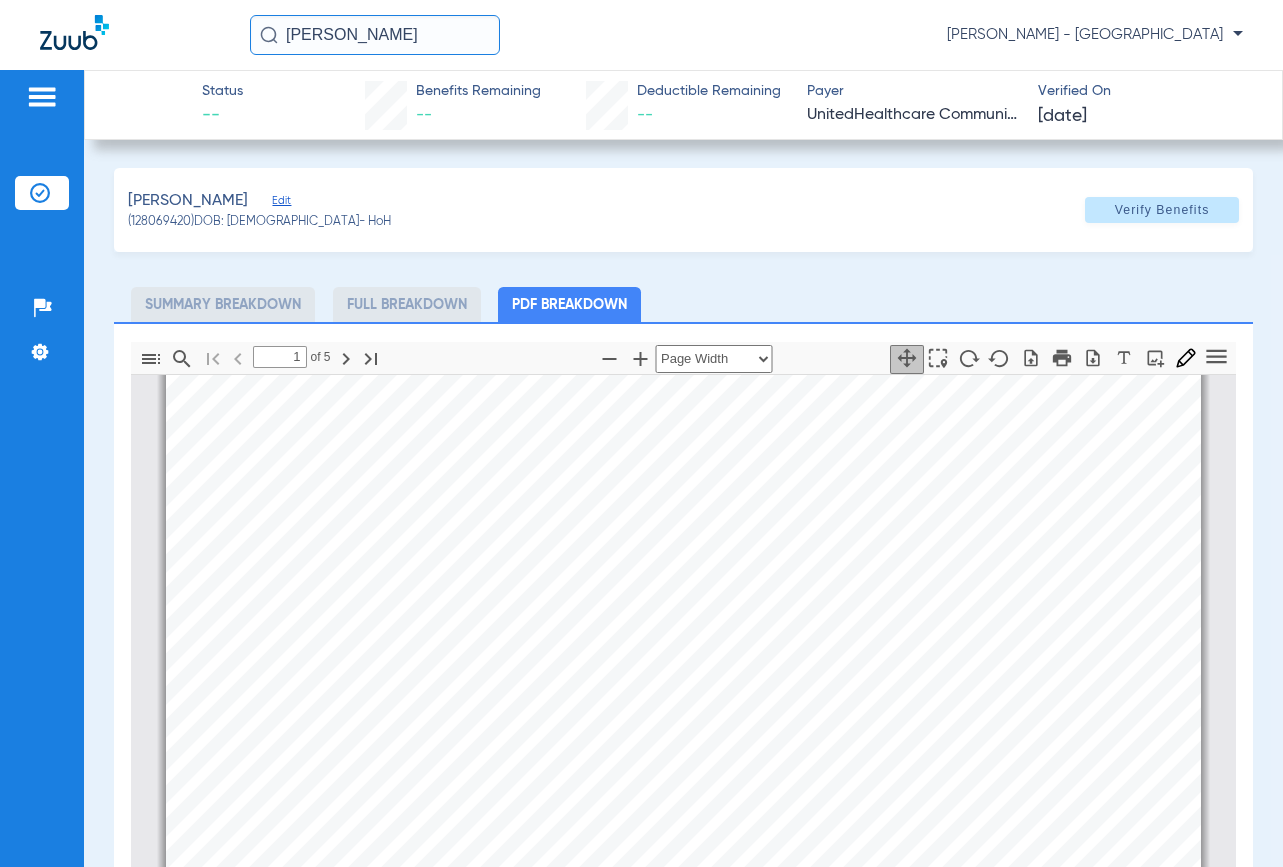 scroll, scrollTop: 94, scrollLeft: 0, axis: vertical 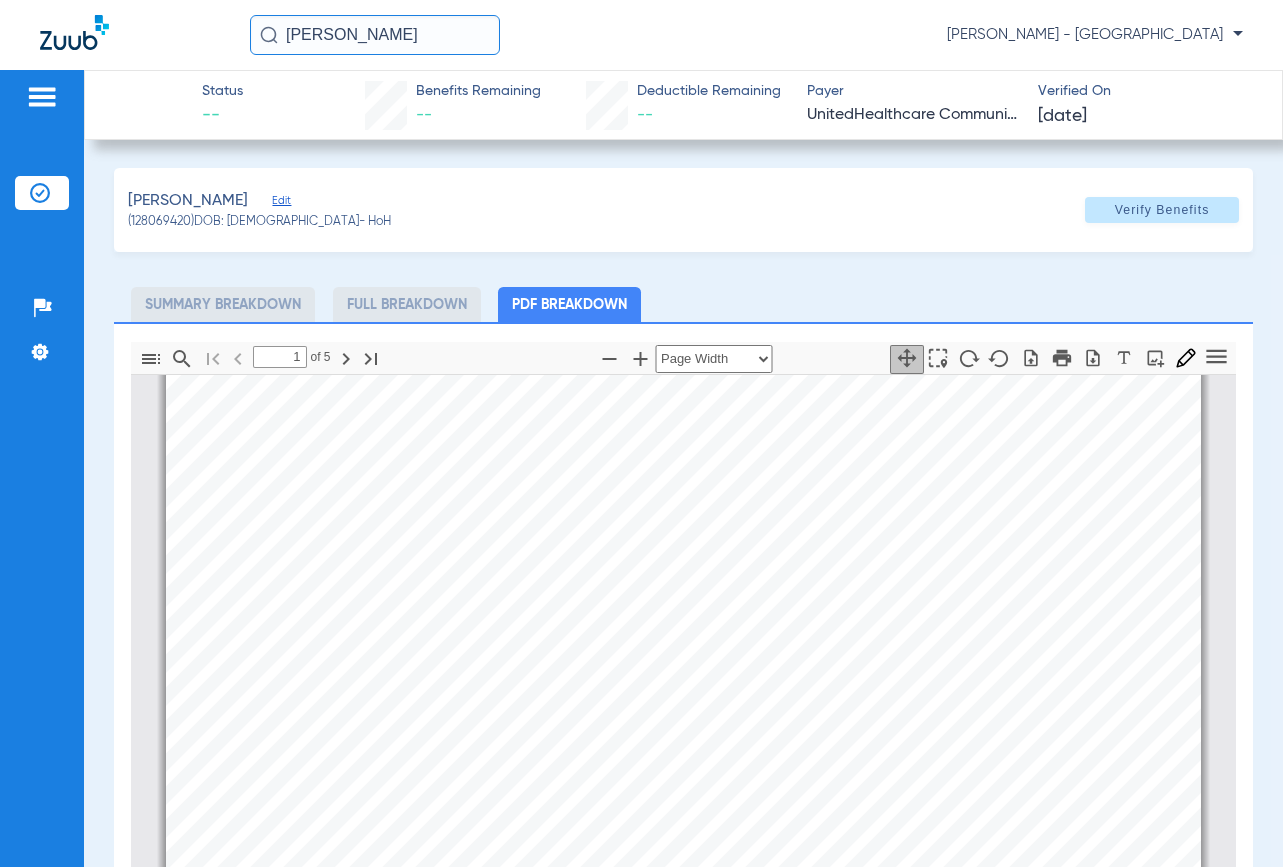 drag, startPoint x: 446, startPoint y: 46, endPoint x: -209, endPoint y: 38, distance: 655.0488 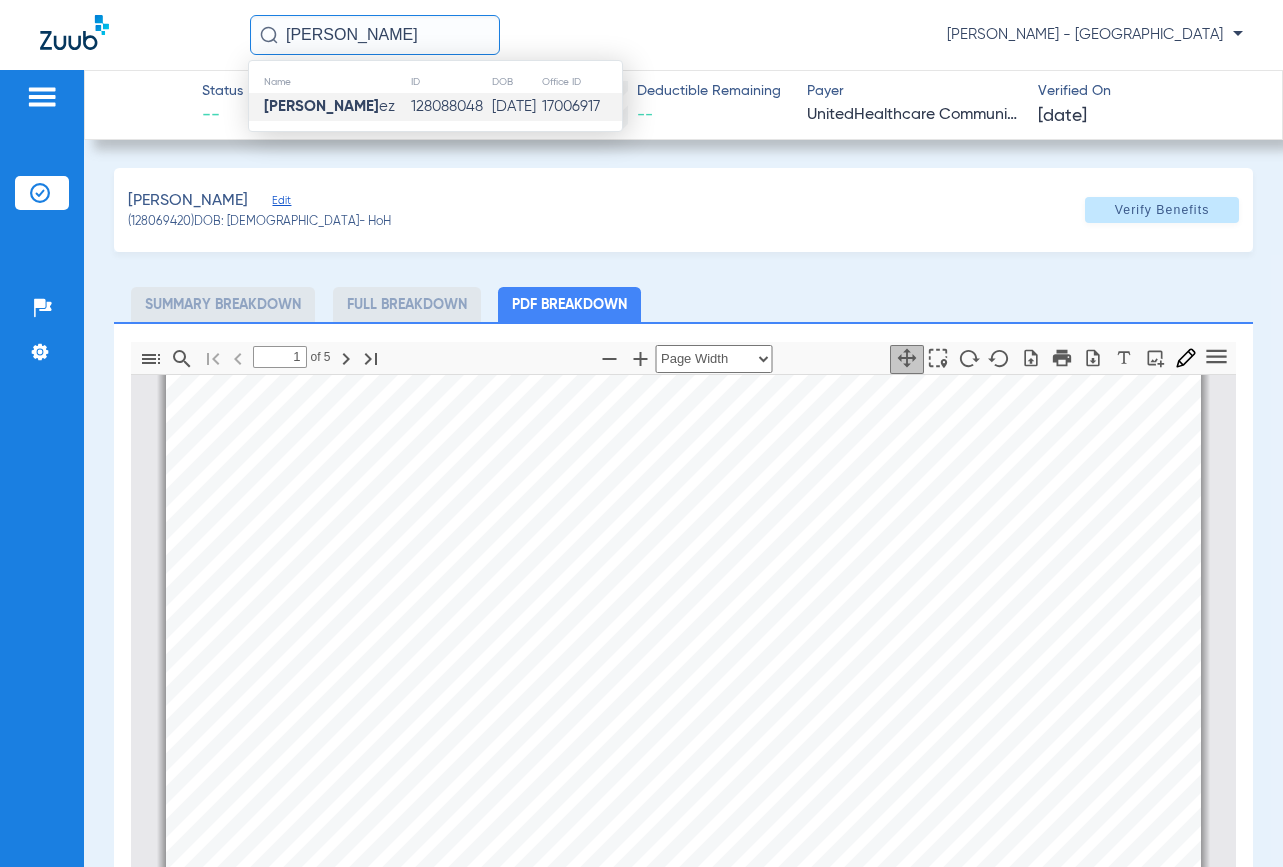 type on "[PERSON_NAME]" 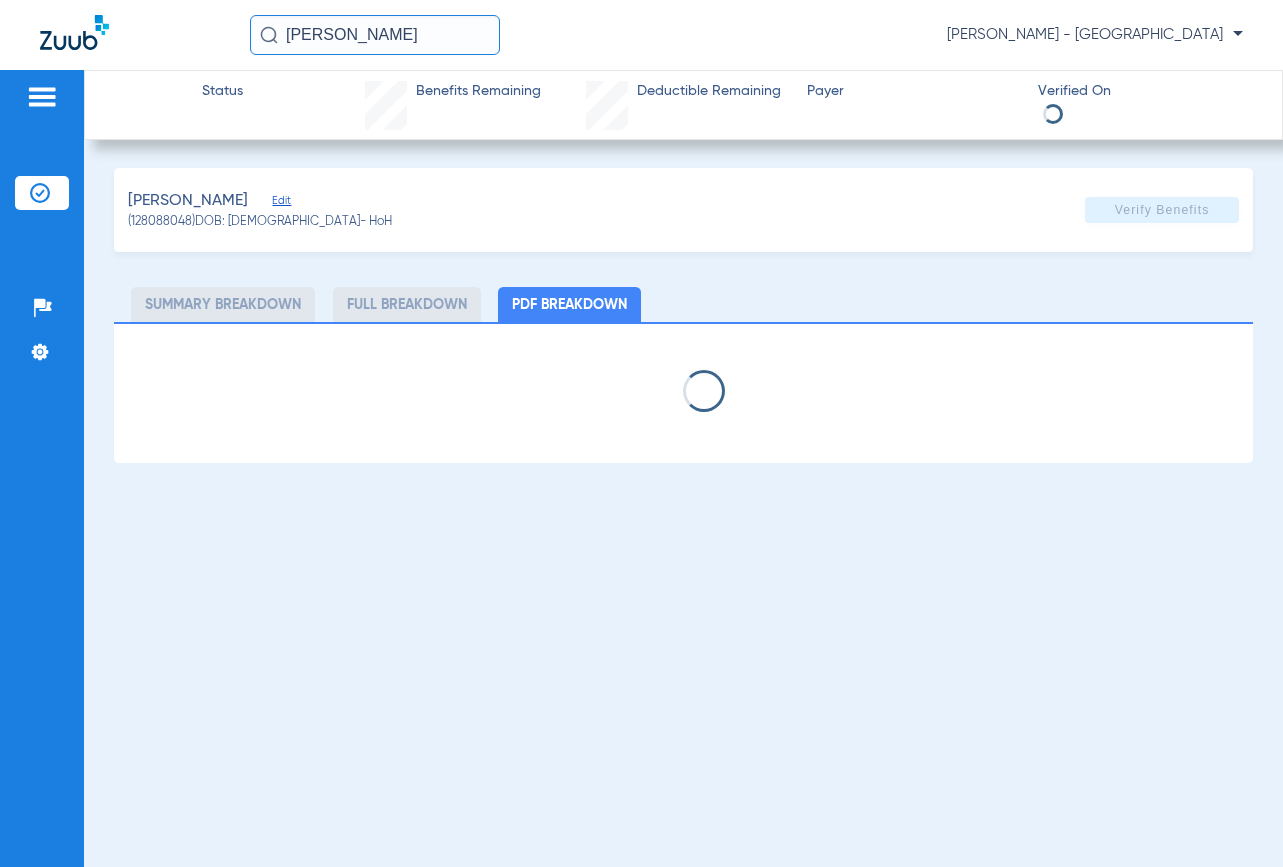 select on "page-width" 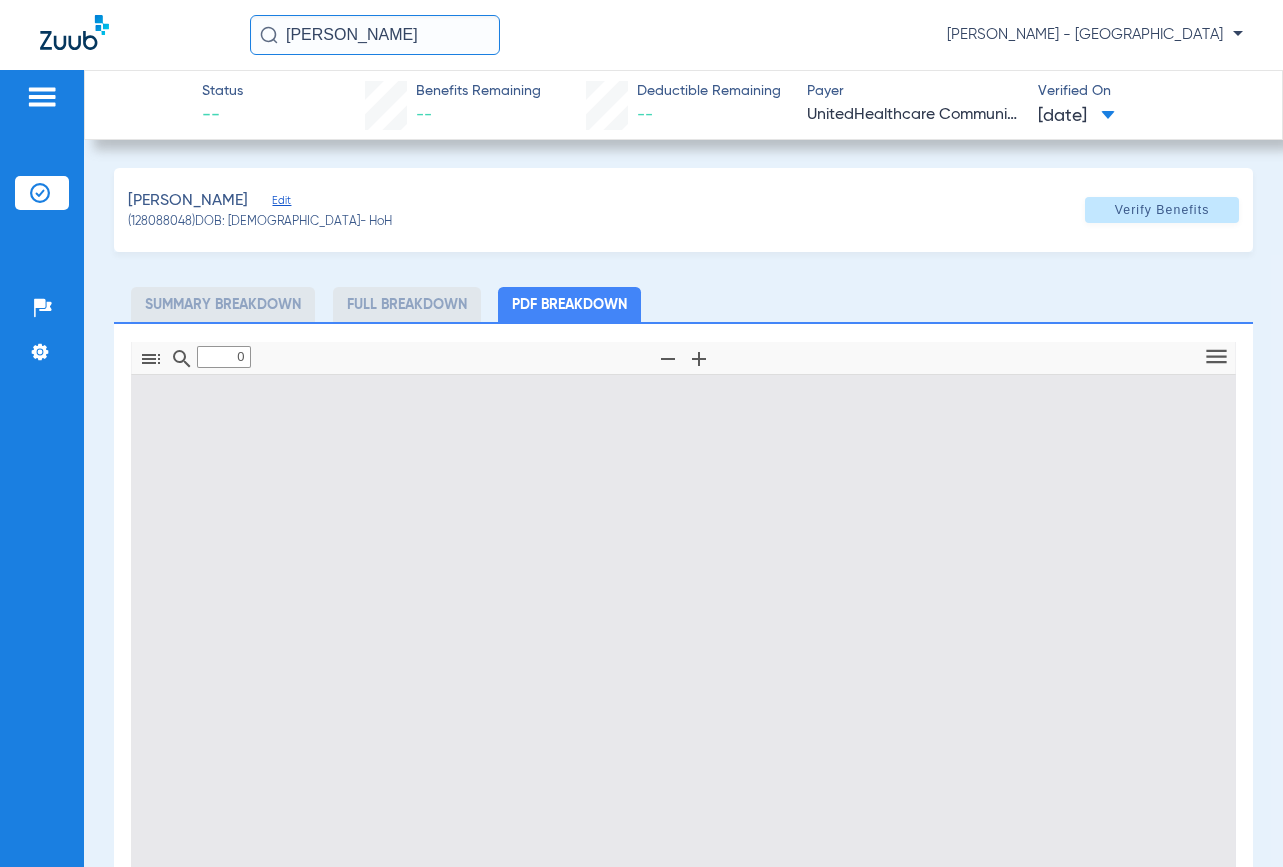 type on "1" 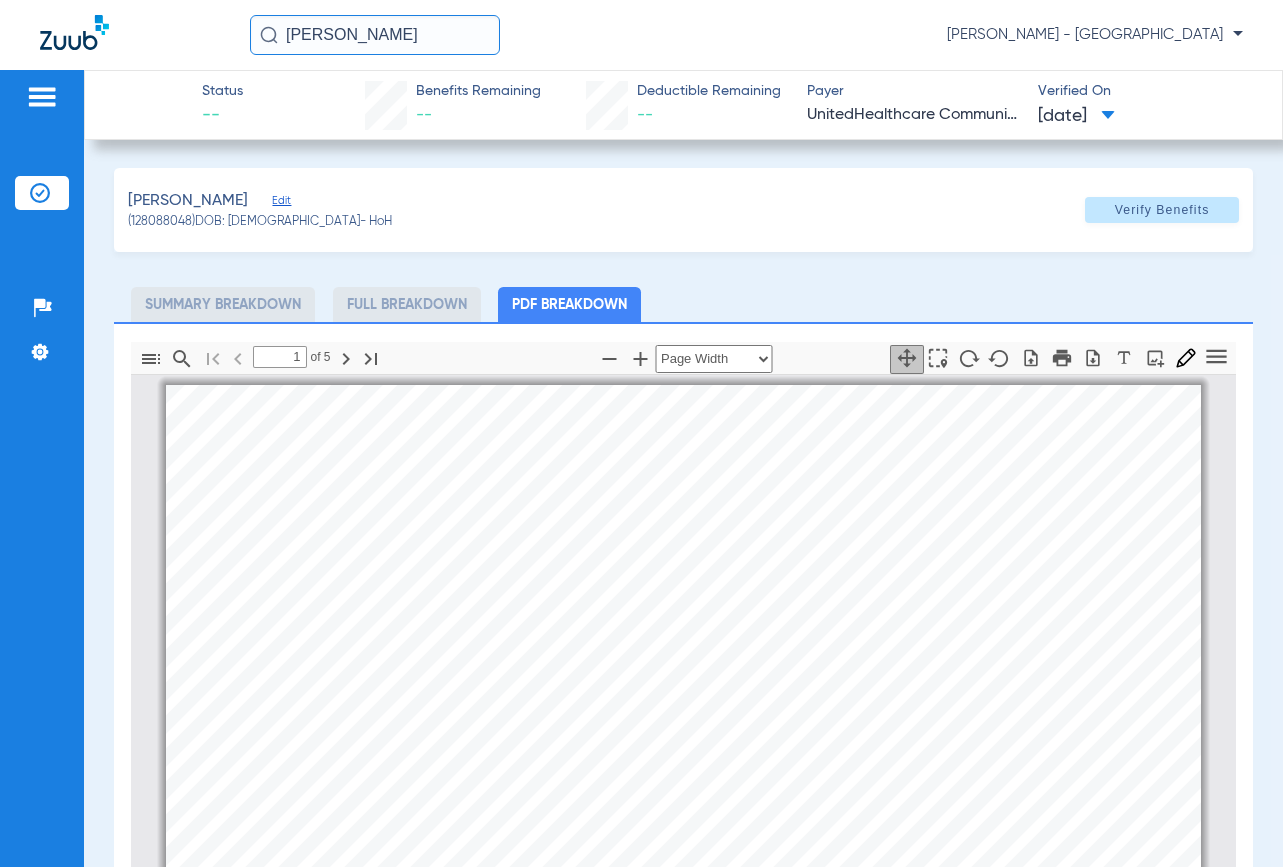 scroll, scrollTop: 10, scrollLeft: 0, axis: vertical 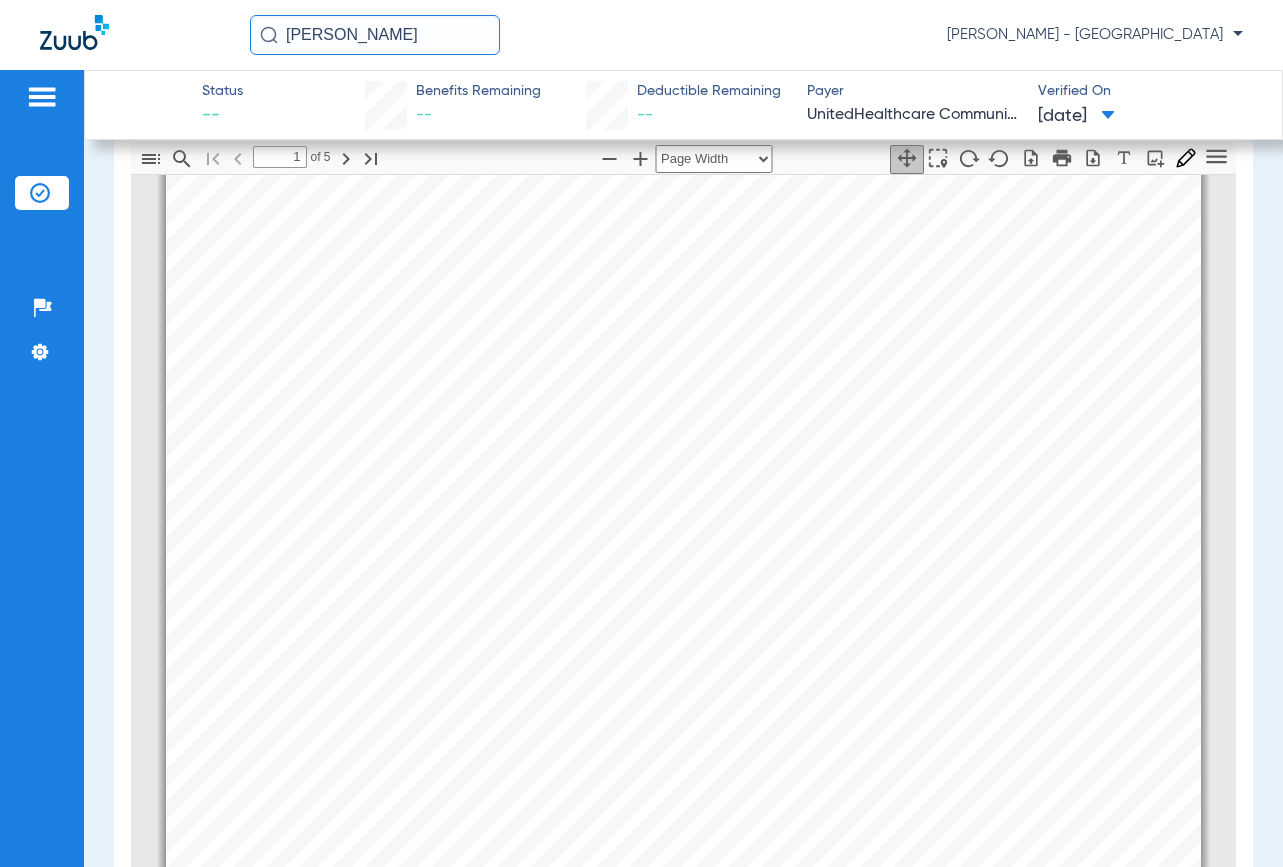 drag, startPoint x: 453, startPoint y: 28, endPoint x: -93, endPoint y: 43, distance: 546.206 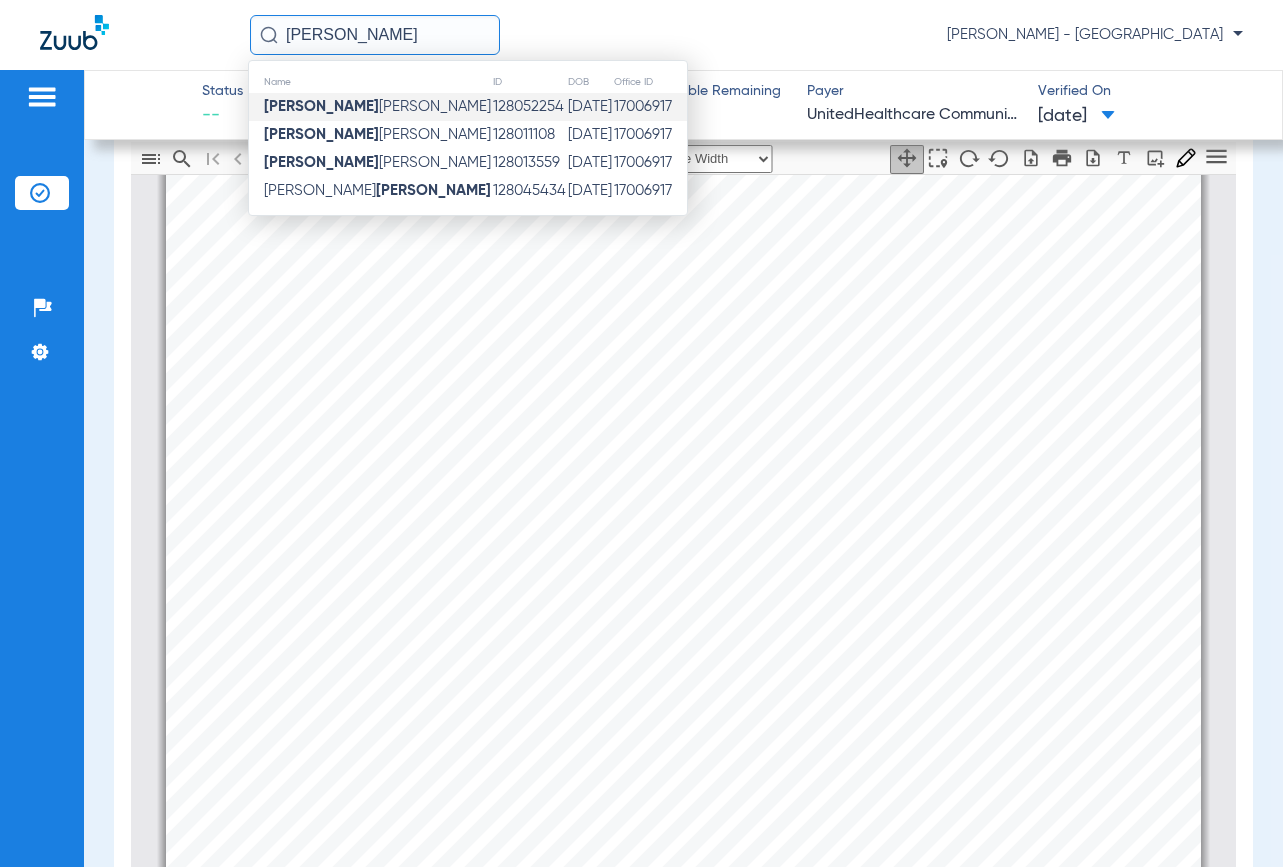 type on "[PERSON_NAME]" 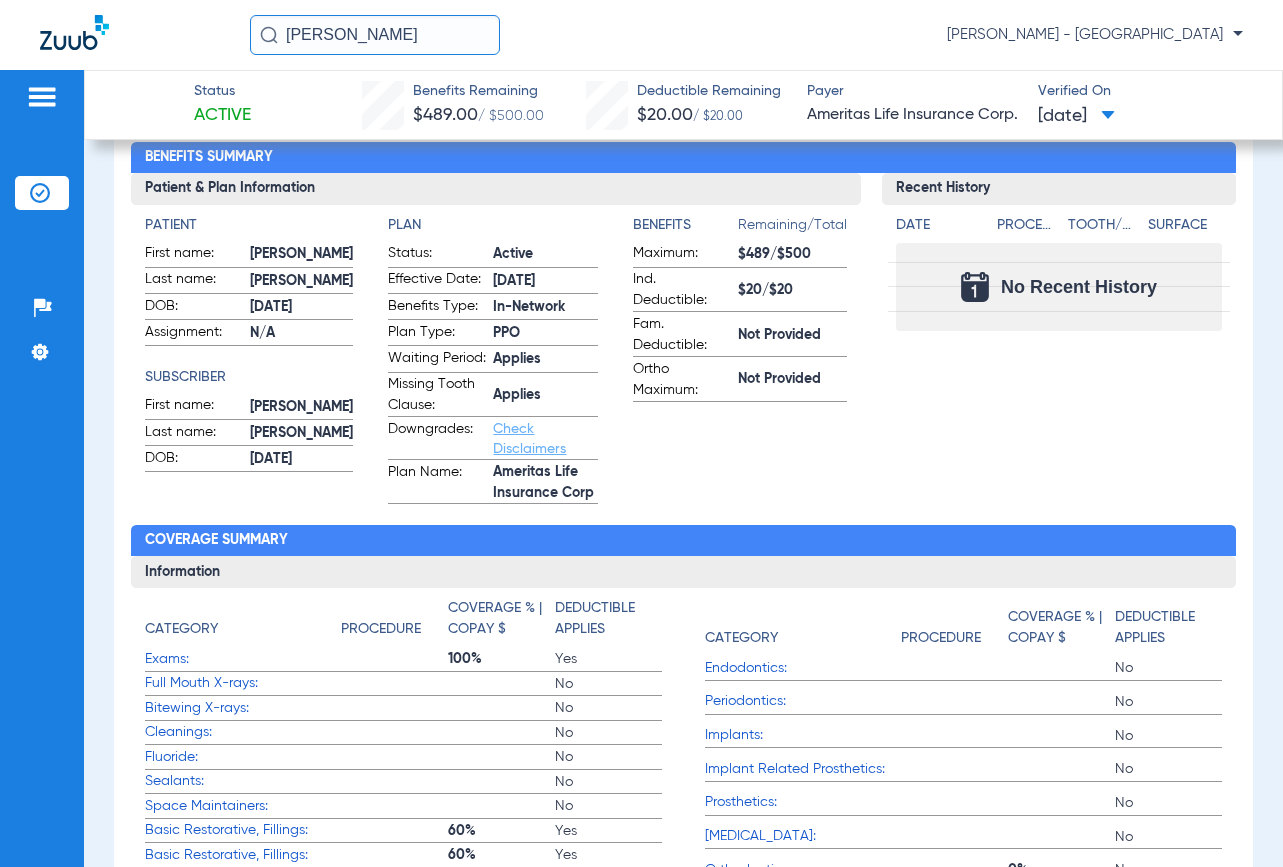 drag, startPoint x: 391, startPoint y: 44, endPoint x: -79, endPoint y: 5, distance: 471.6153 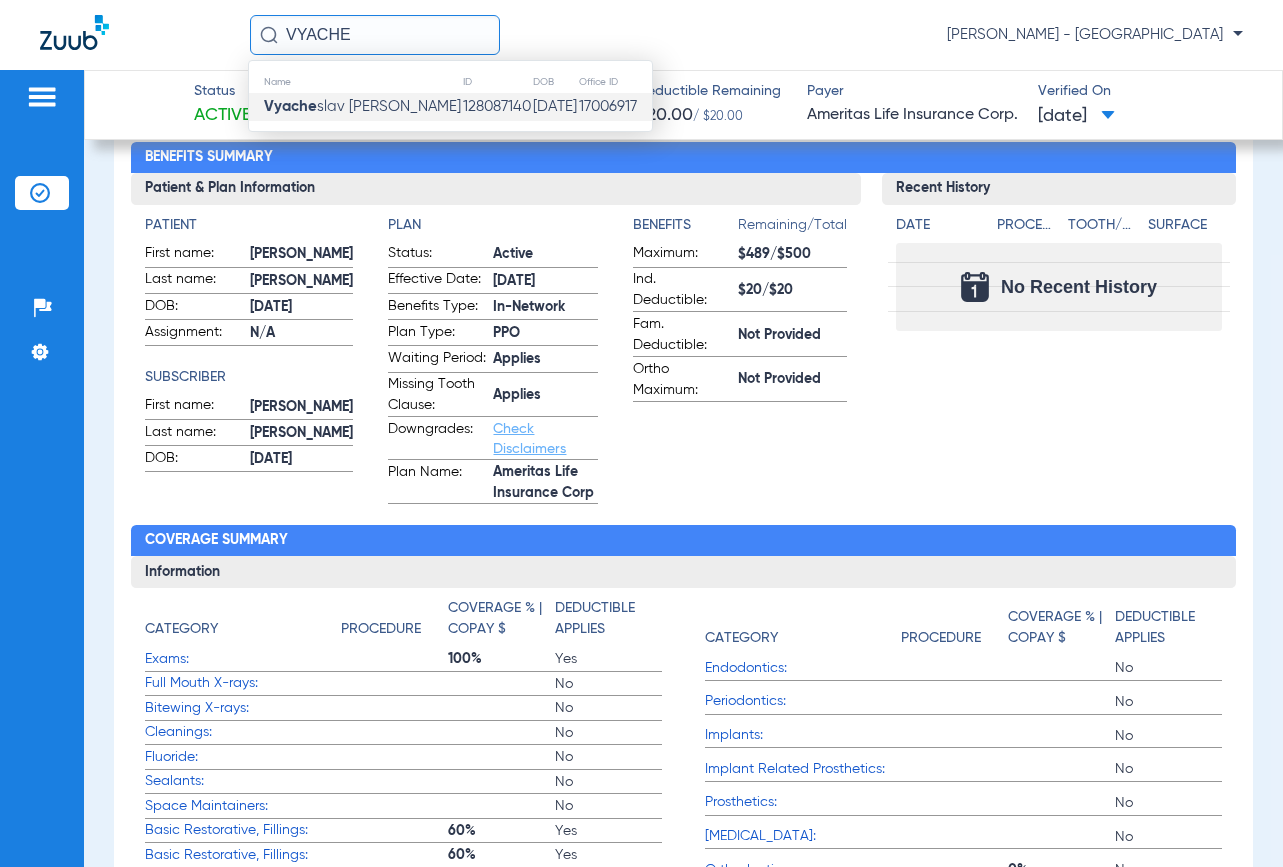 type on "VYACHE" 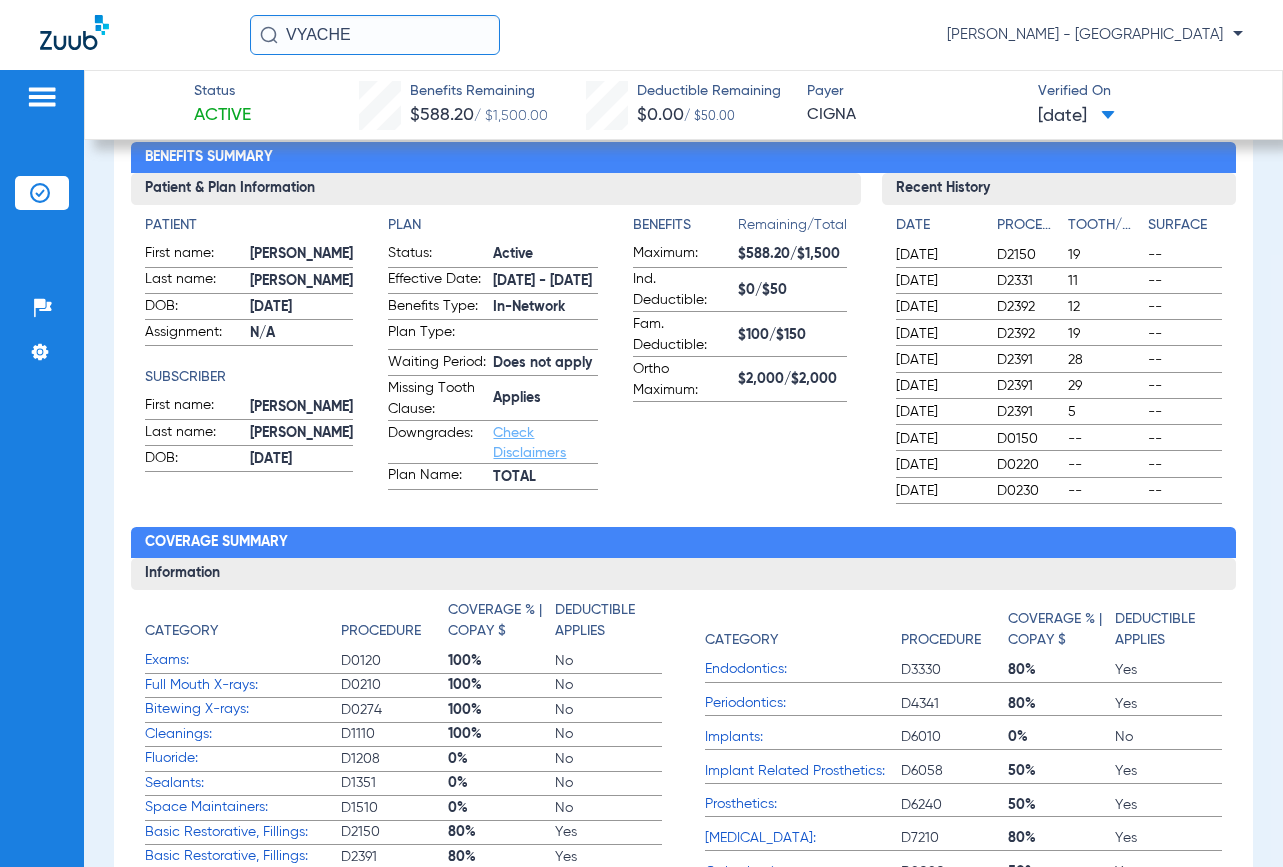 drag, startPoint x: 3, startPoint y: 4, endPoint x: -99, endPoint y: -3, distance: 102.239914 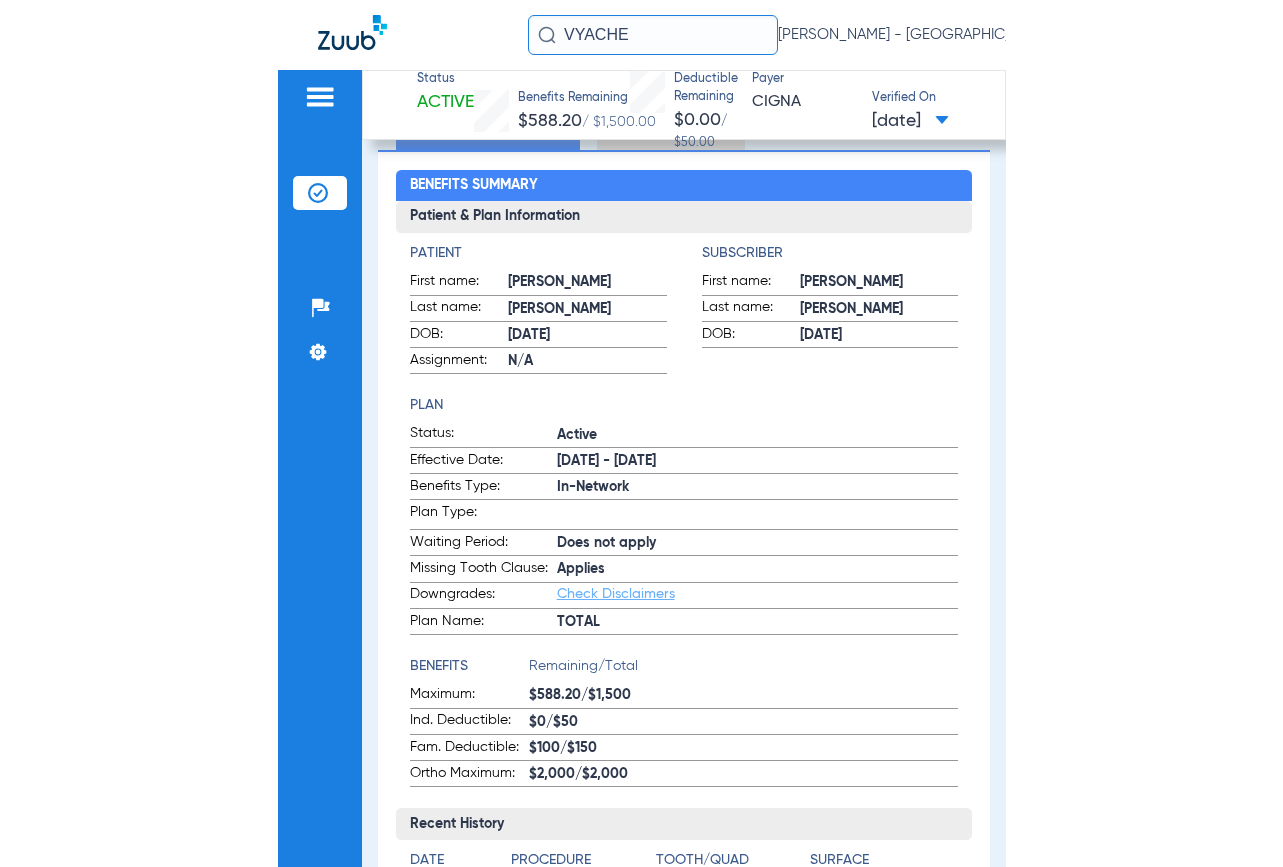 scroll, scrollTop: 228, scrollLeft: 0, axis: vertical 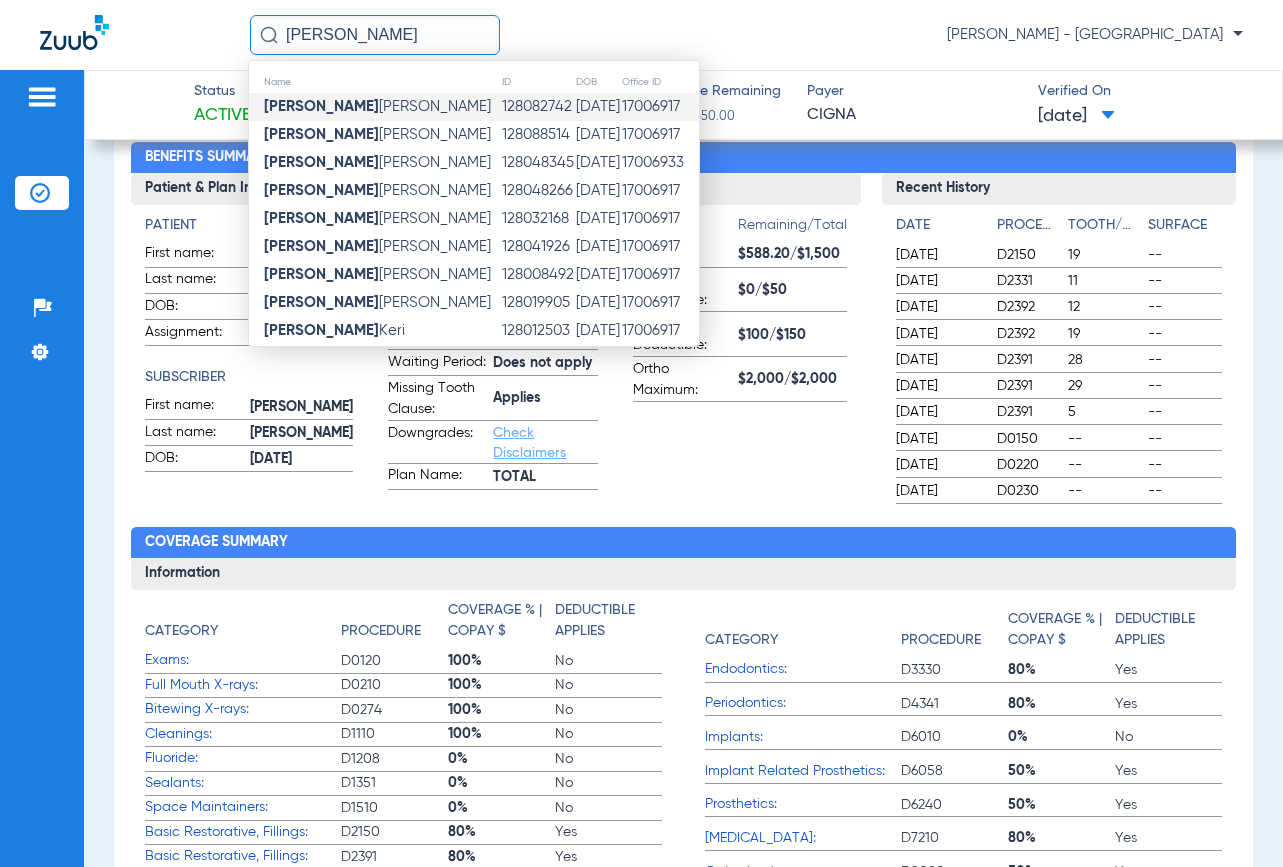 type on "[PERSON_NAME]" 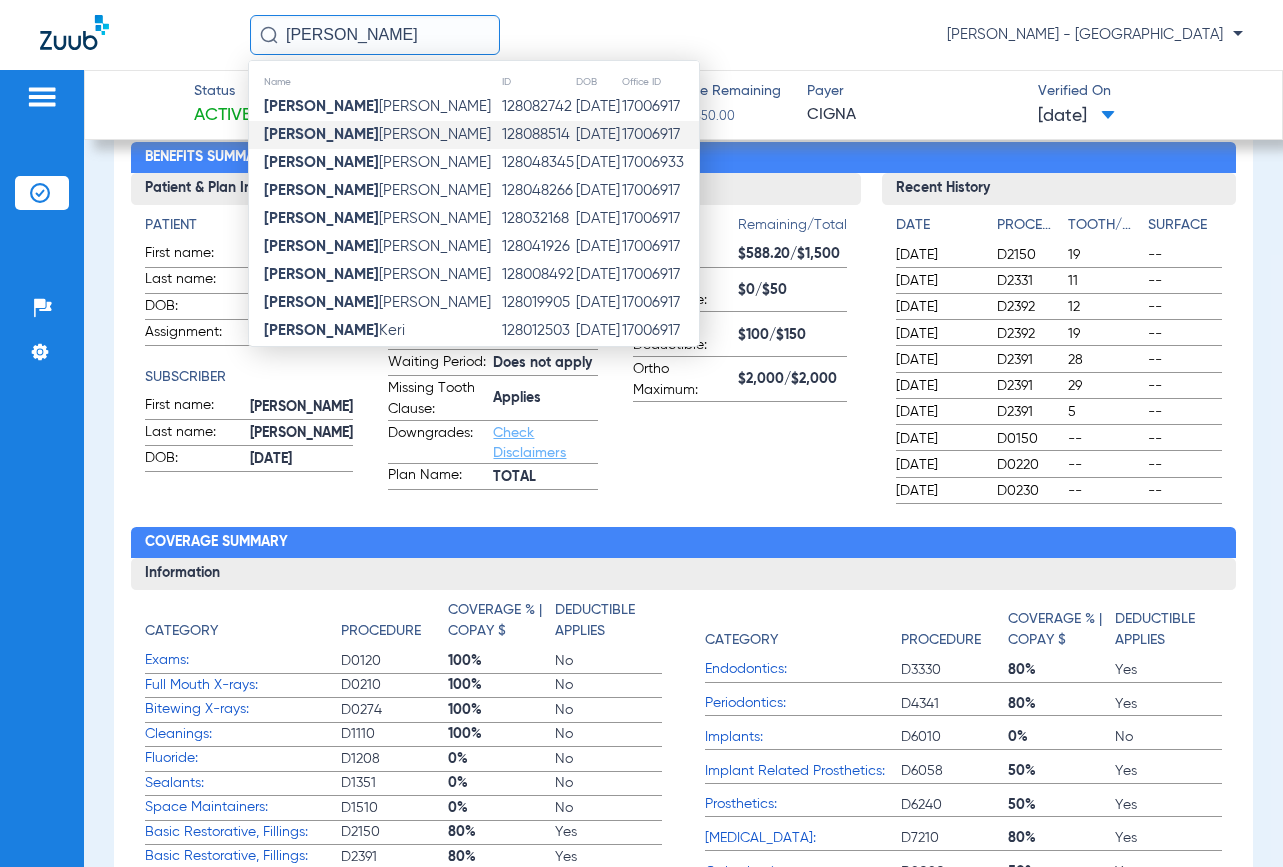drag, startPoint x: 384, startPoint y: 120, endPoint x: 395, endPoint y: 139, distance: 21.954498 